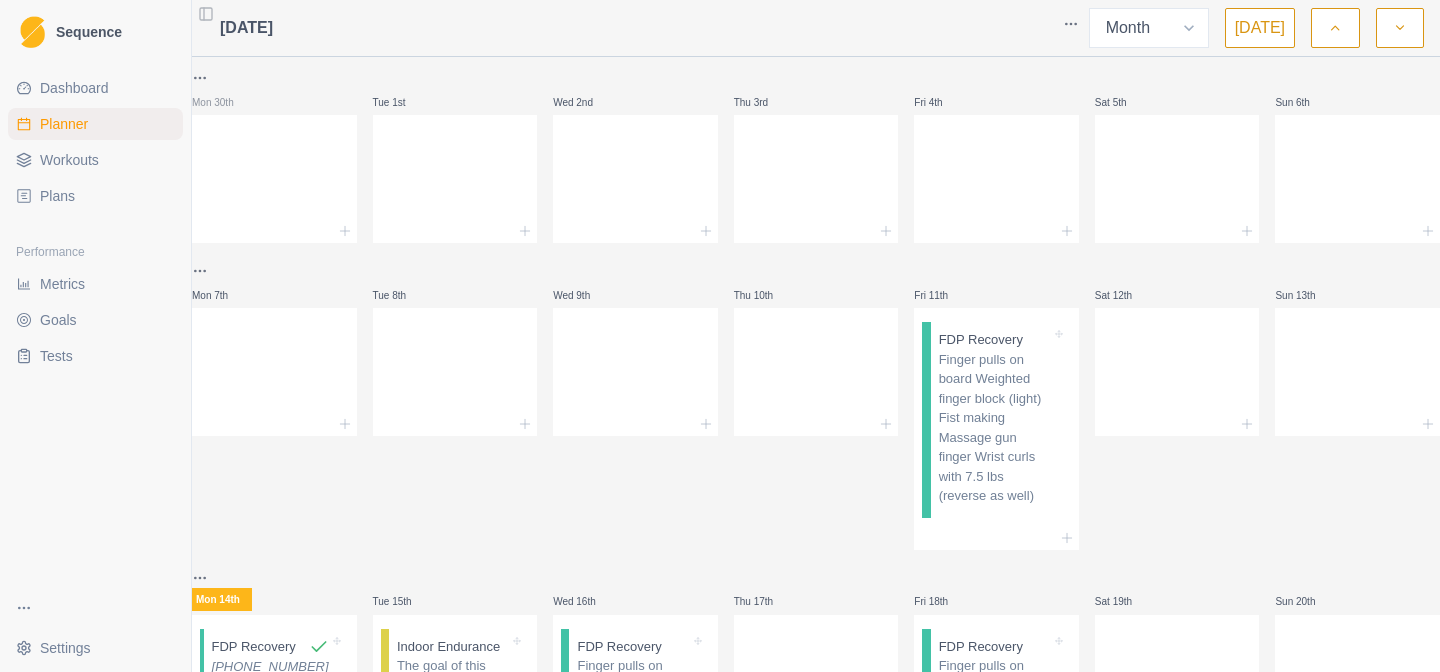 select on "month" 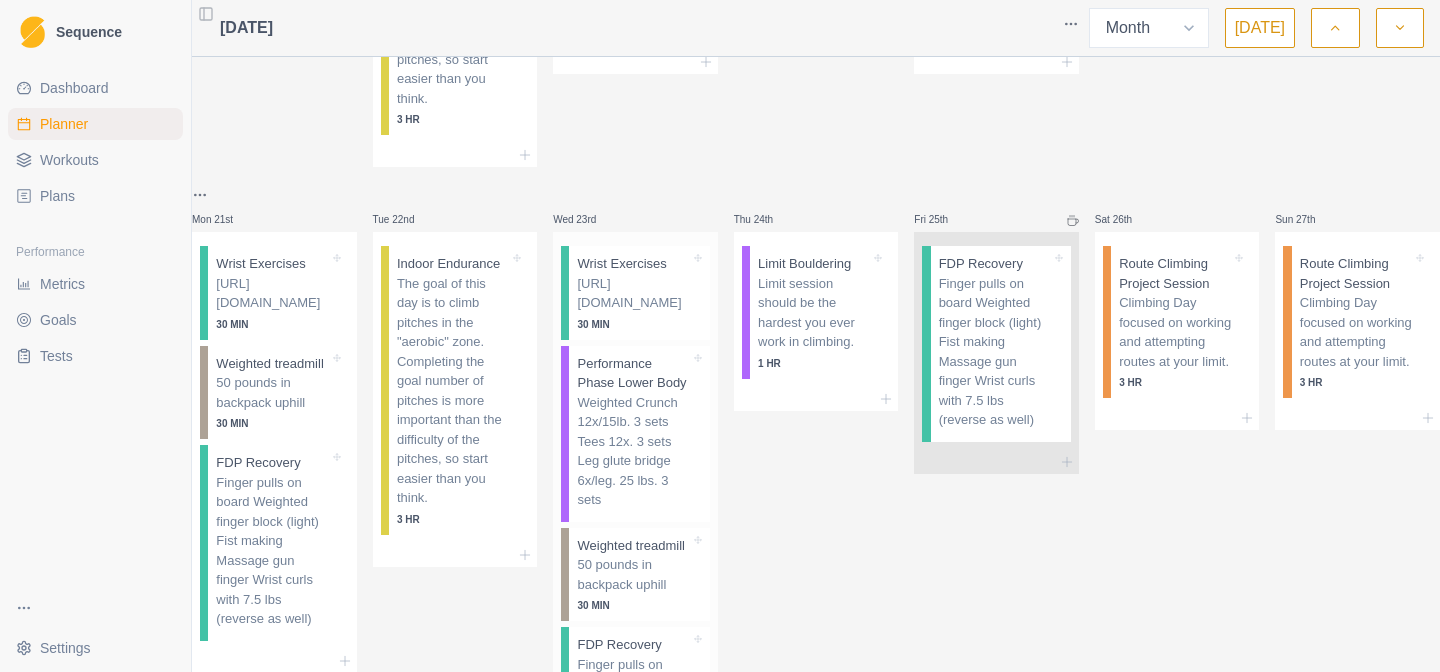 scroll, scrollTop: 781, scrollLeft: 0, axis: vertical 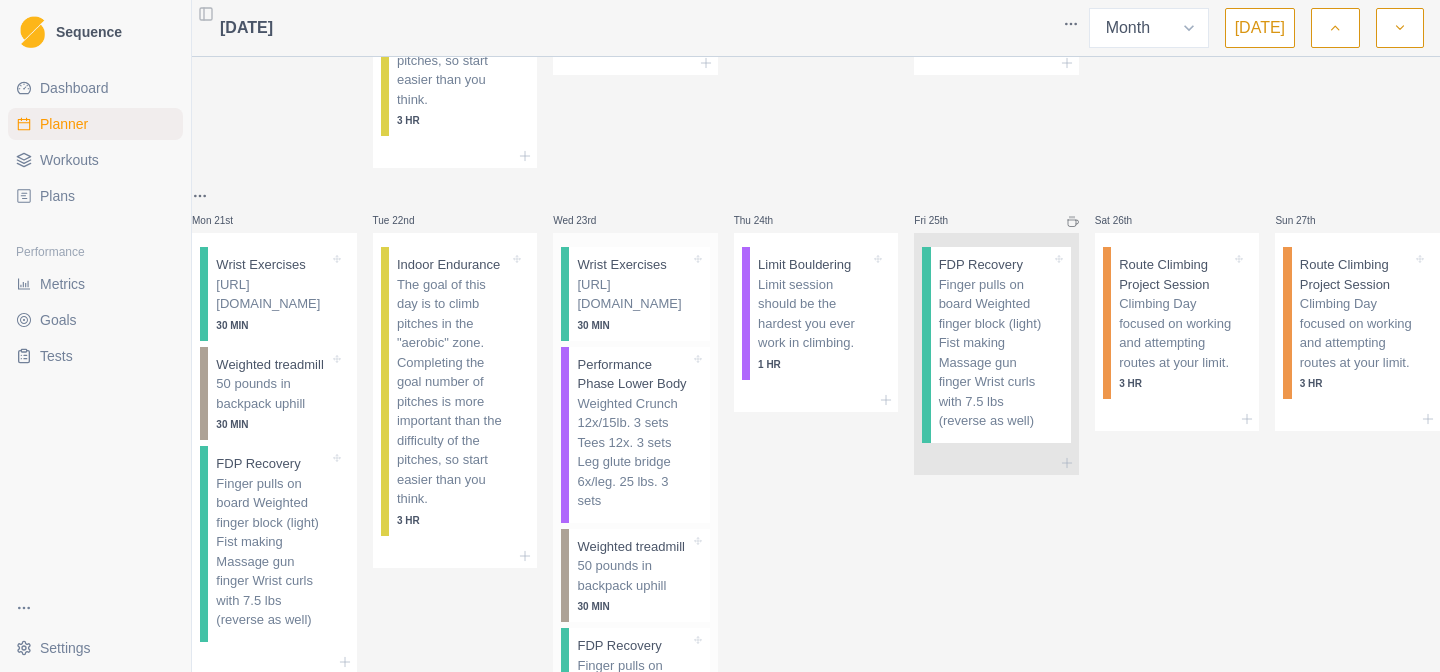 click on "Weighted Crunch 12x/15lb. 3 sets
Tees 12x. 3 sets
Leg glute bridge 6x/leg. 25 lbs. 3 sets" at bounding box center [633, 452] 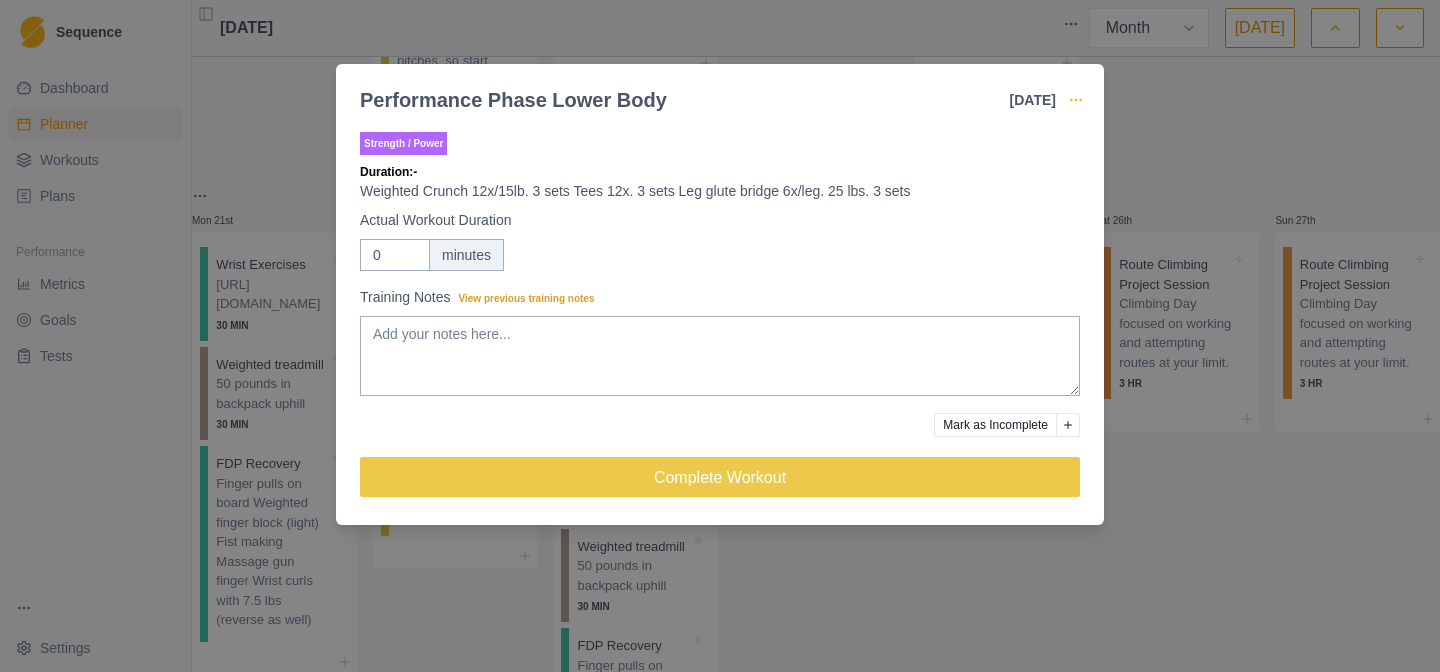 click 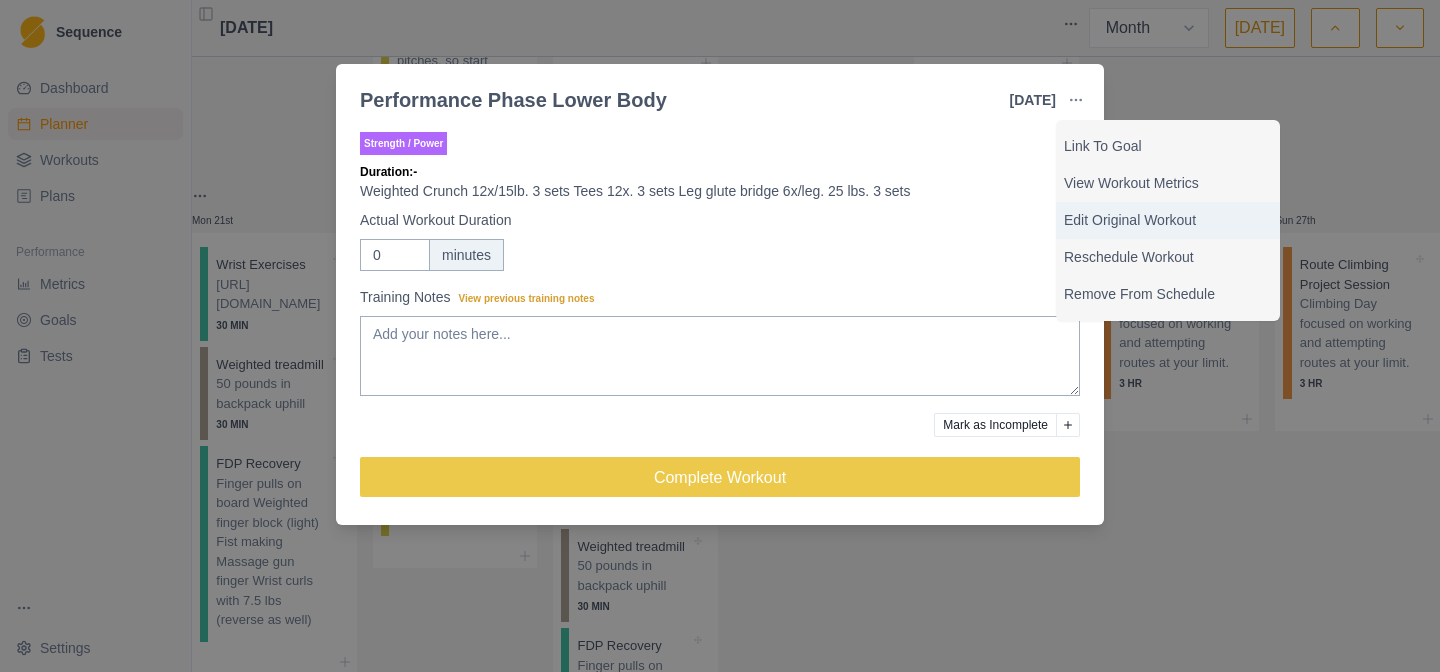 click on "Edit Original Workout" at bounding box center (1168, 220) 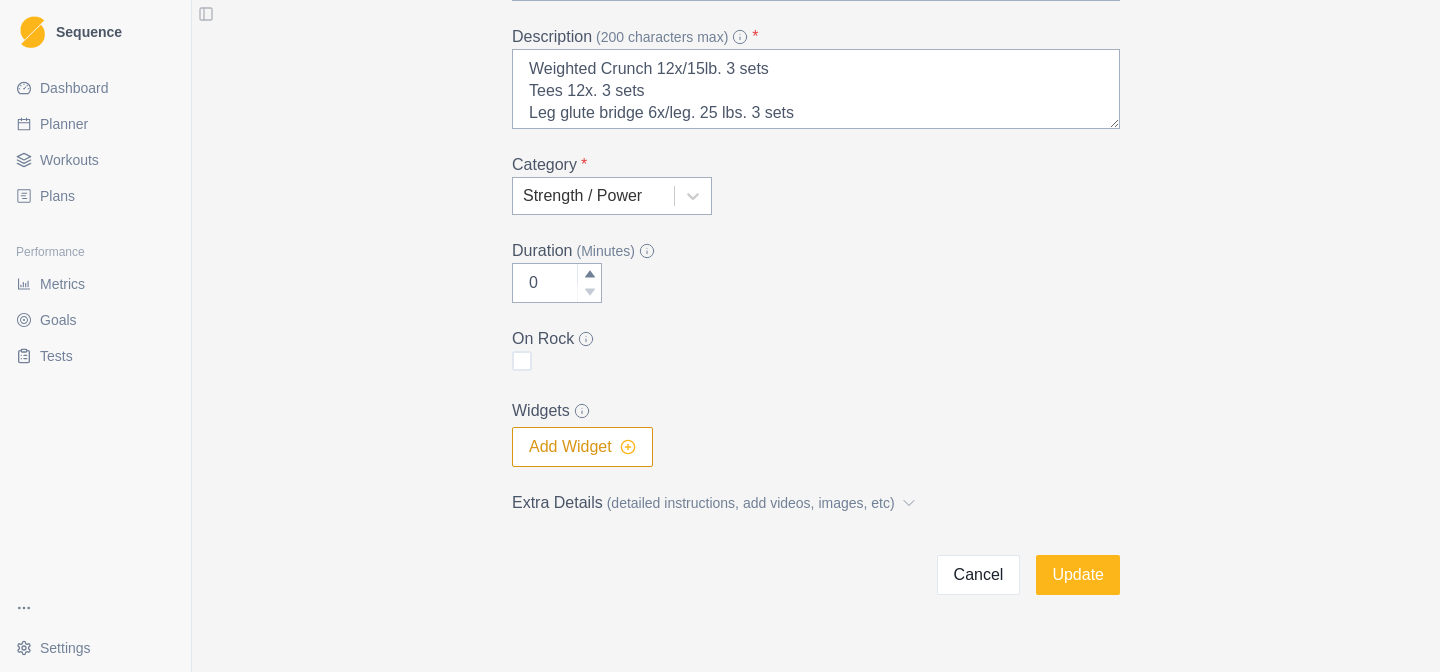 scroll, scrollTop: 215, scrollLeft: 0, axis: vertical 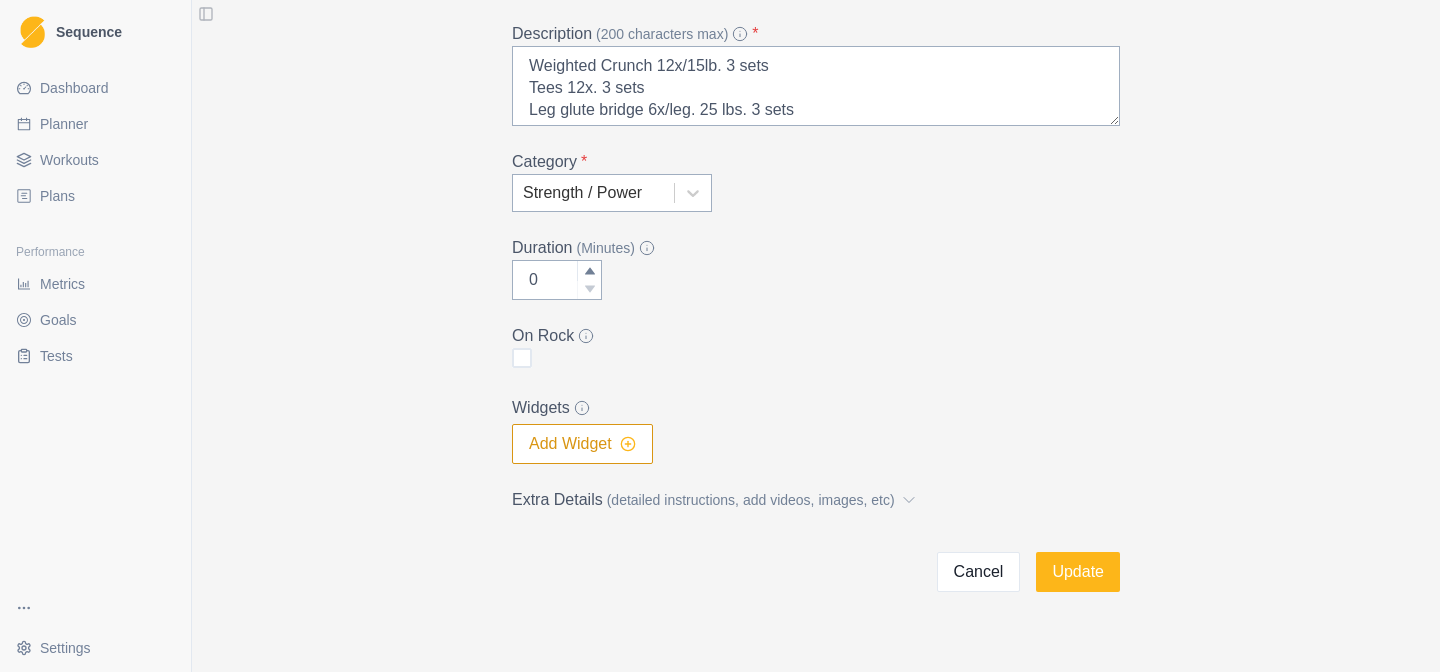 click 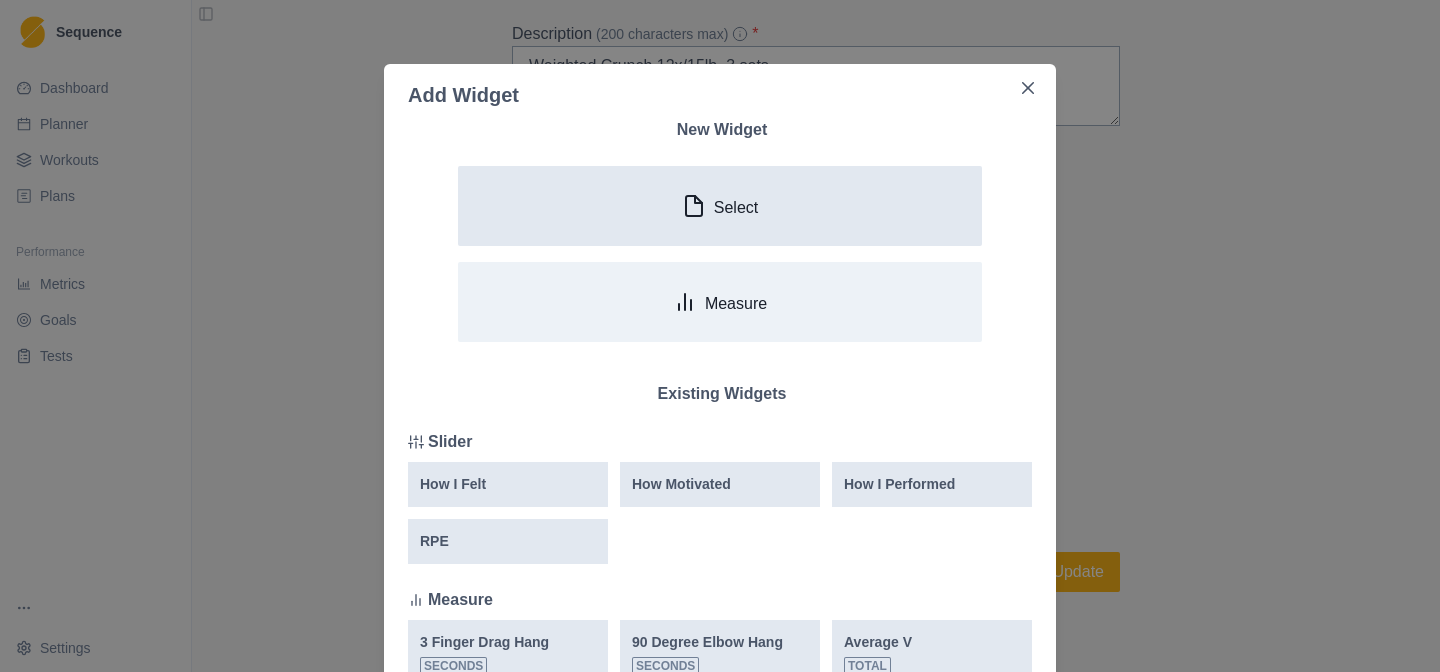 click on "Select" at bounding box center (736, 207) 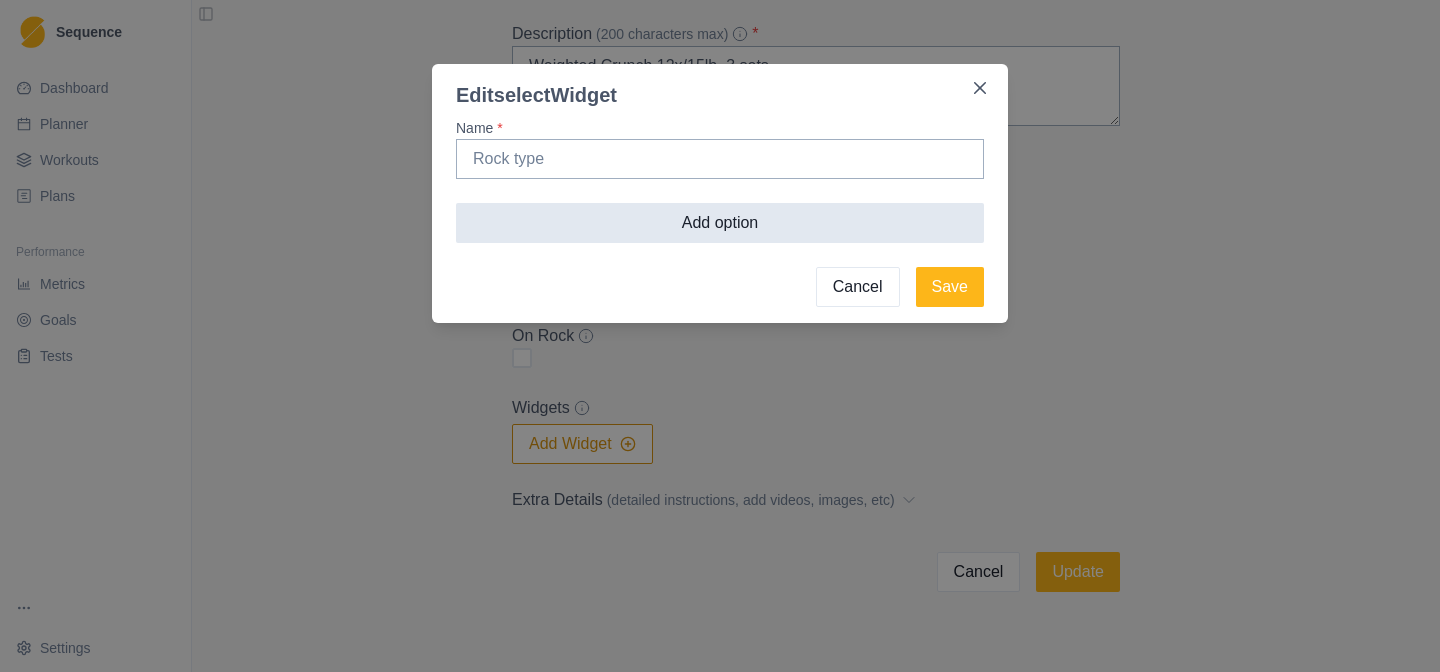 click on "Add option" at bounding box center (720, 223) 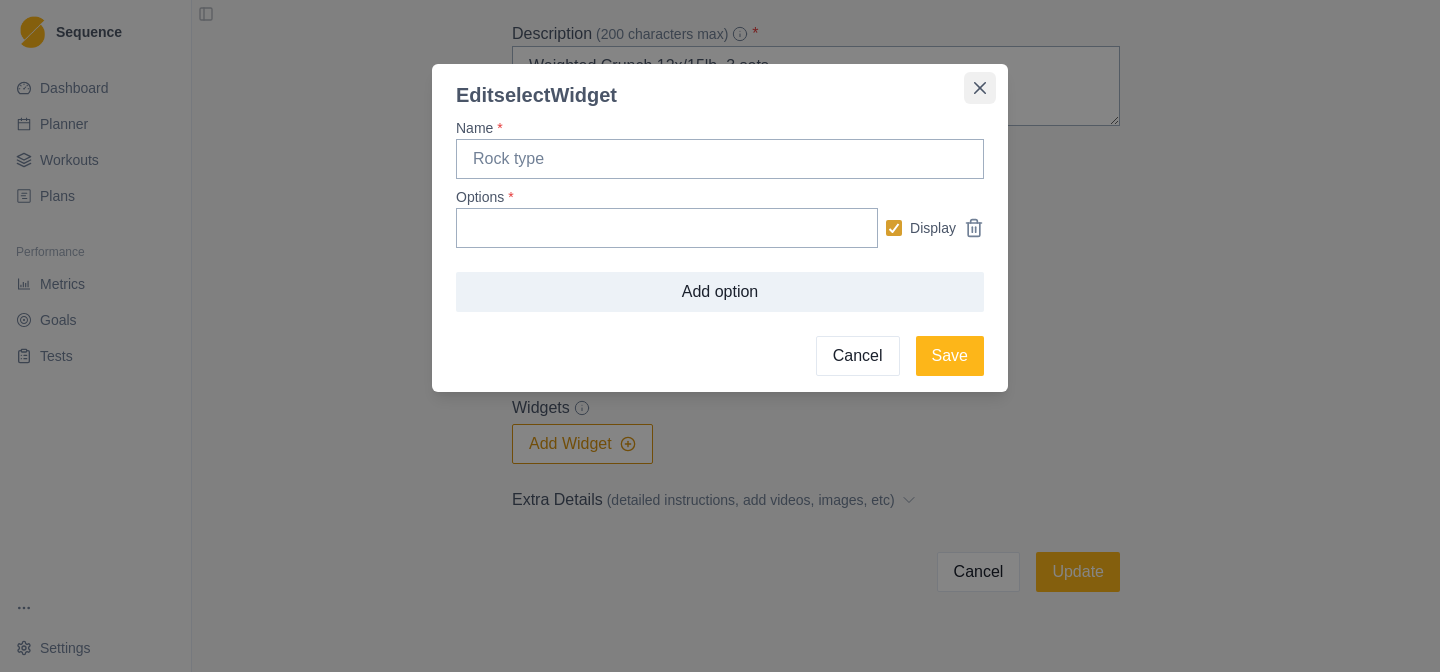 click 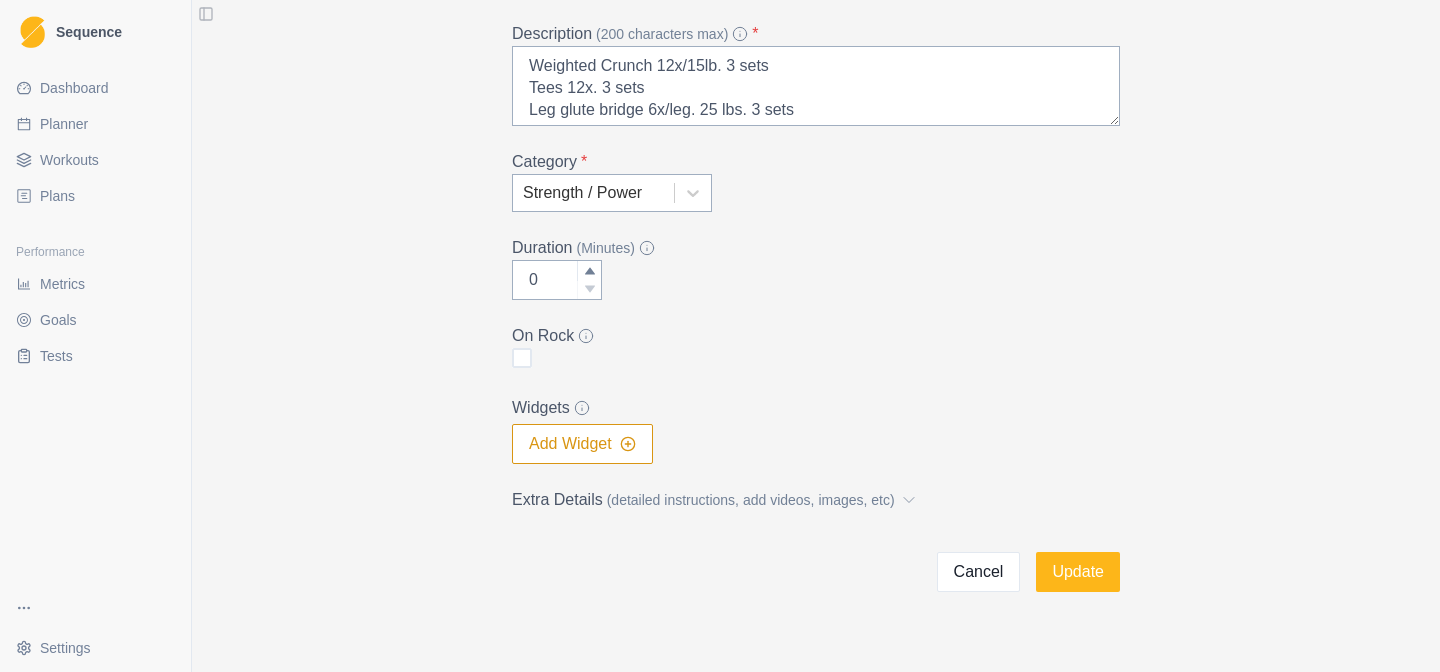 click on "Add Widget" at bounding box center [582, 444] 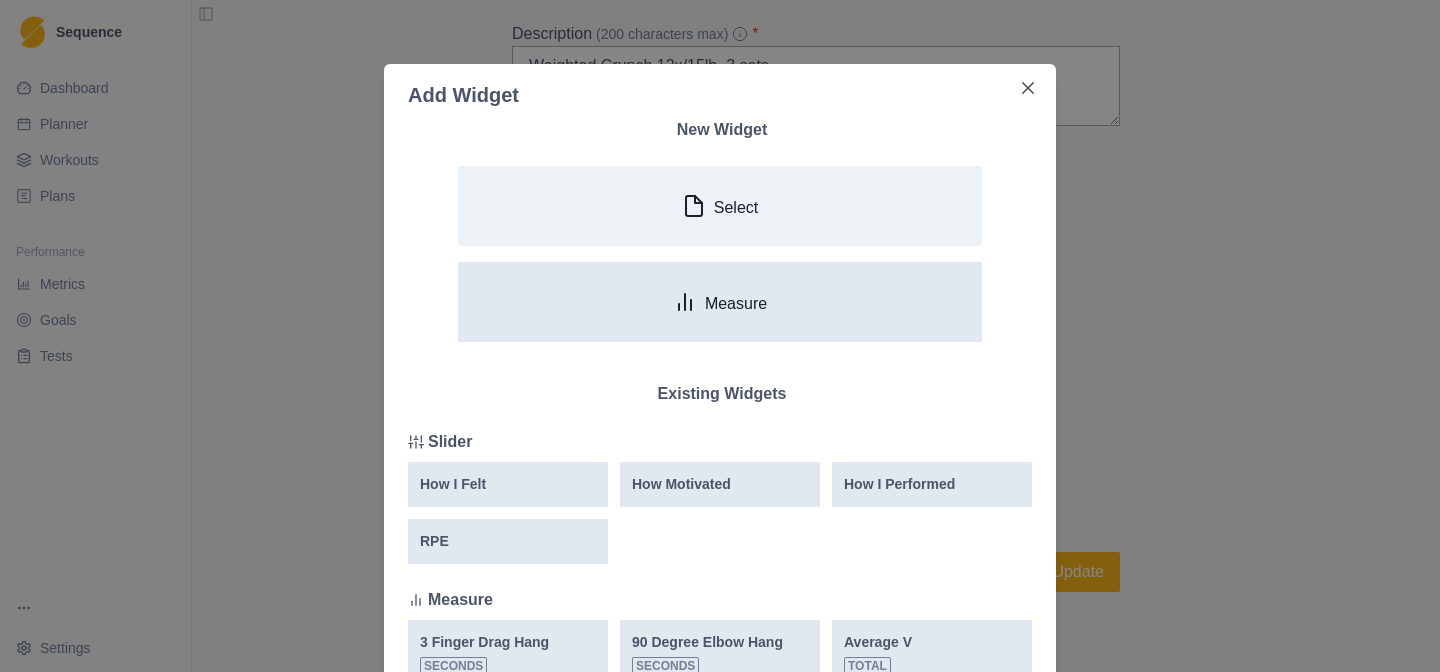 click 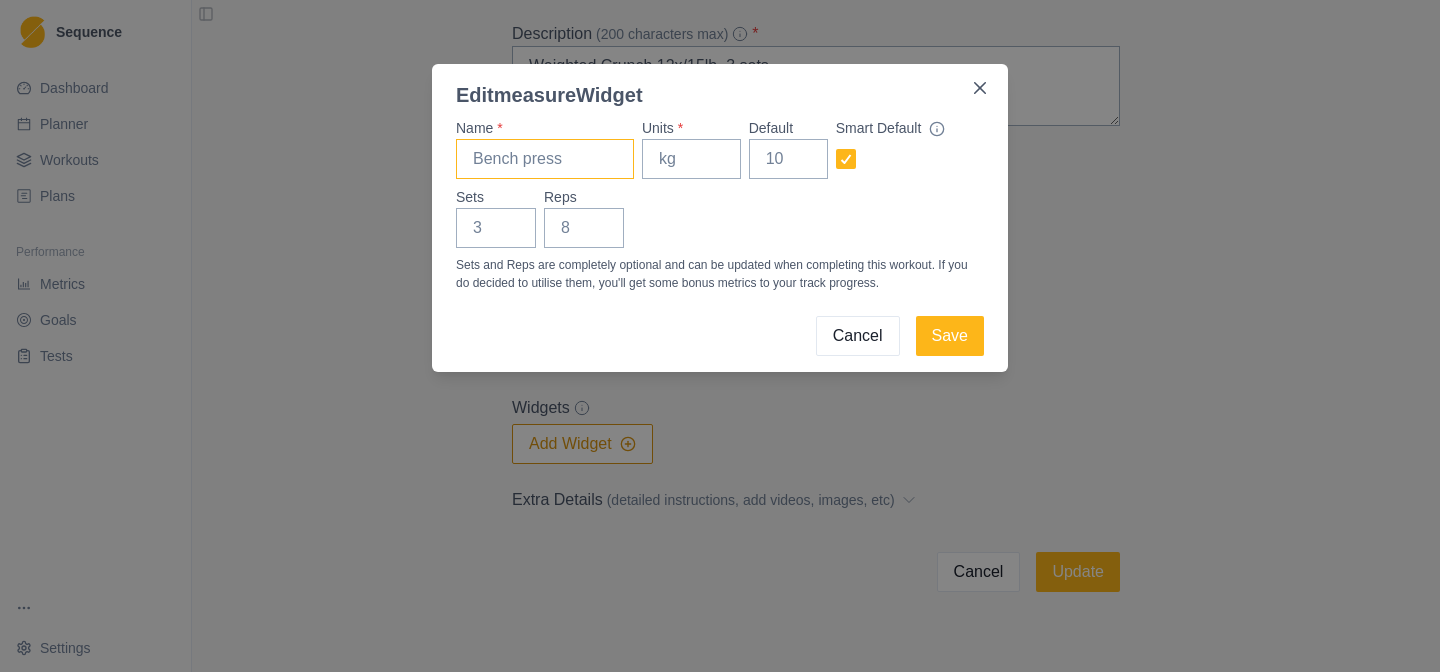 click on "Name *" at bounding box center (545, 159) 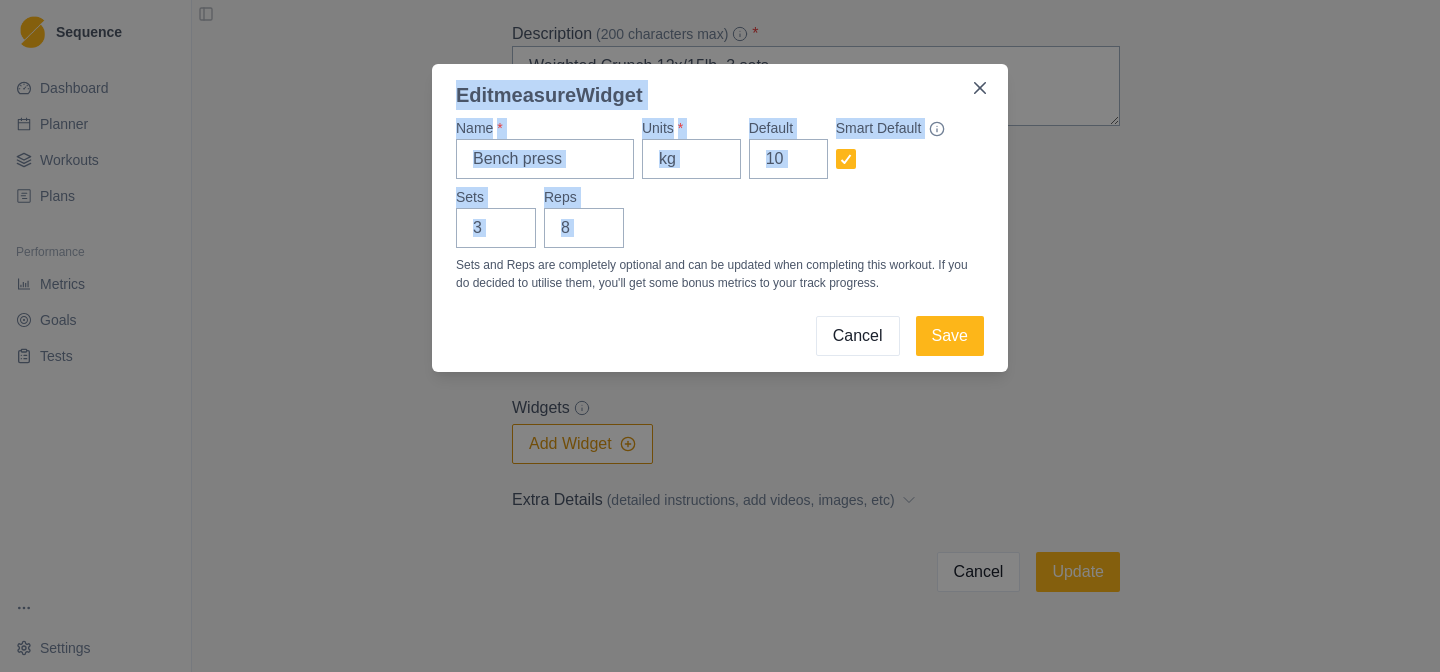 drag, startPoint x: 691, startPoint y: 79, endPoint x: 722, endPoint y: 253, distance: 176.73993 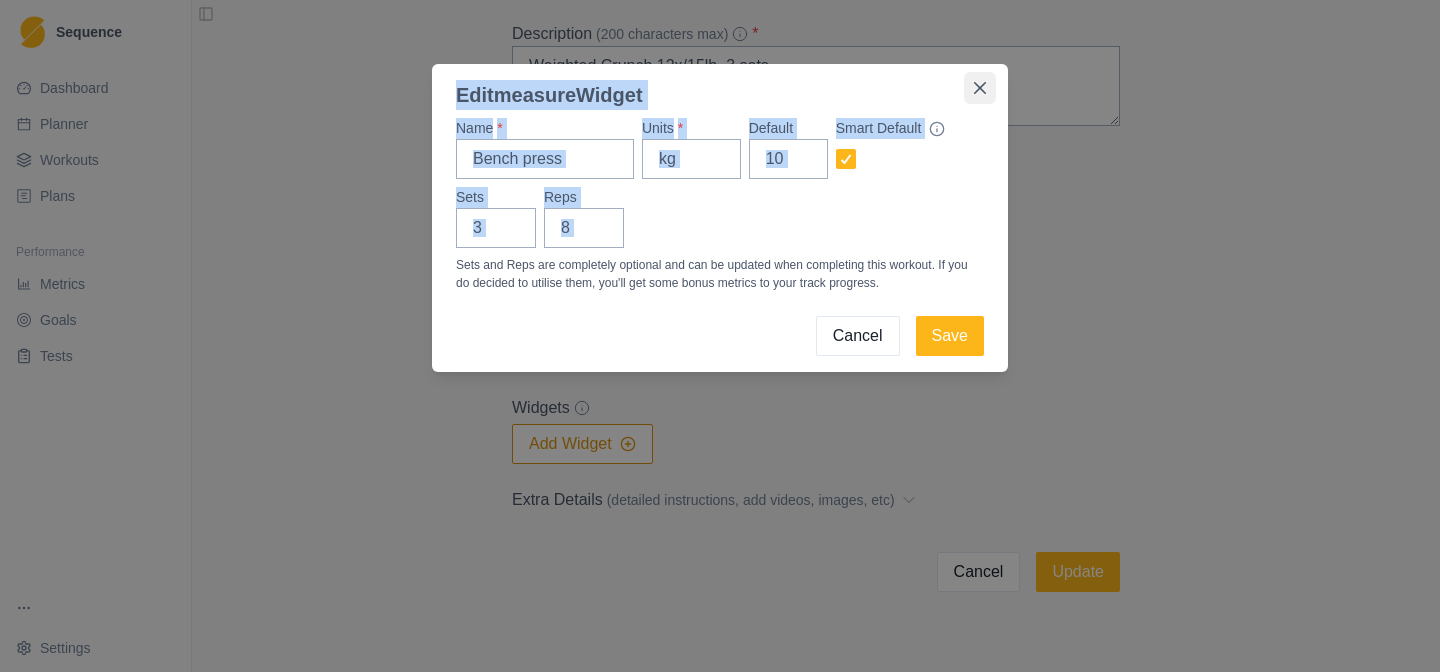 click 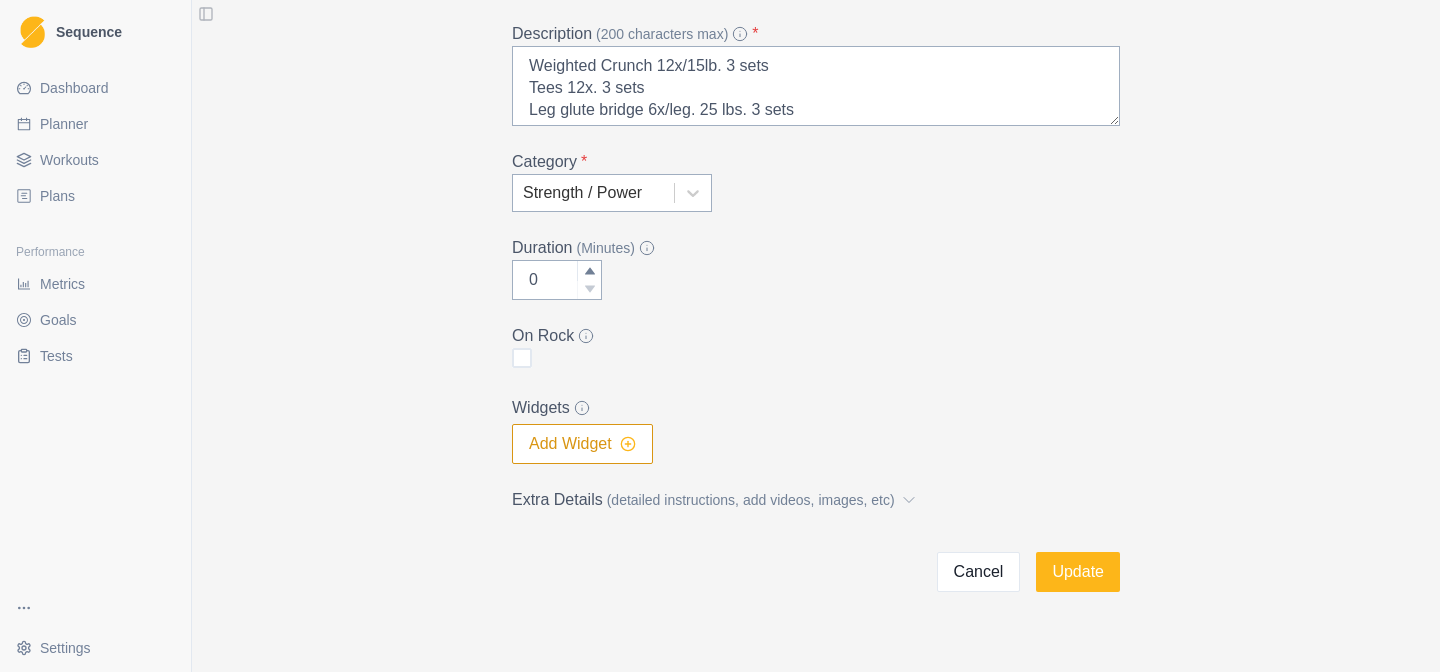 click 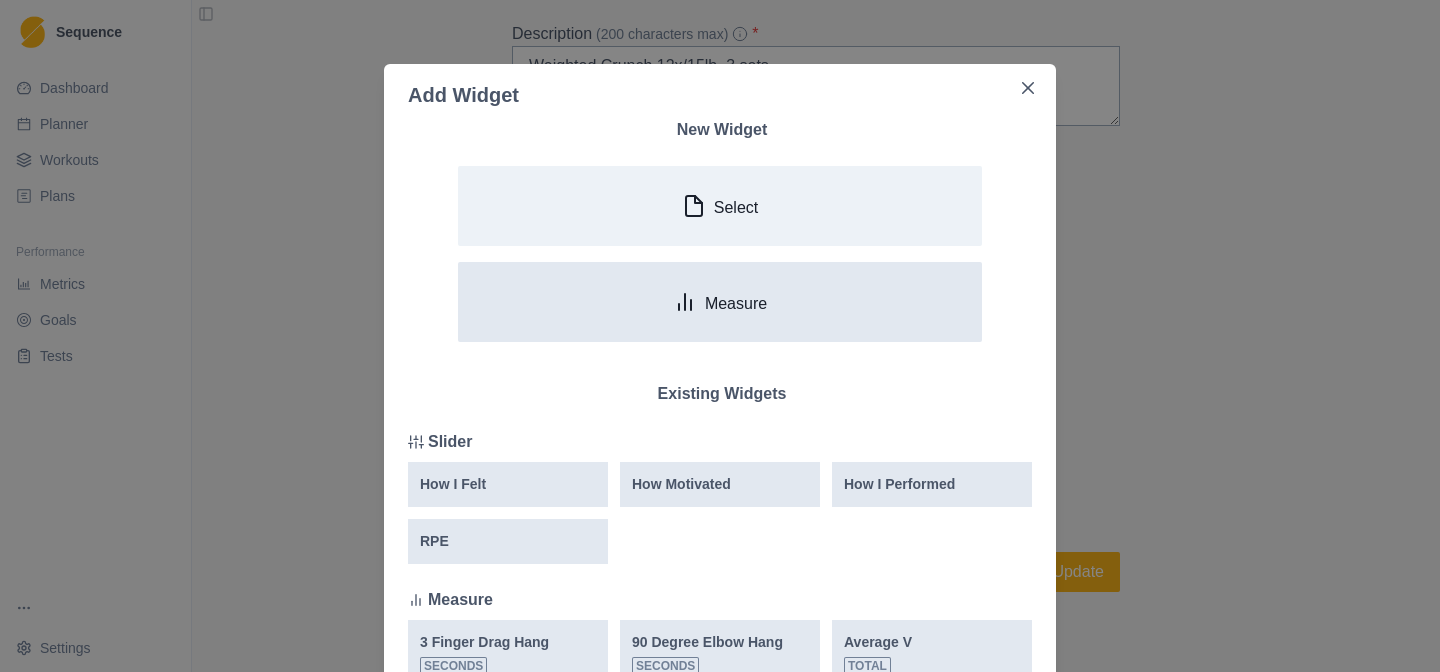 click 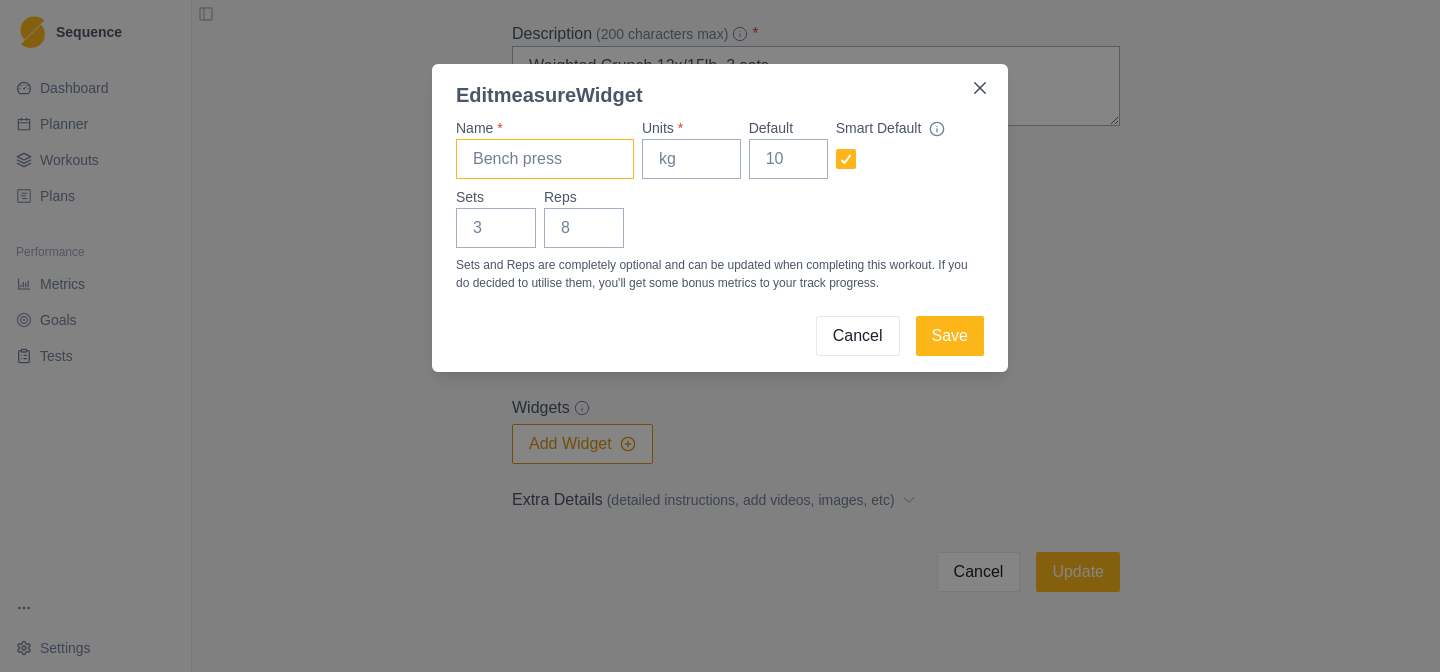 click on "Name *" at bounding box center (545, 159) 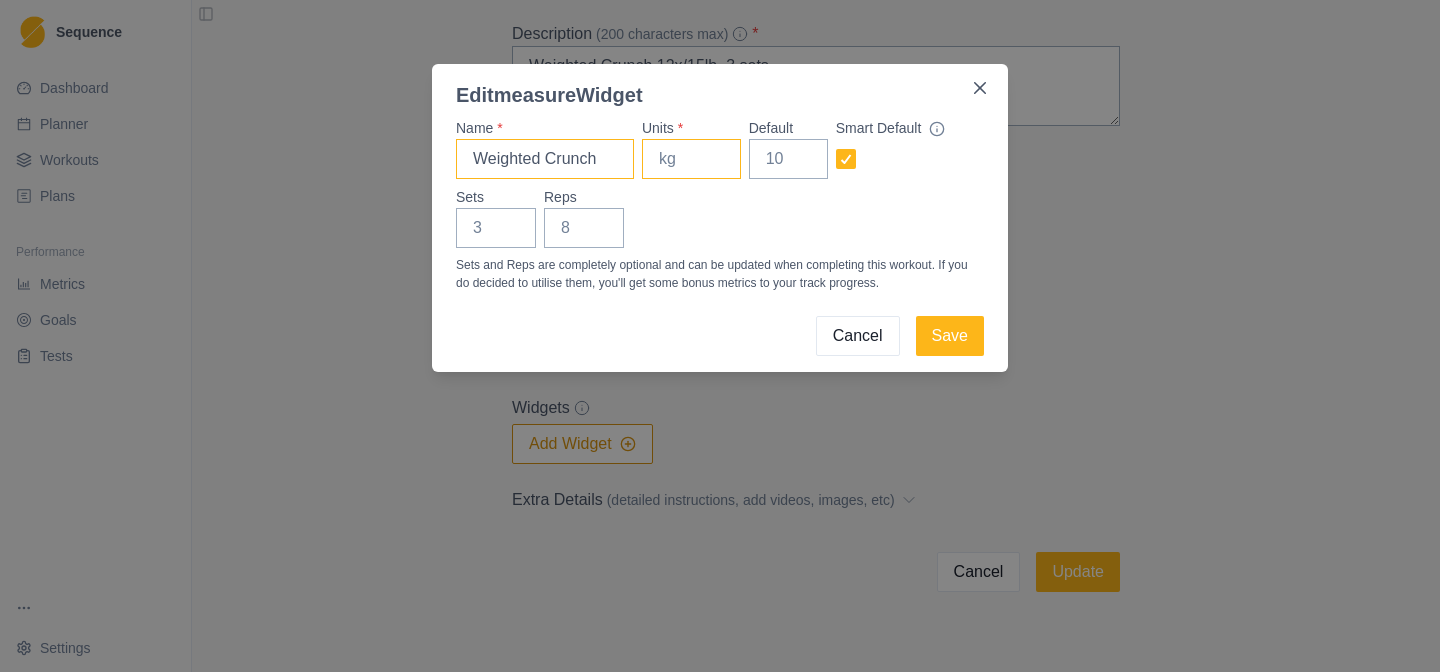 type on "Weighted Crunch" 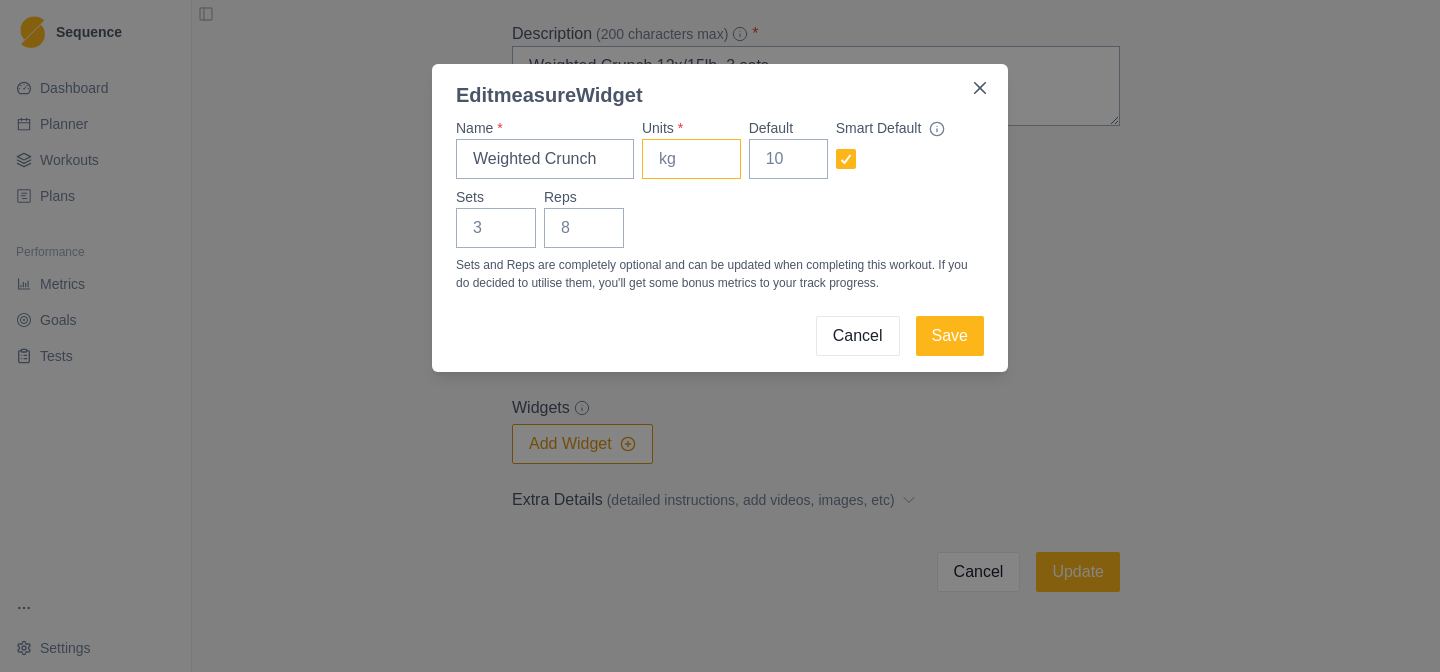 click on "Units *" at bounding box center (691, 159) 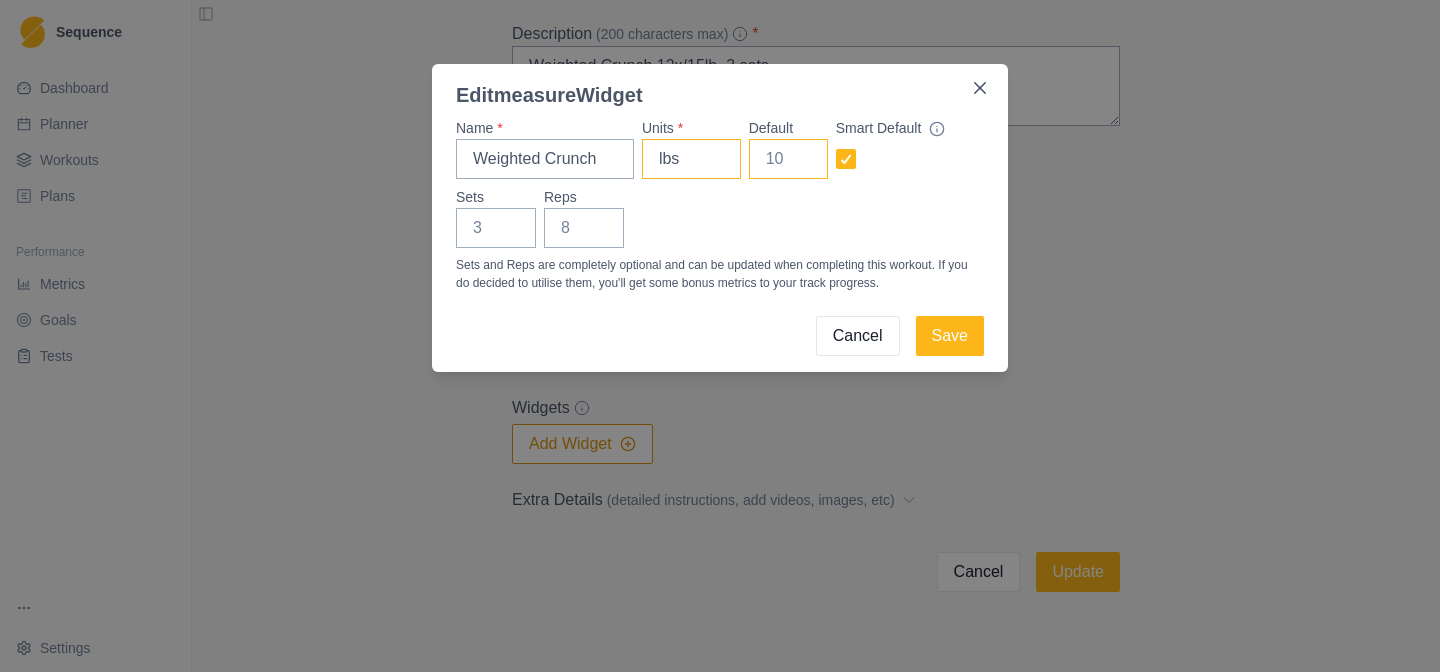 type on "lbs" 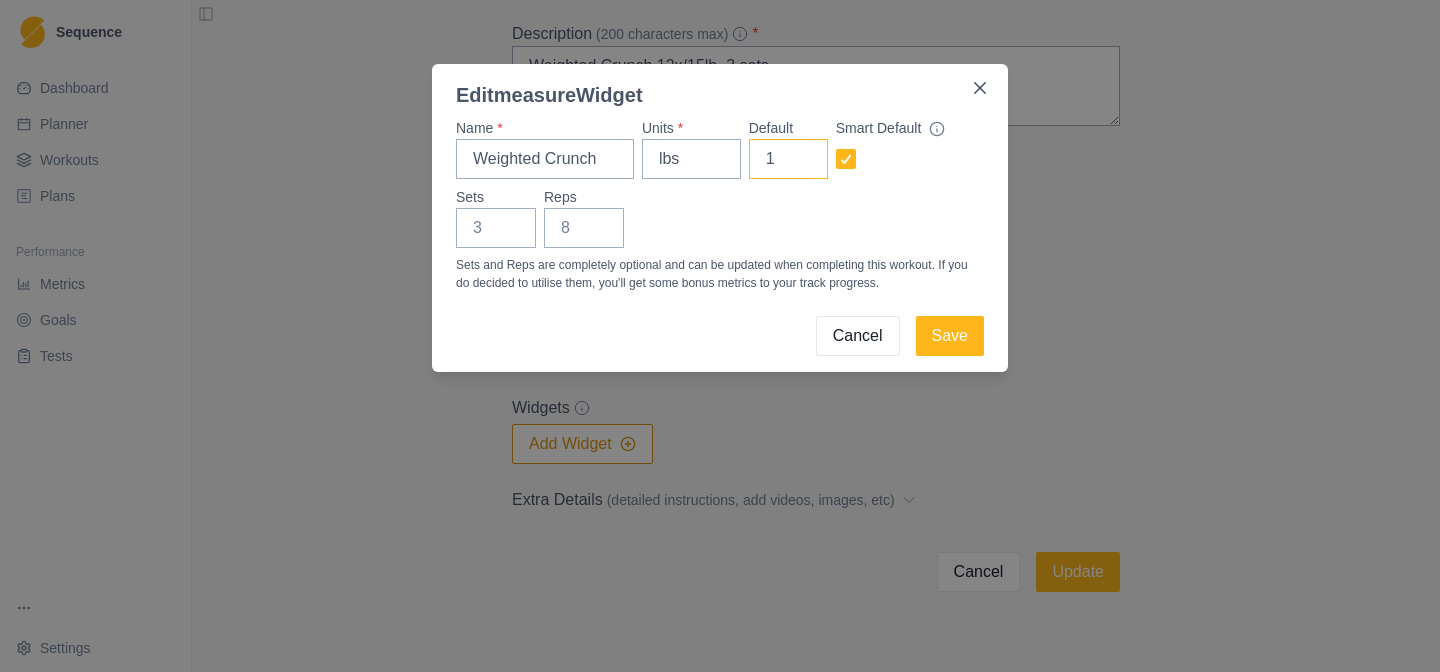 click on "1" at bounding box center (788, 159) 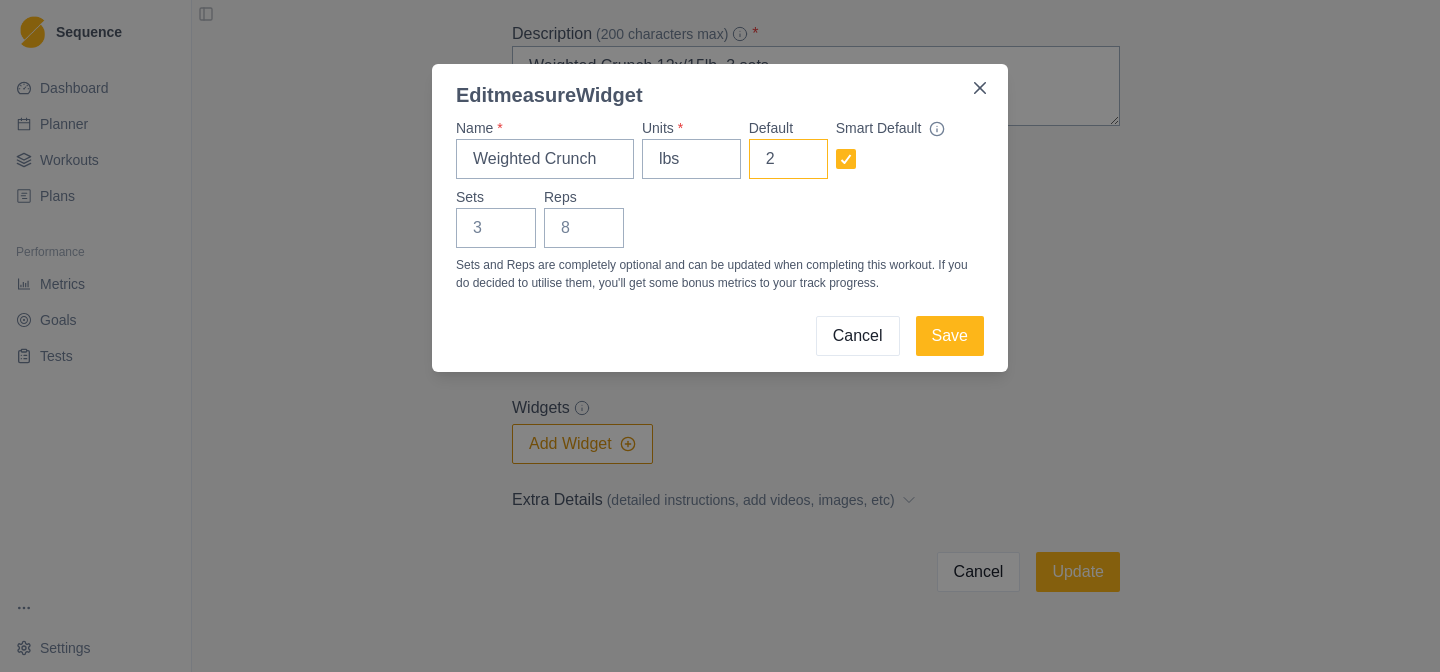 click on "2" at bounding box center [788, 159] 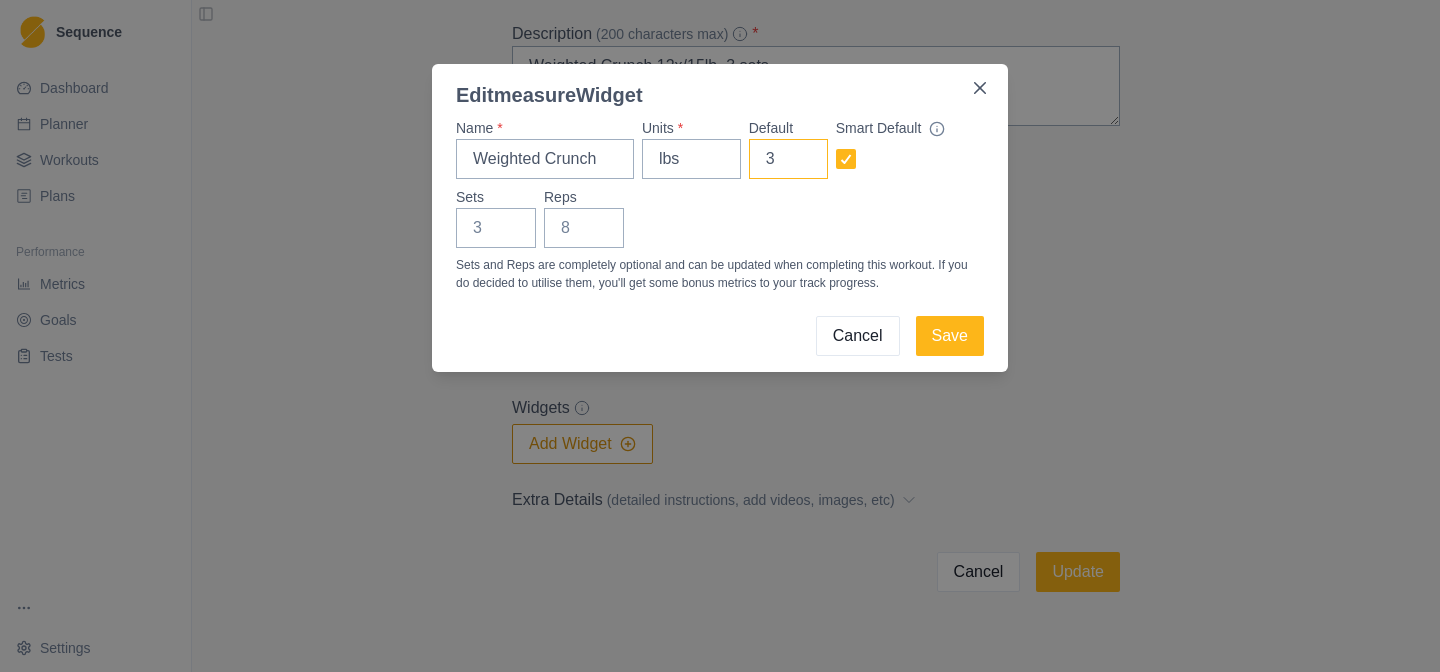 click on "3" at bounding box center [788, 159] 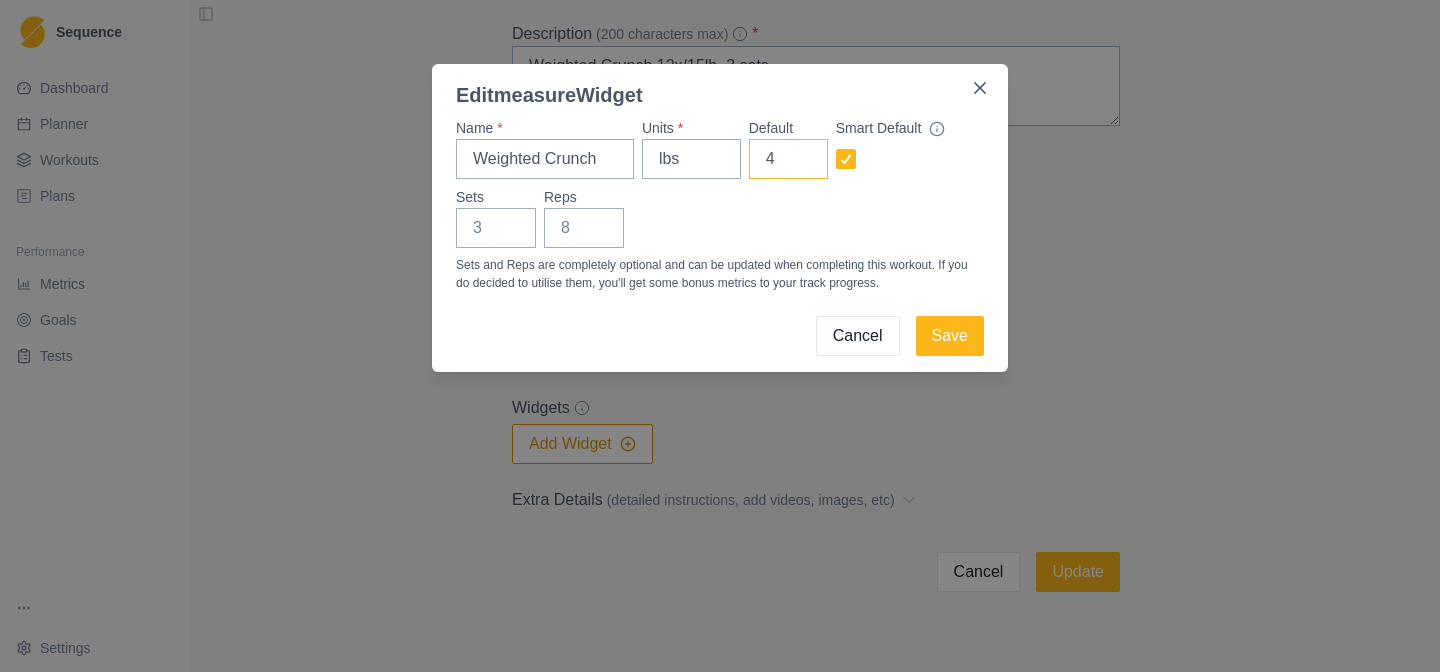 click on "4" at bounding box center [788, 159] 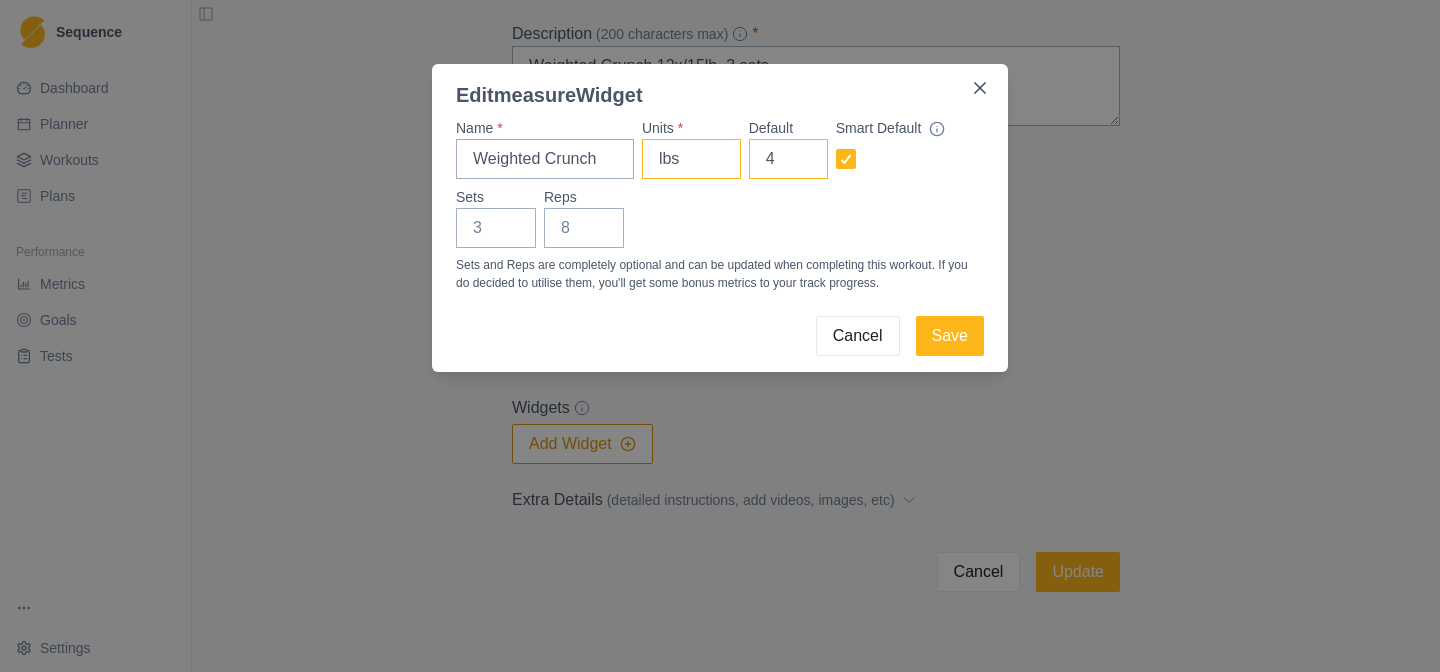 drag, startPoint x: 785, startPoint y: 162, endPoint x: 727, endPoint y: 162, distance: 58 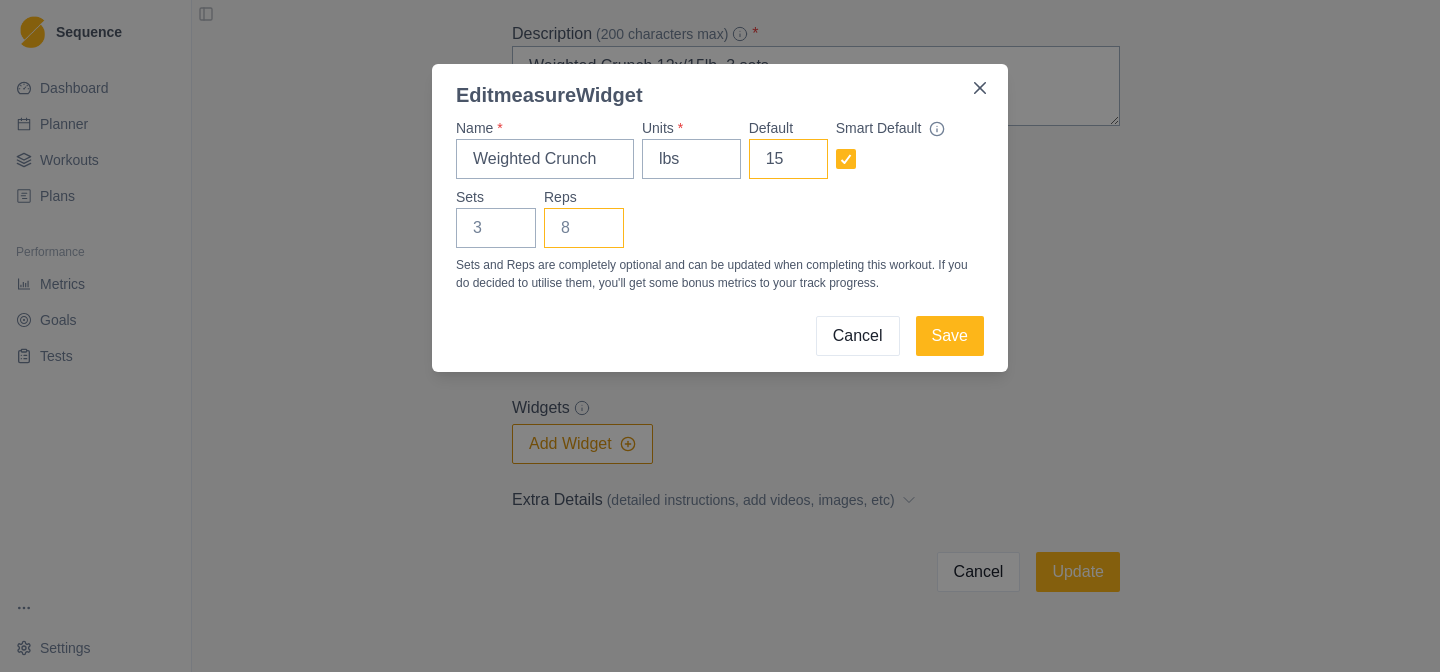 type on "15" 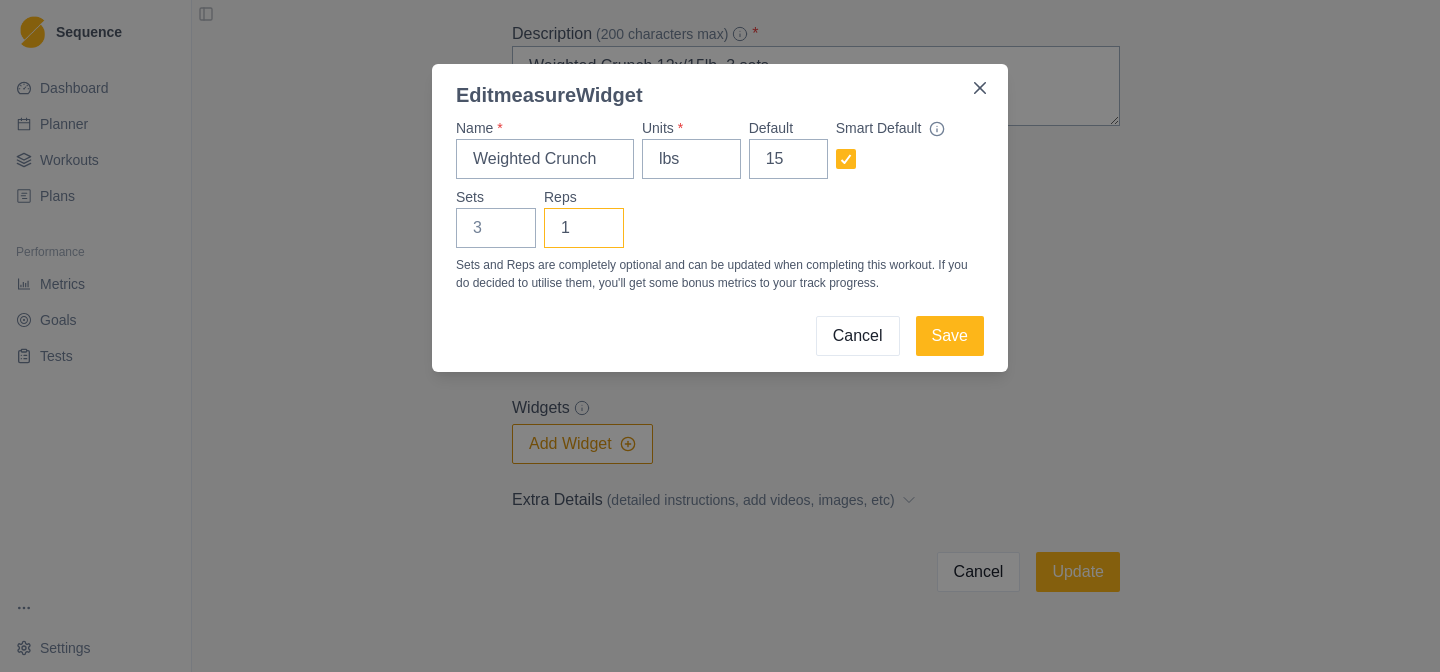 click on "1" at bounding box center (584, 228) 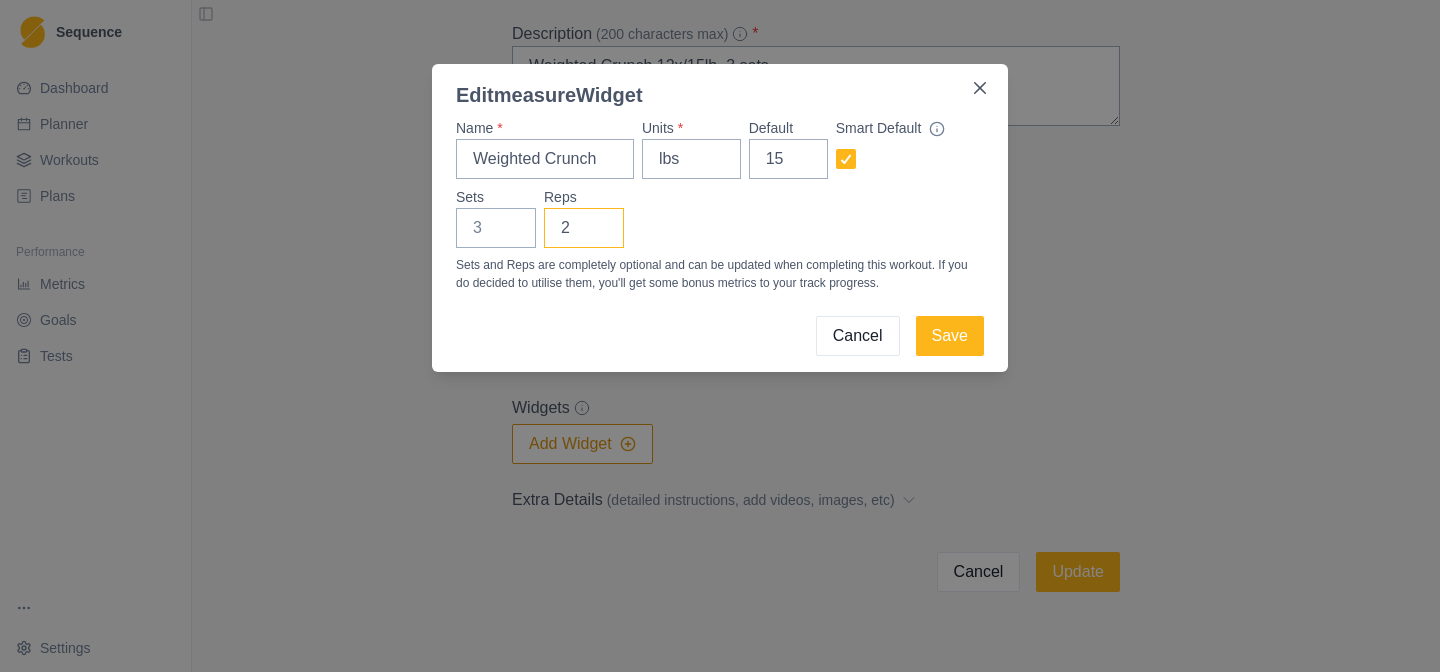 click on "2" at bounding box center (584, 228) 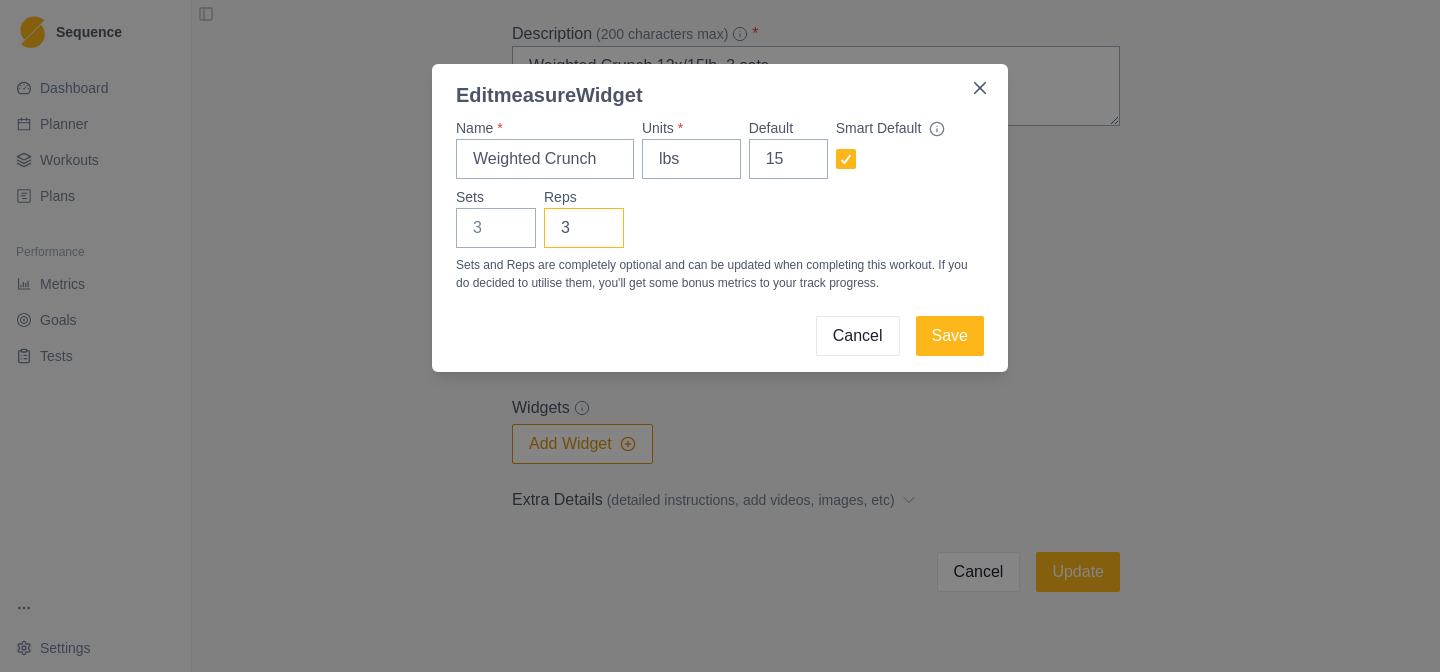 click on "3" at bounding box center (584, 228) 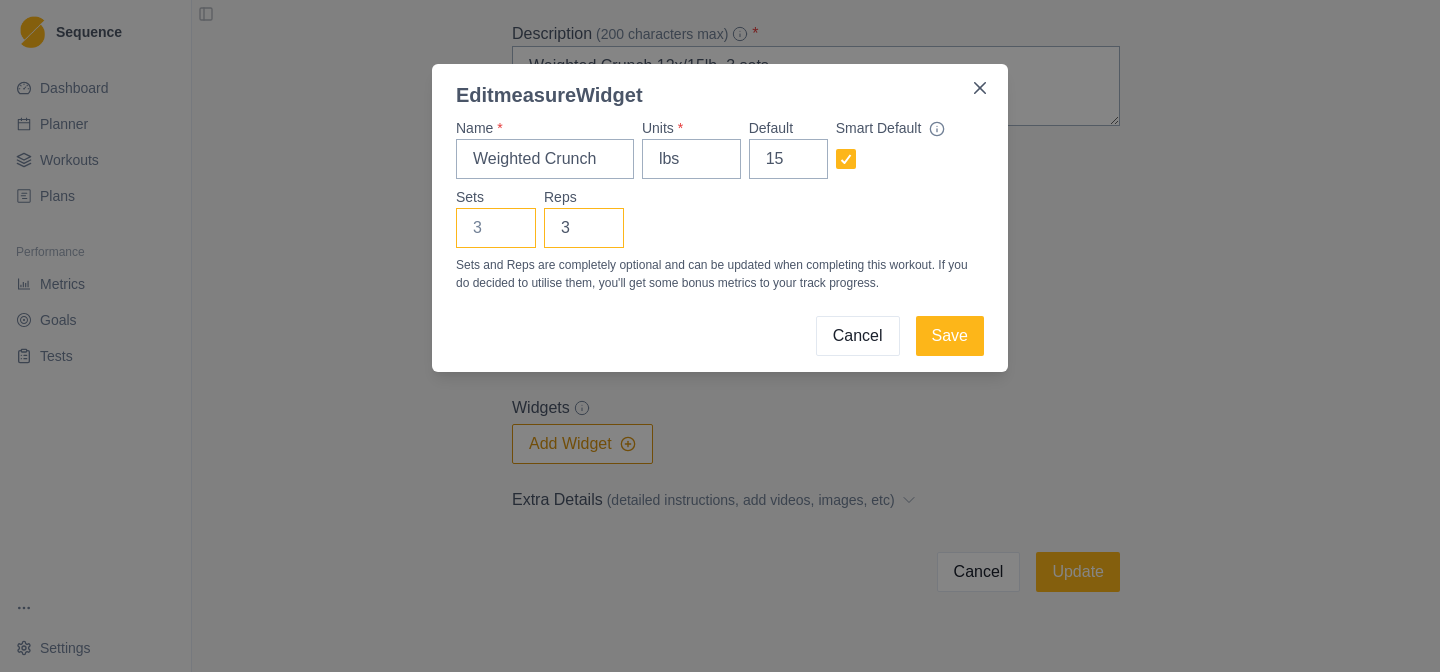 drag, startPoint x: 581, startPoint y: 230, endPoint x: 526, endPoint y: 228, distance: 55.03635 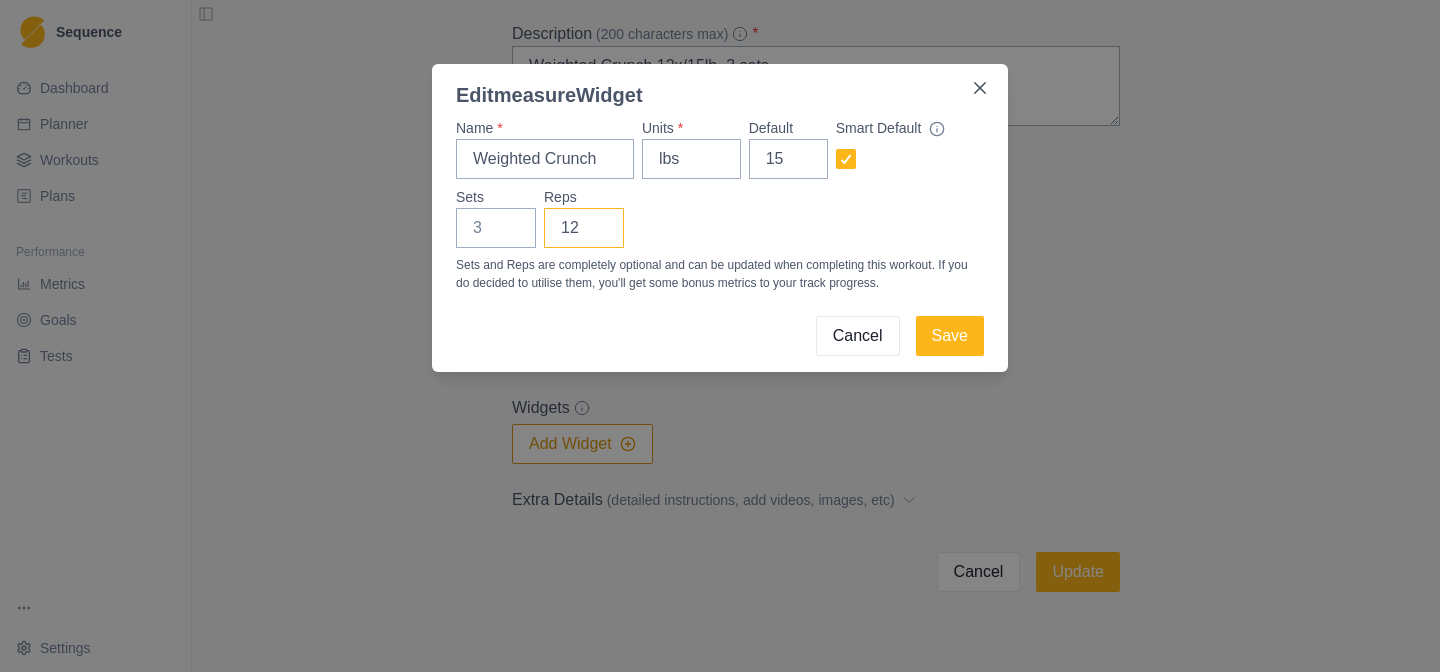 type on "12" 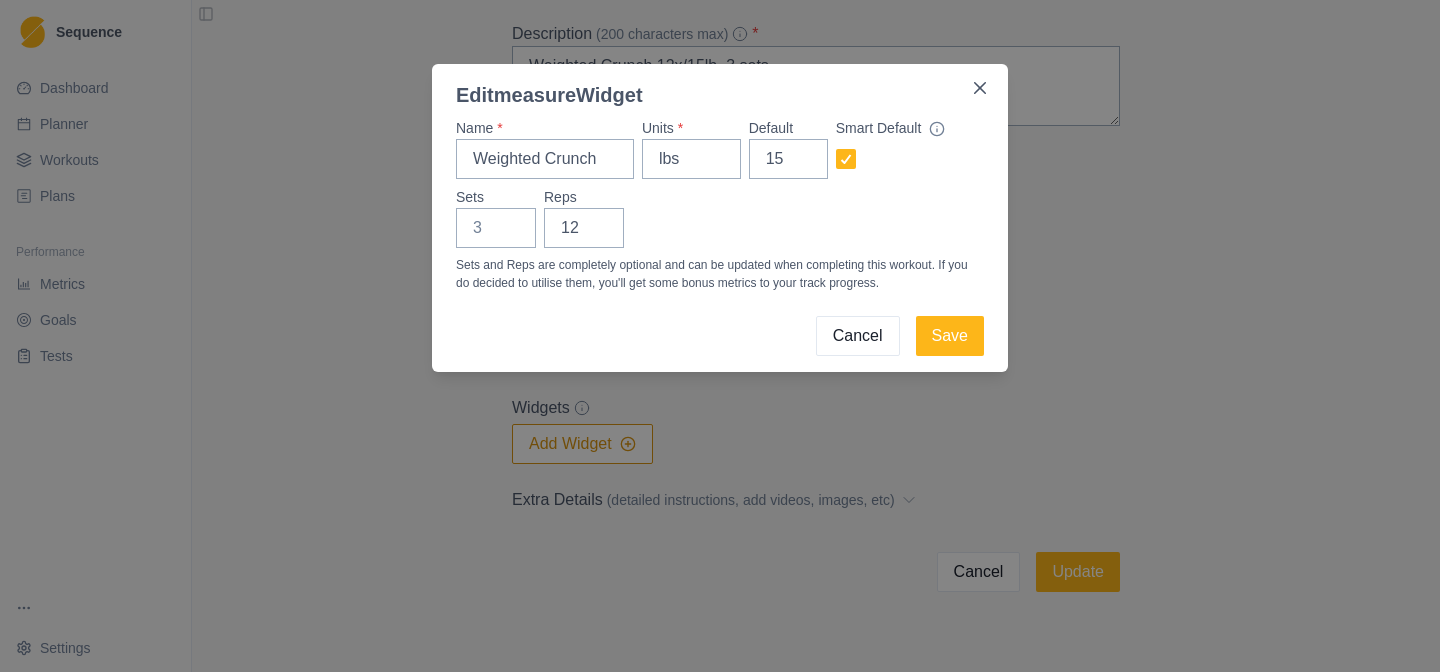 click on "Sets Reps 12" at bounding box center (720, 217) 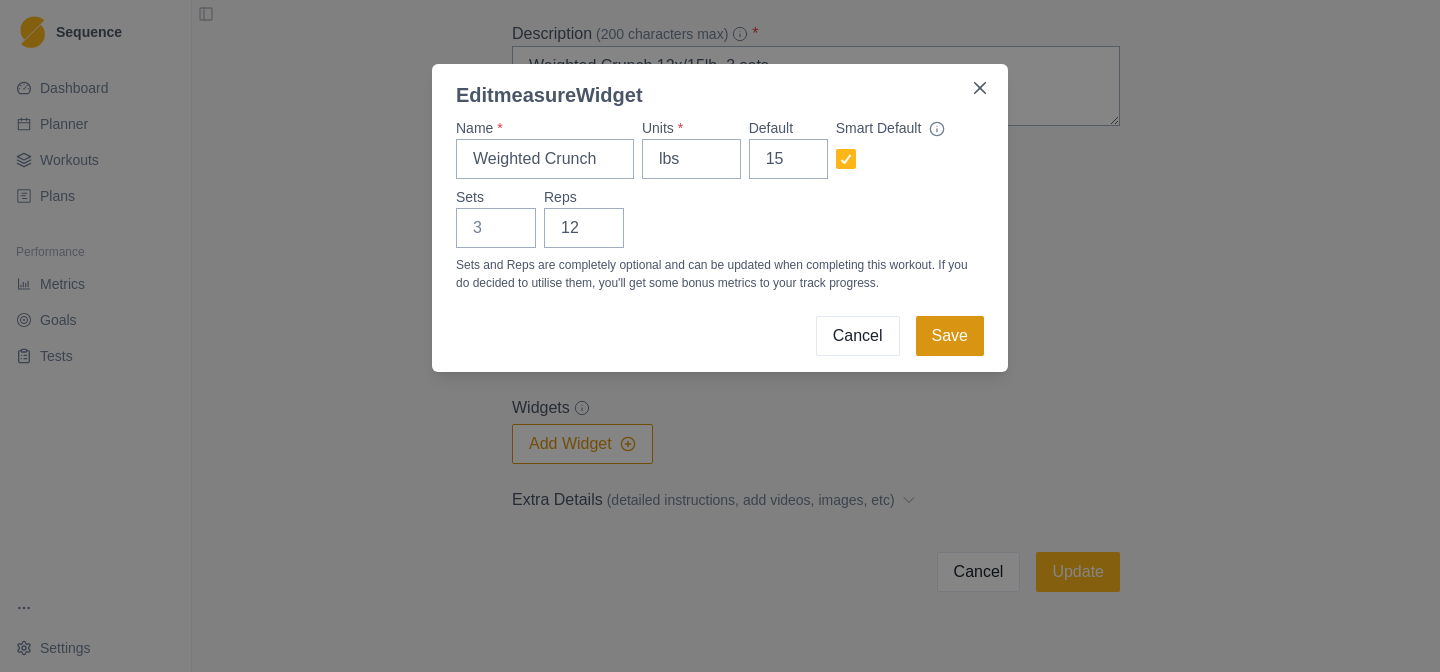 click on "Save" at bounding box center (950, 336) 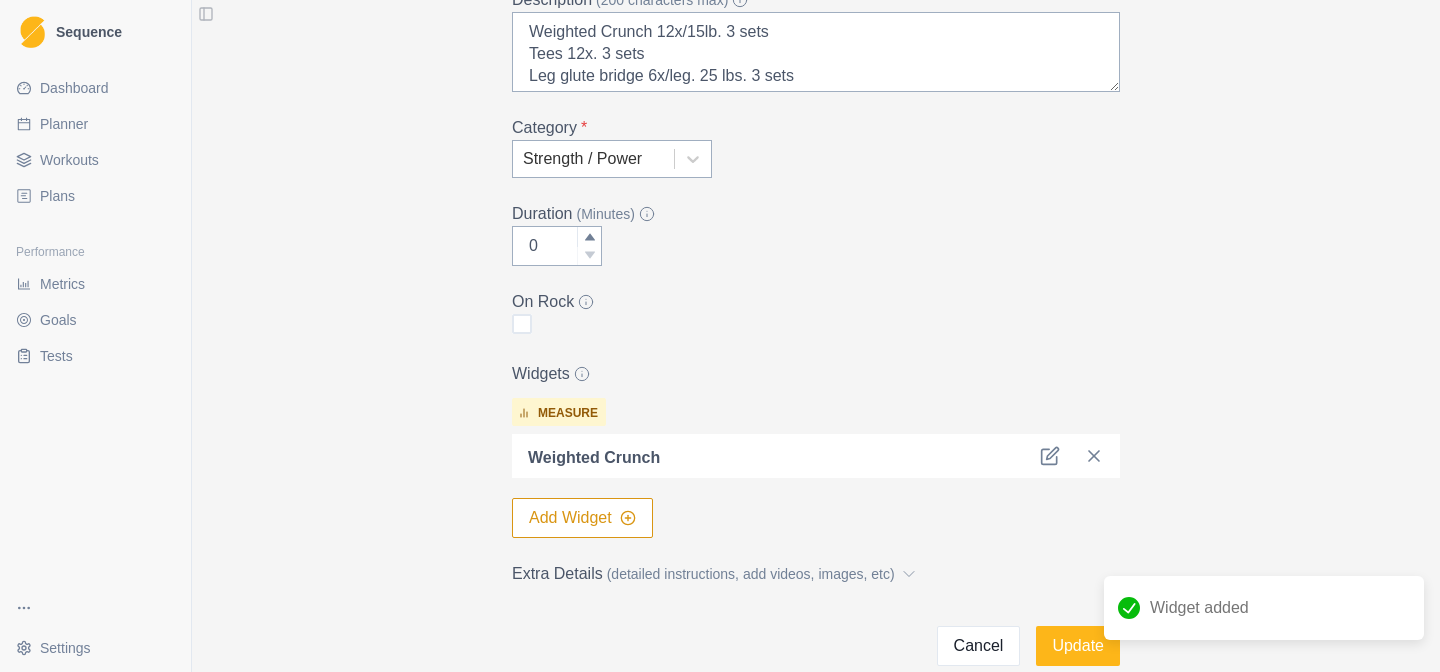 scroll, scrollTop: 253, scrollLeft: 0, axis: vertical 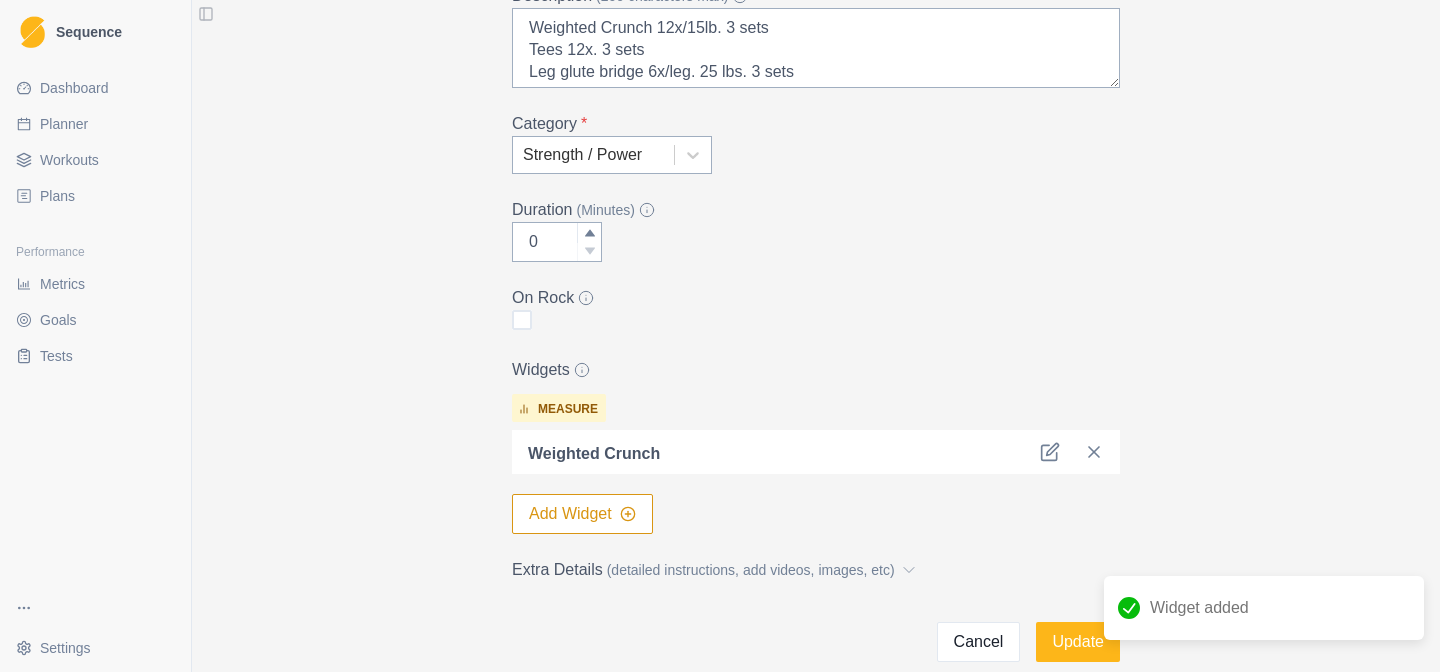 click on "Add Widget" at bounding box center [582, 514] 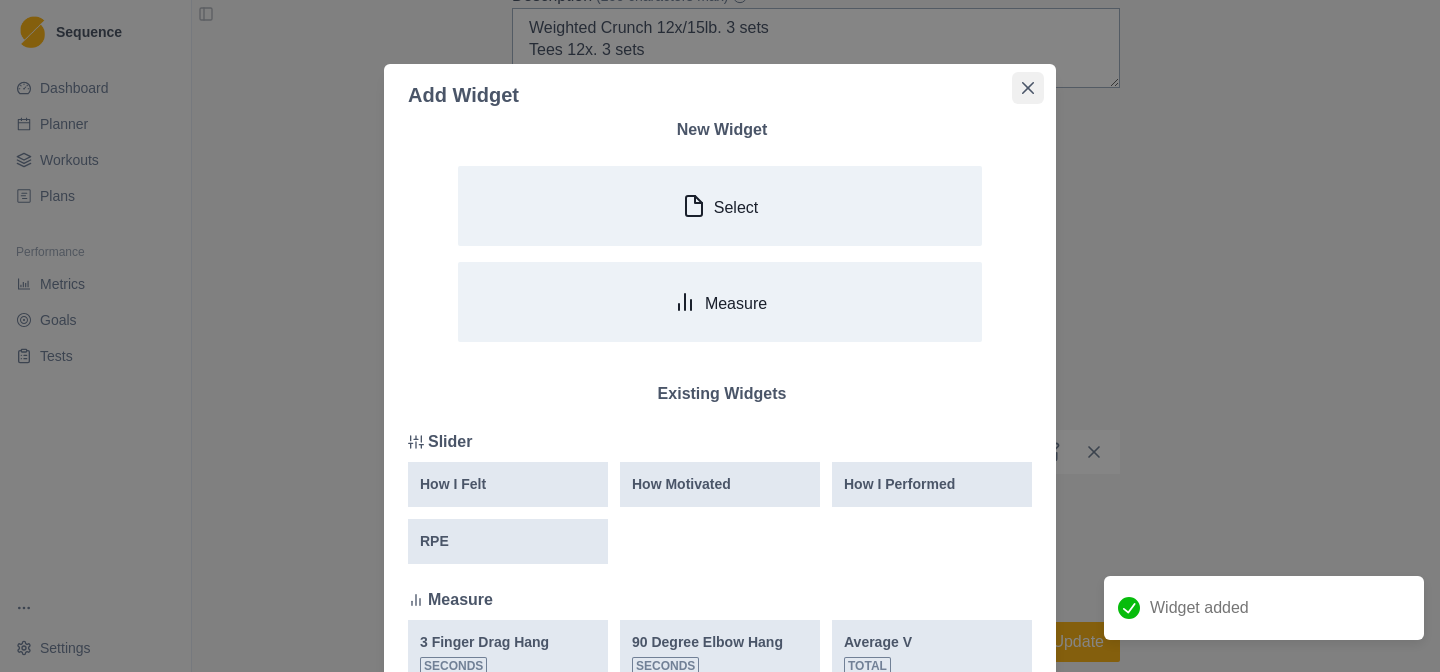 click at bounding box center (1028, 88) 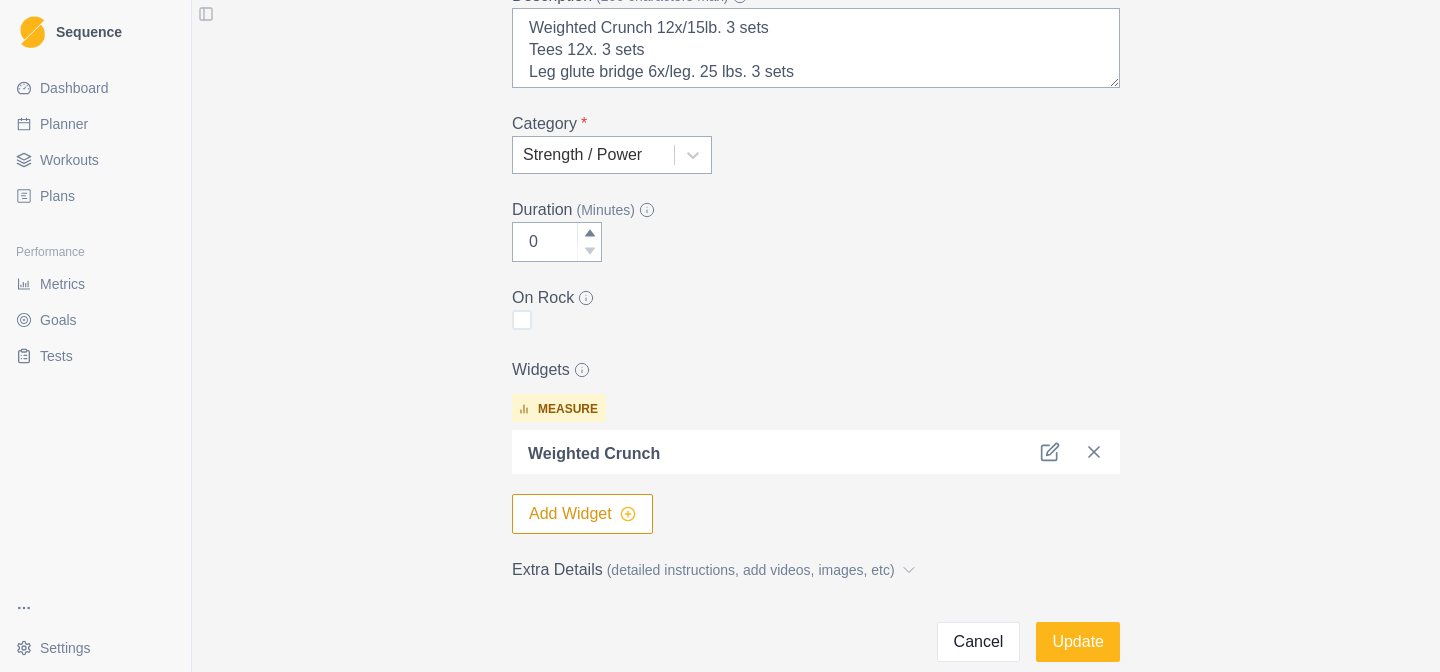 click 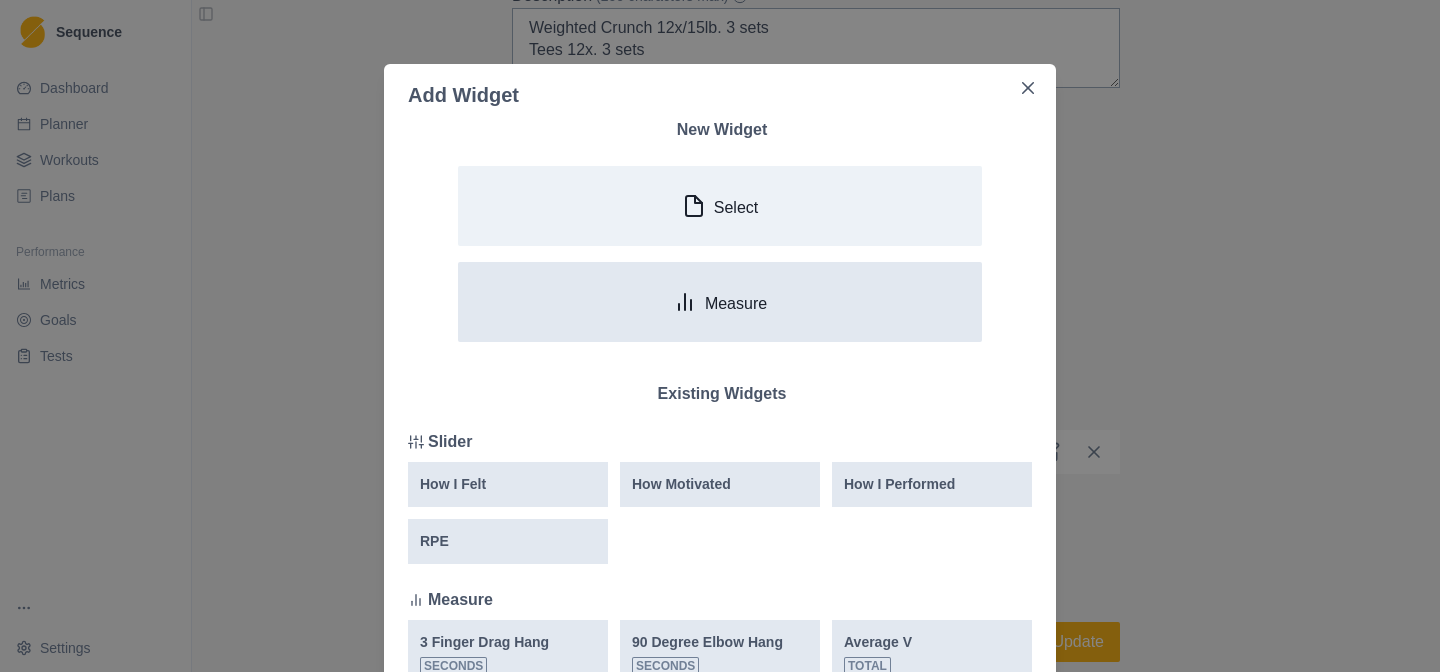 click on "Measure" at bounding box center (720, 302) 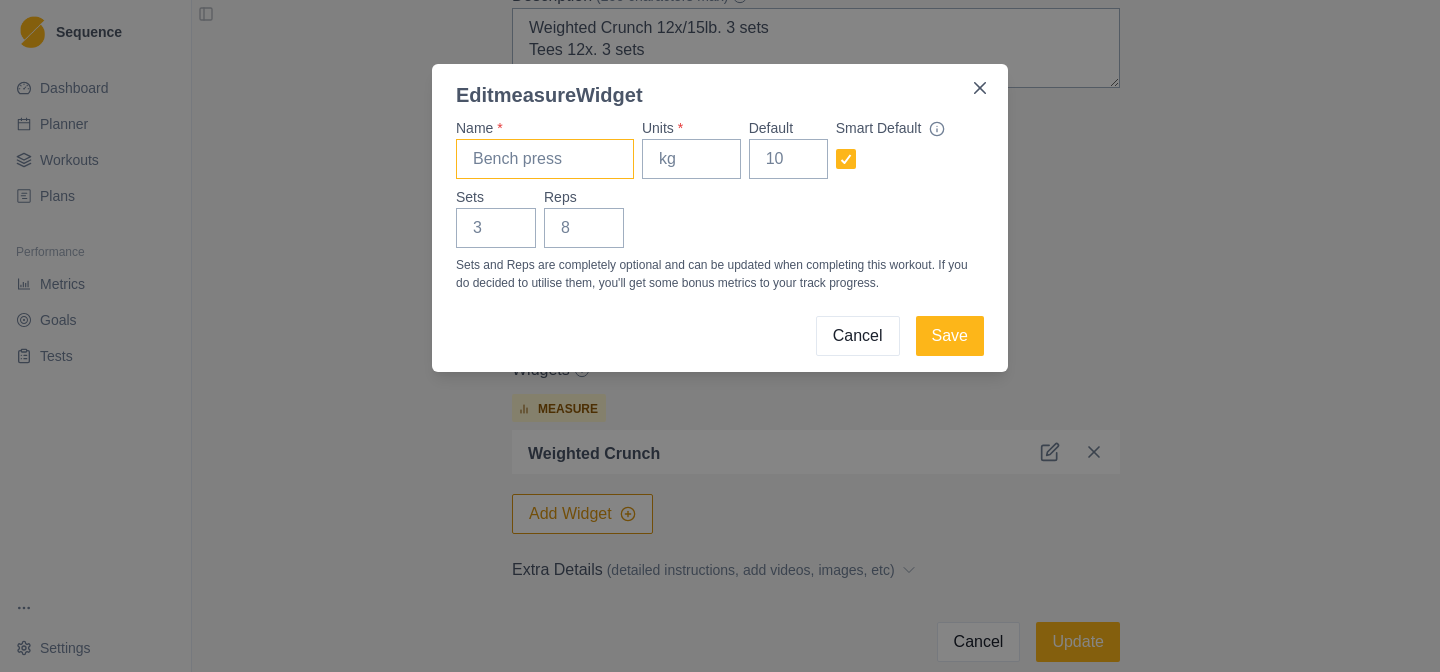 click on "Name *" at bounding box center (545, 159) 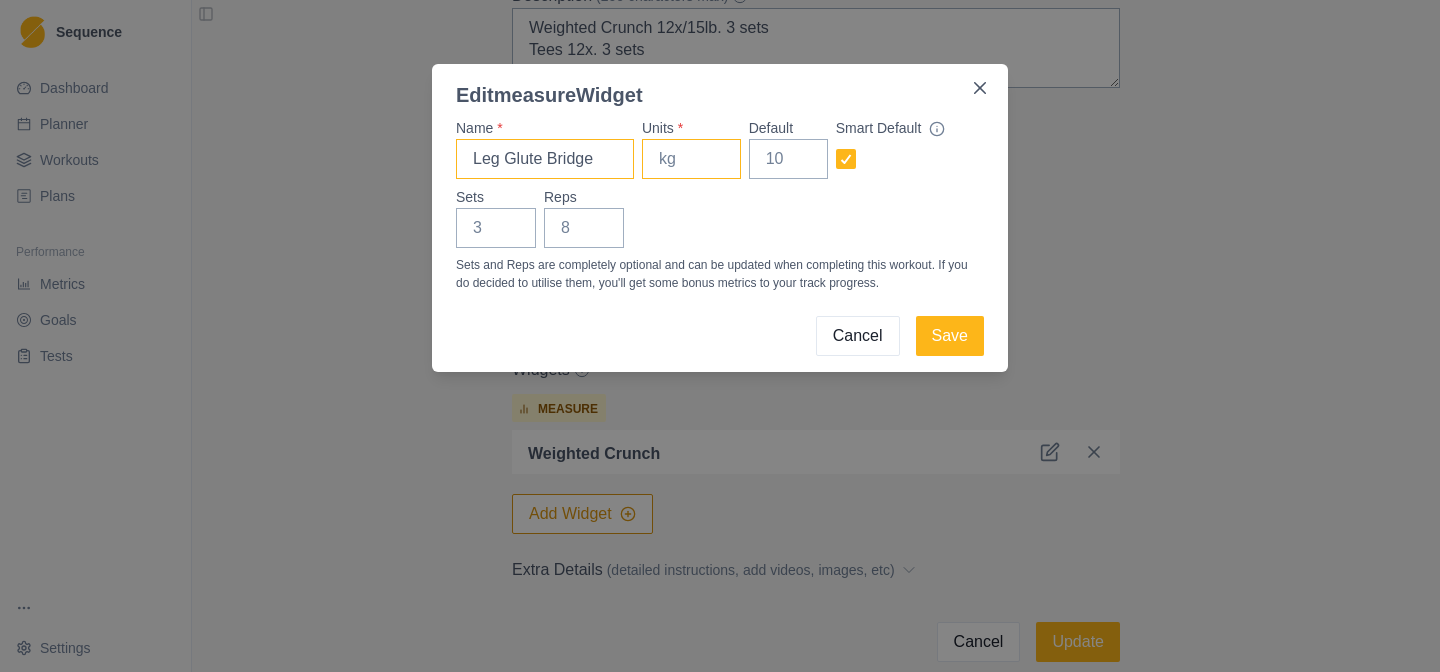type on "Leg Glute Bridge" 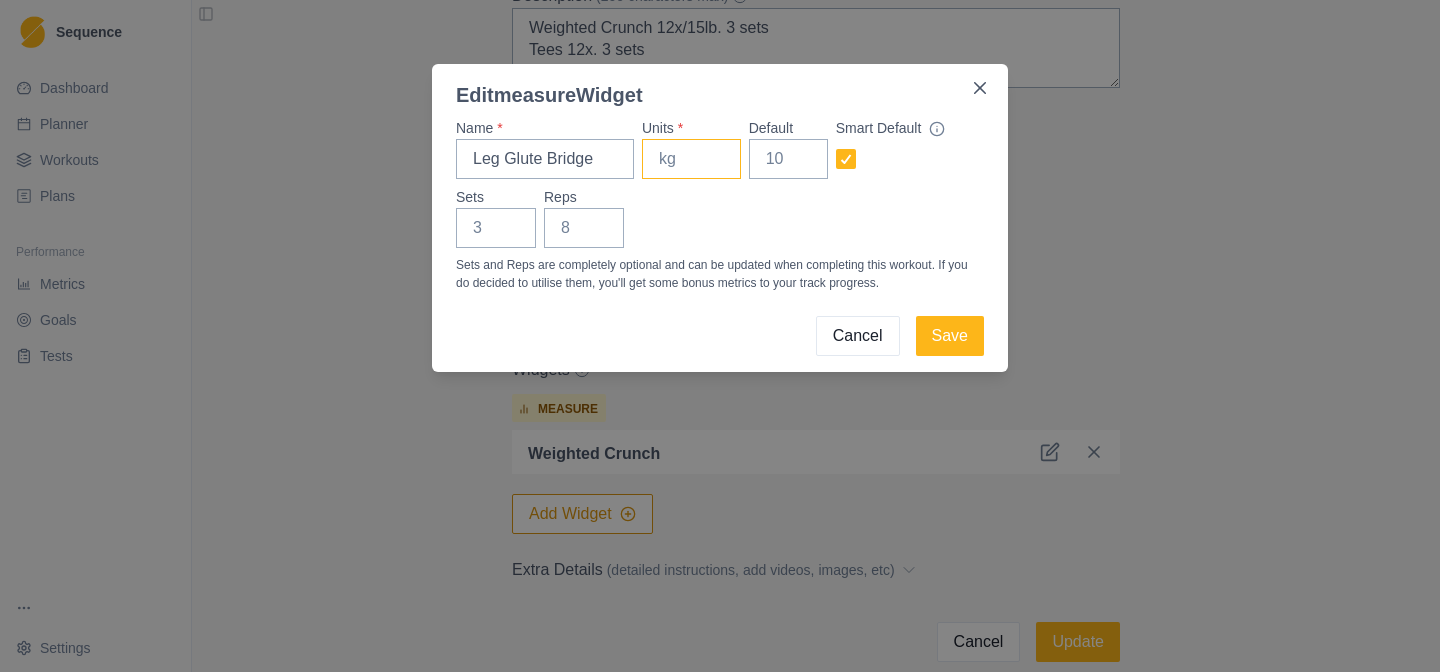 click on "Units *" at bounding box center (691, 159) 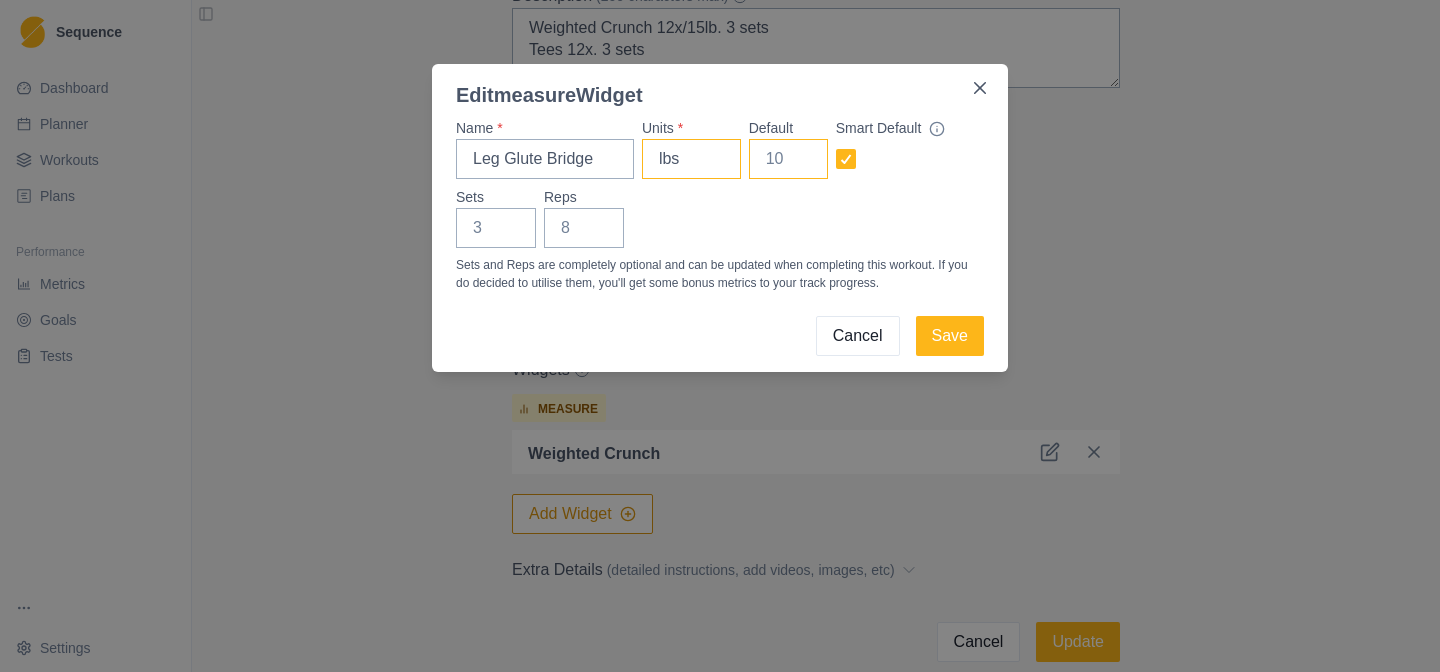 type on "lbs" 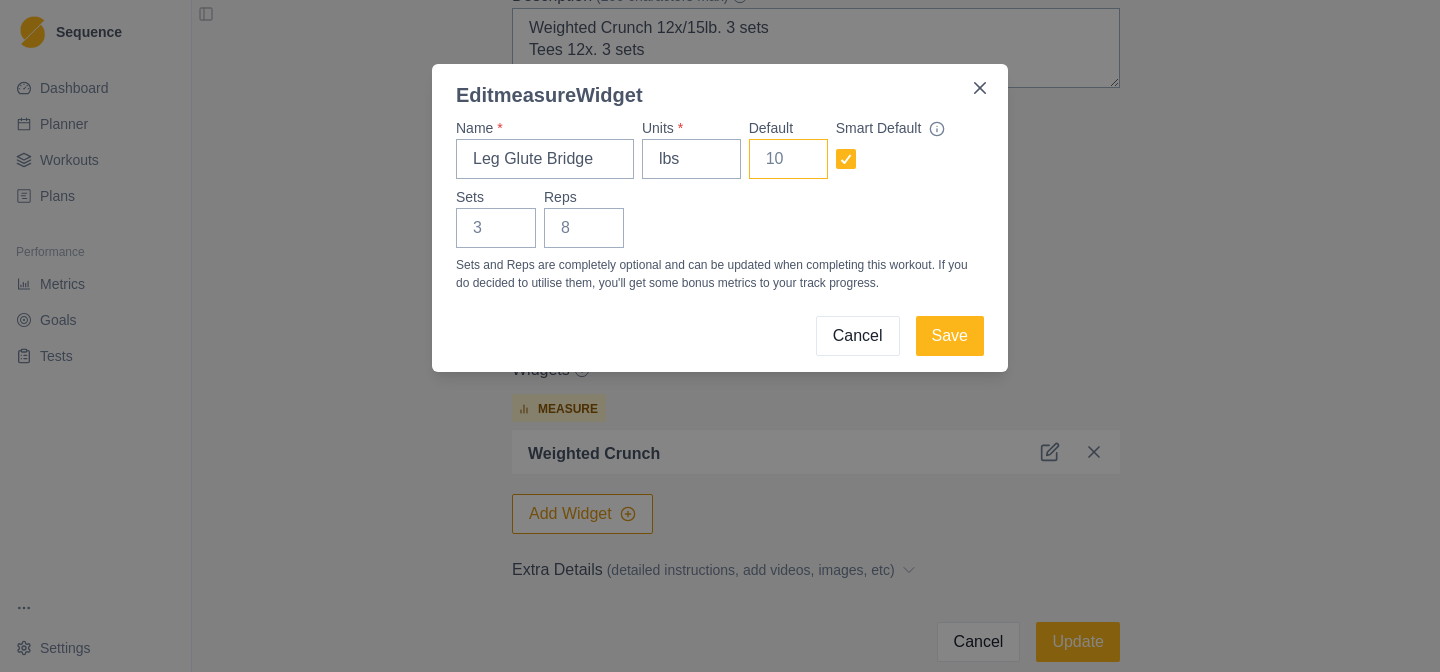 click on "Default" at bounding box center [788, 159] 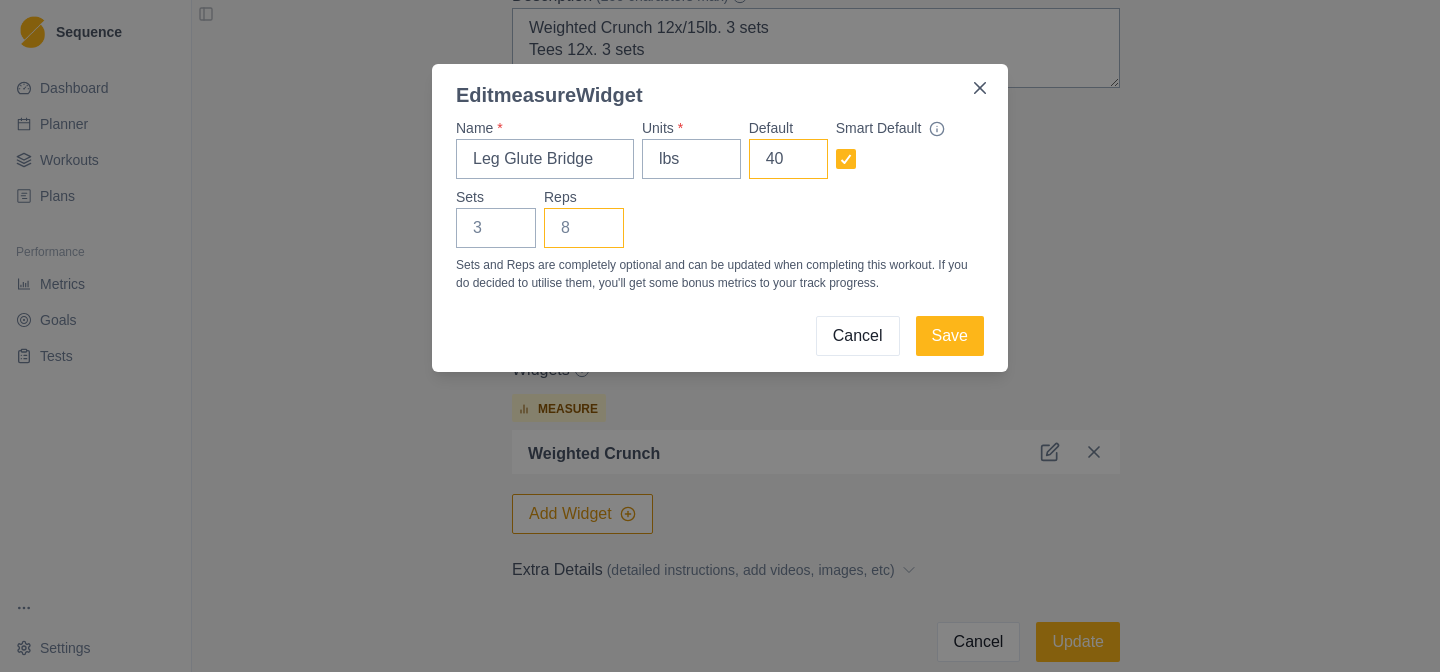type on "40" 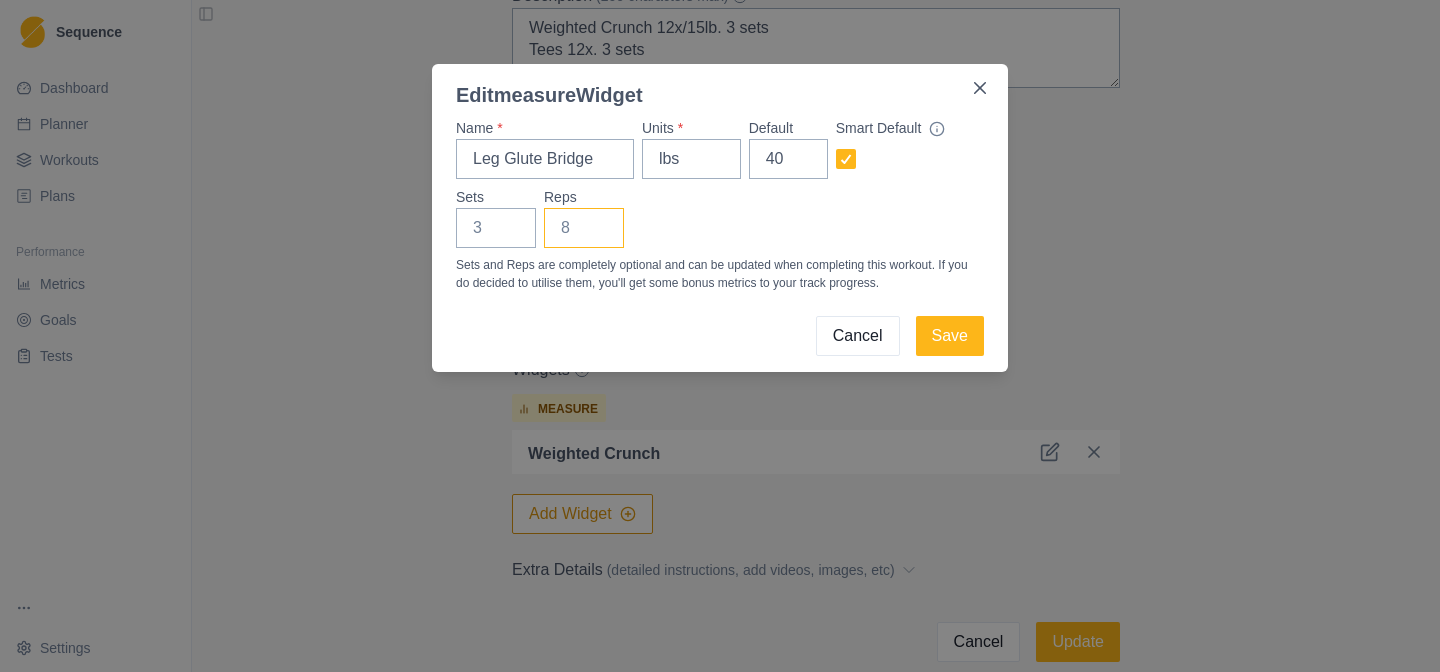 click on "Reps" at bounding box center (584, 228) 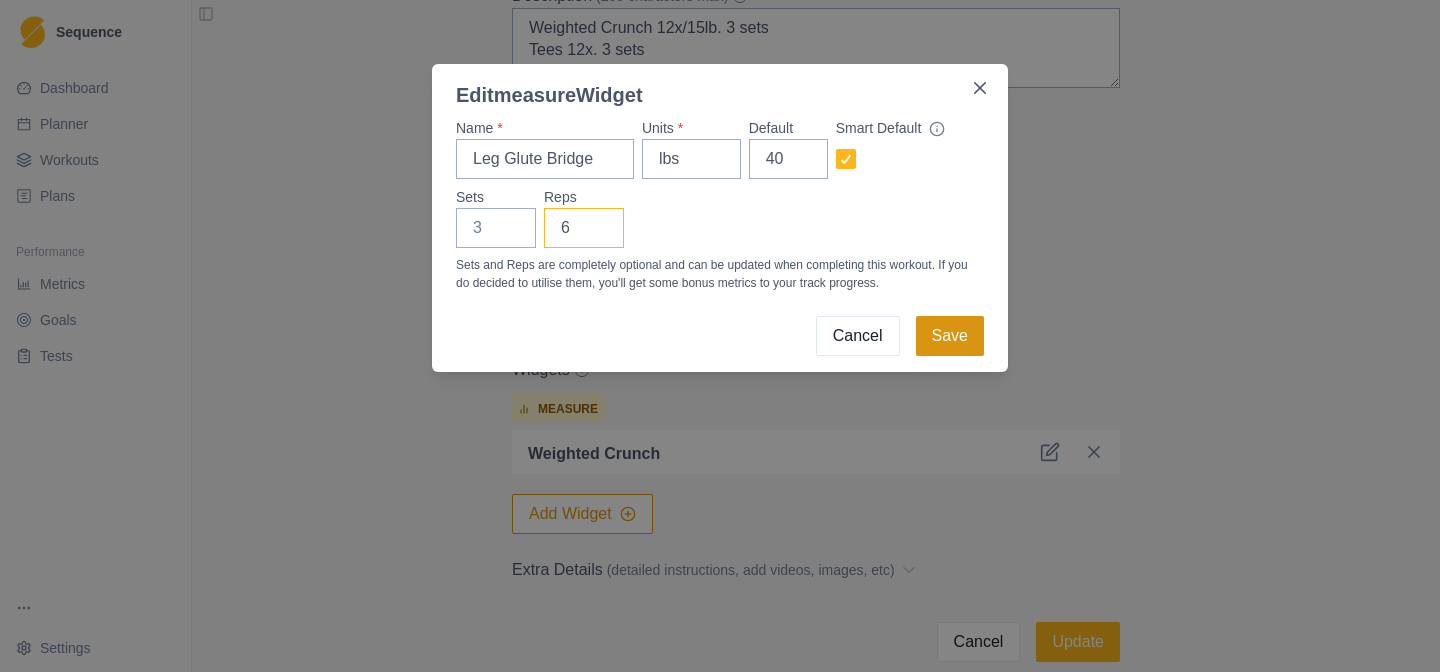 type on "6" 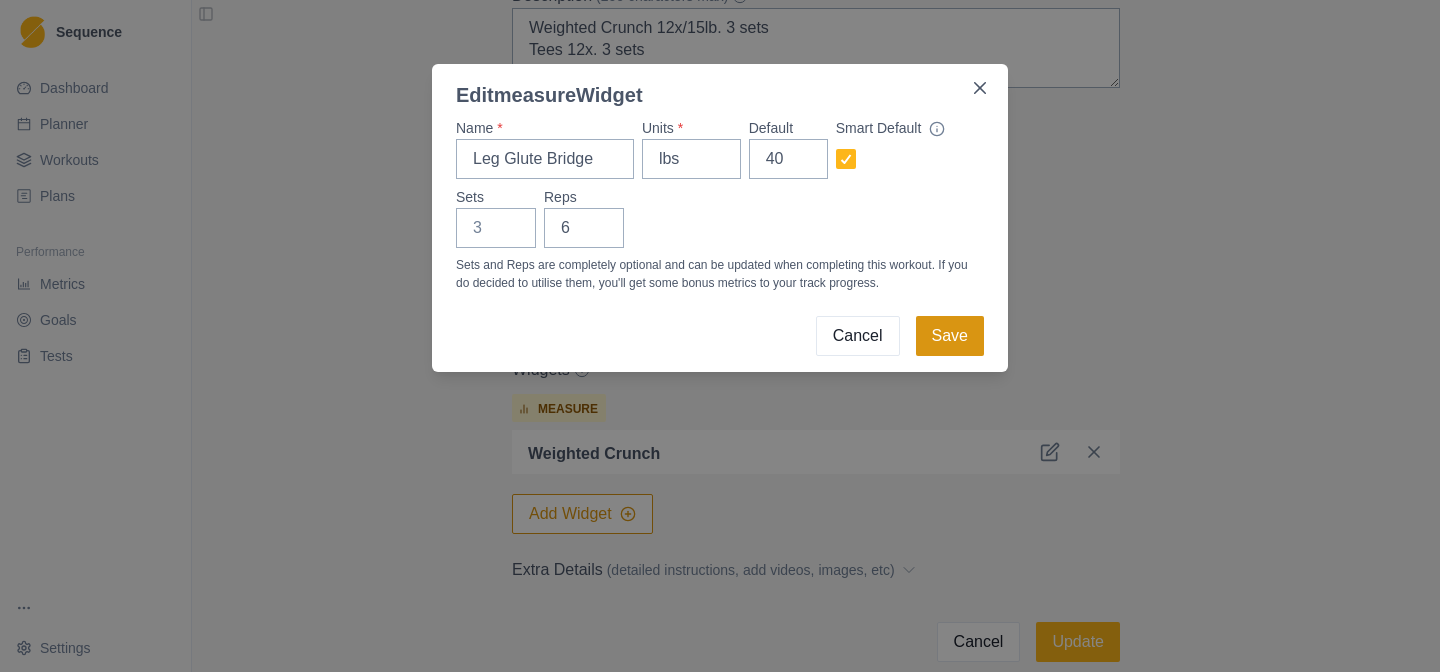 click on "Save" at bounding box center [950, 336] 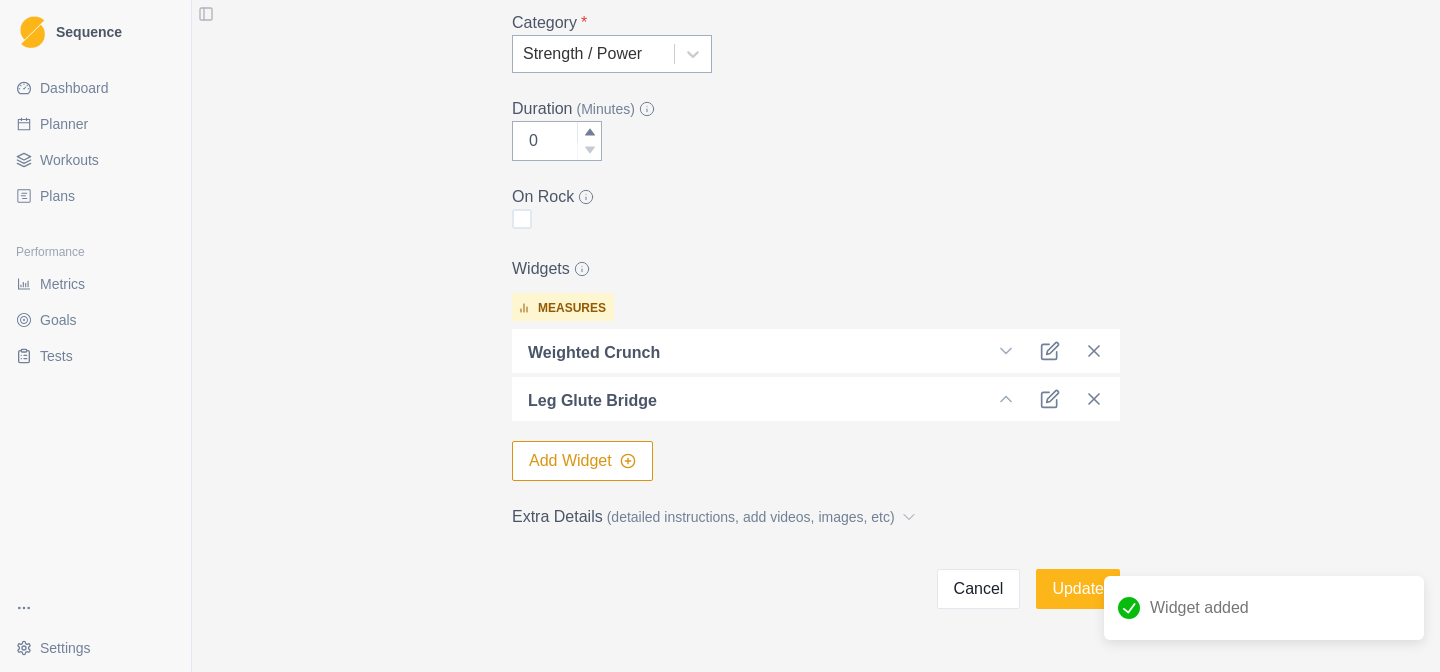 scroll, scrollTop: 403, scrollLeft: 0, axis: vertical 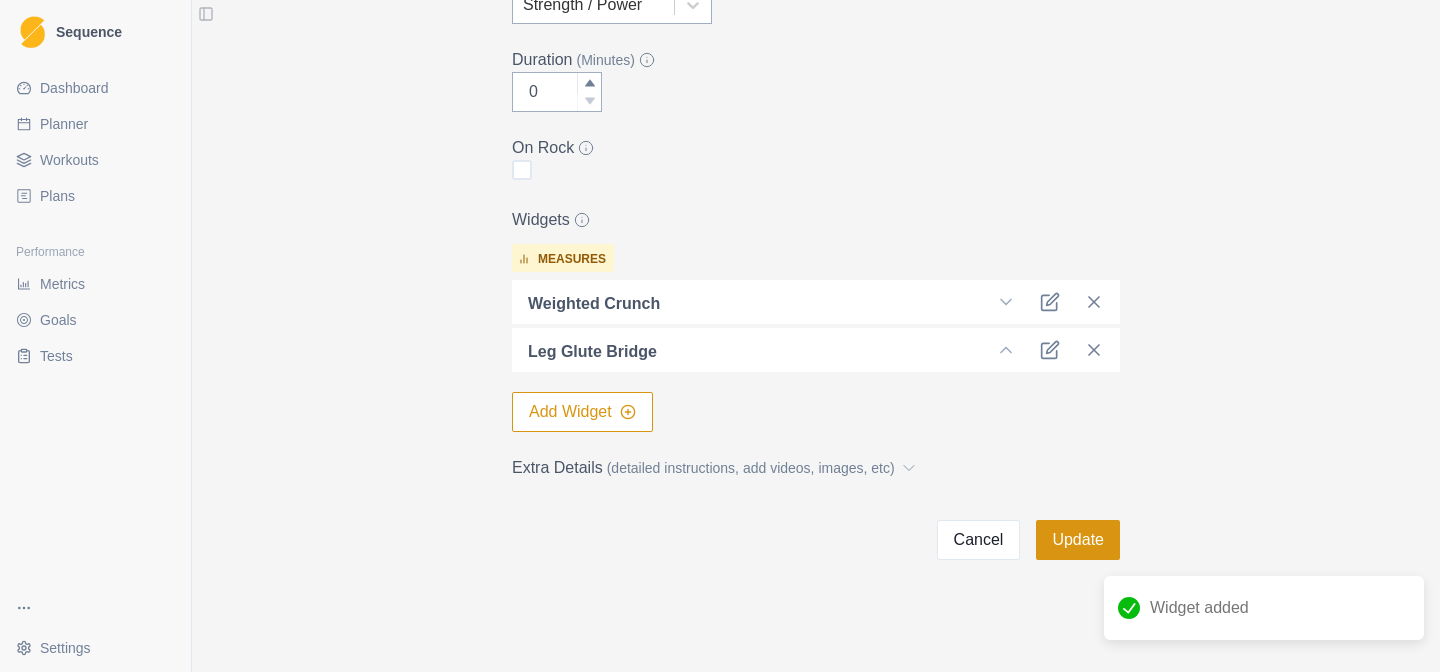 click on "Update" at bounding box center [1078, 540] 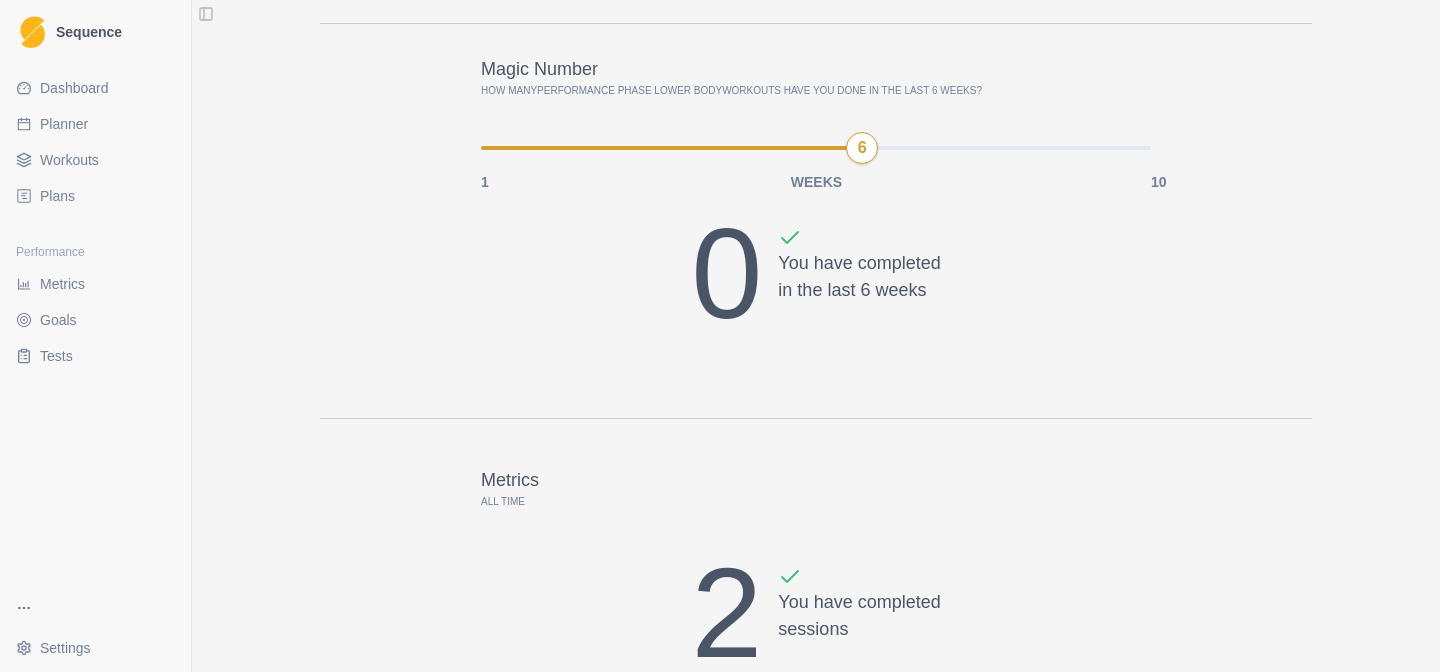 scroll, scrollTop: 0, scrollLeft: 0, axis: both 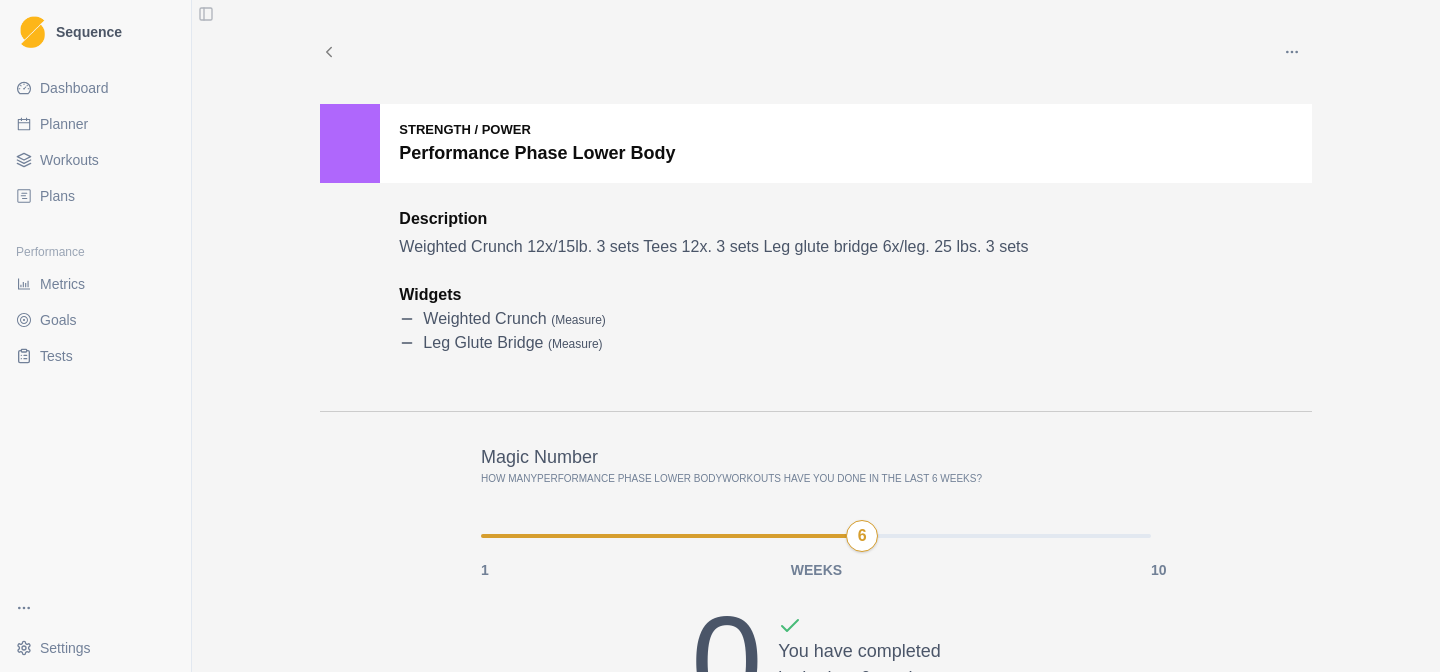 click 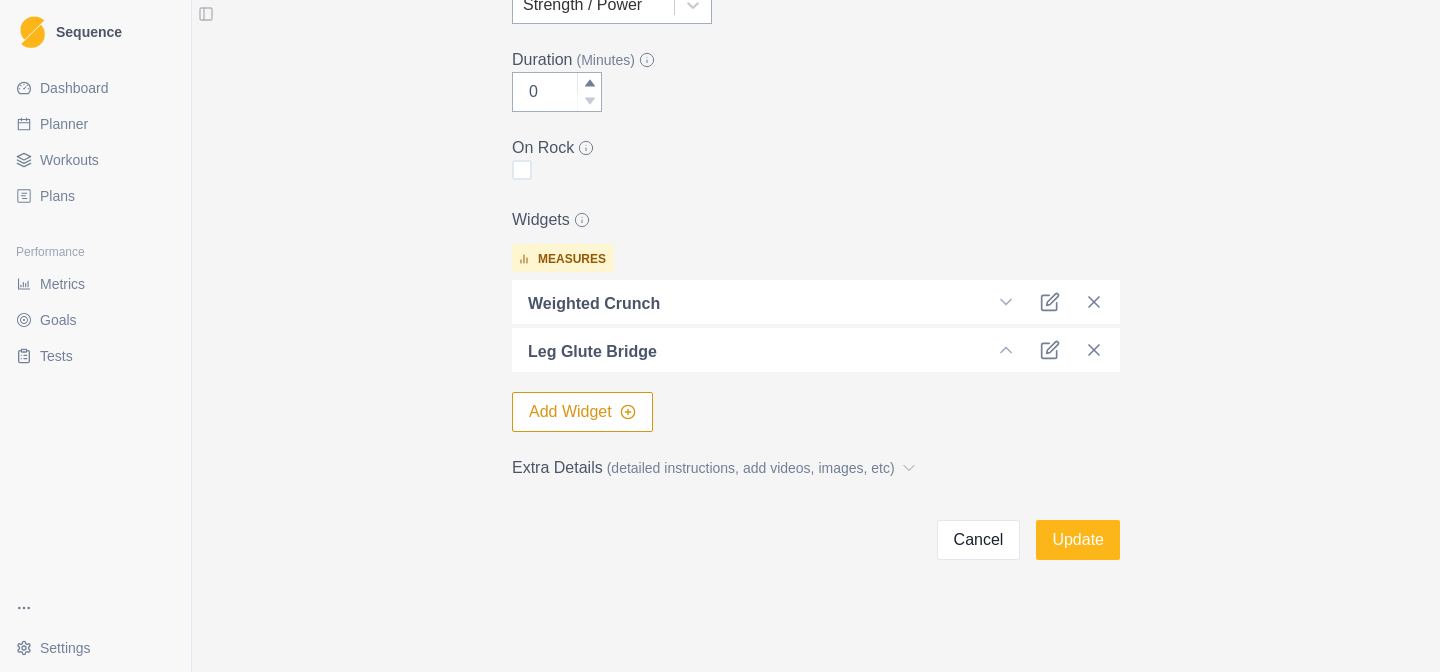 scroll, scrollTop: 398, scrollLeft: 0, axis: vertical 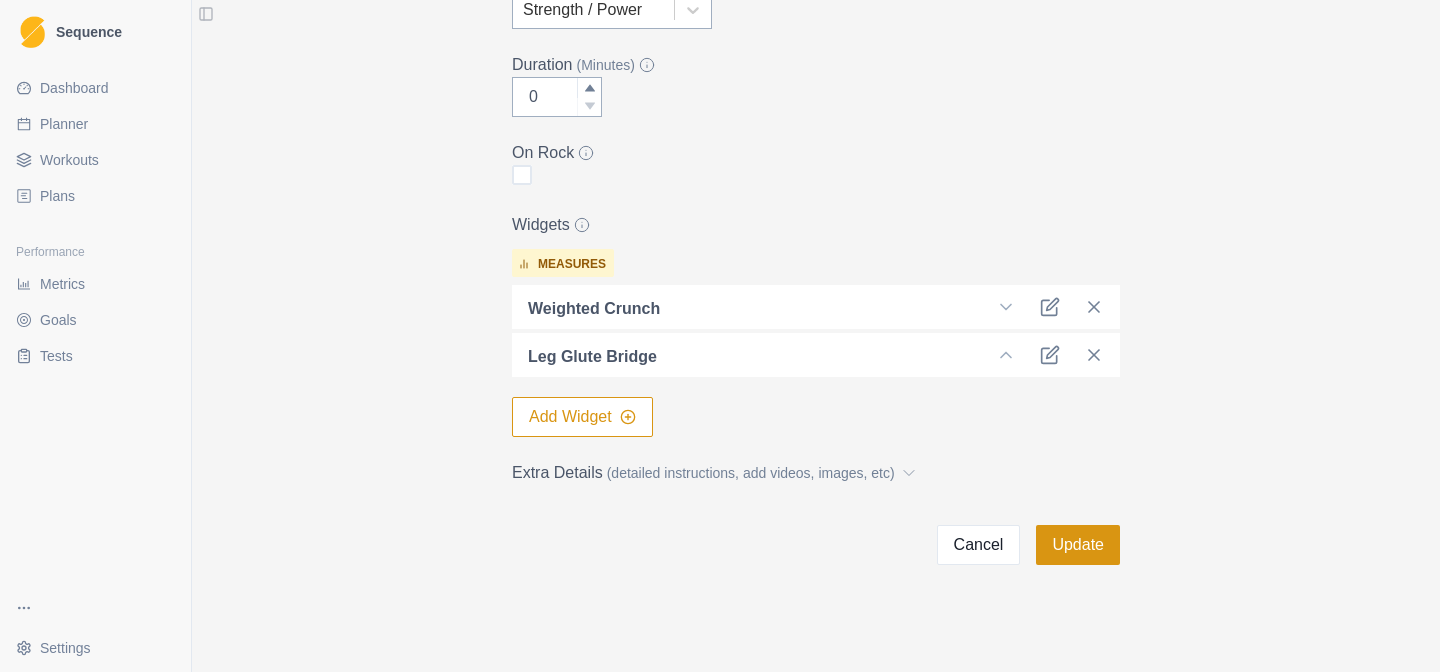 click on "Update" at bounding box center (1078, 545) 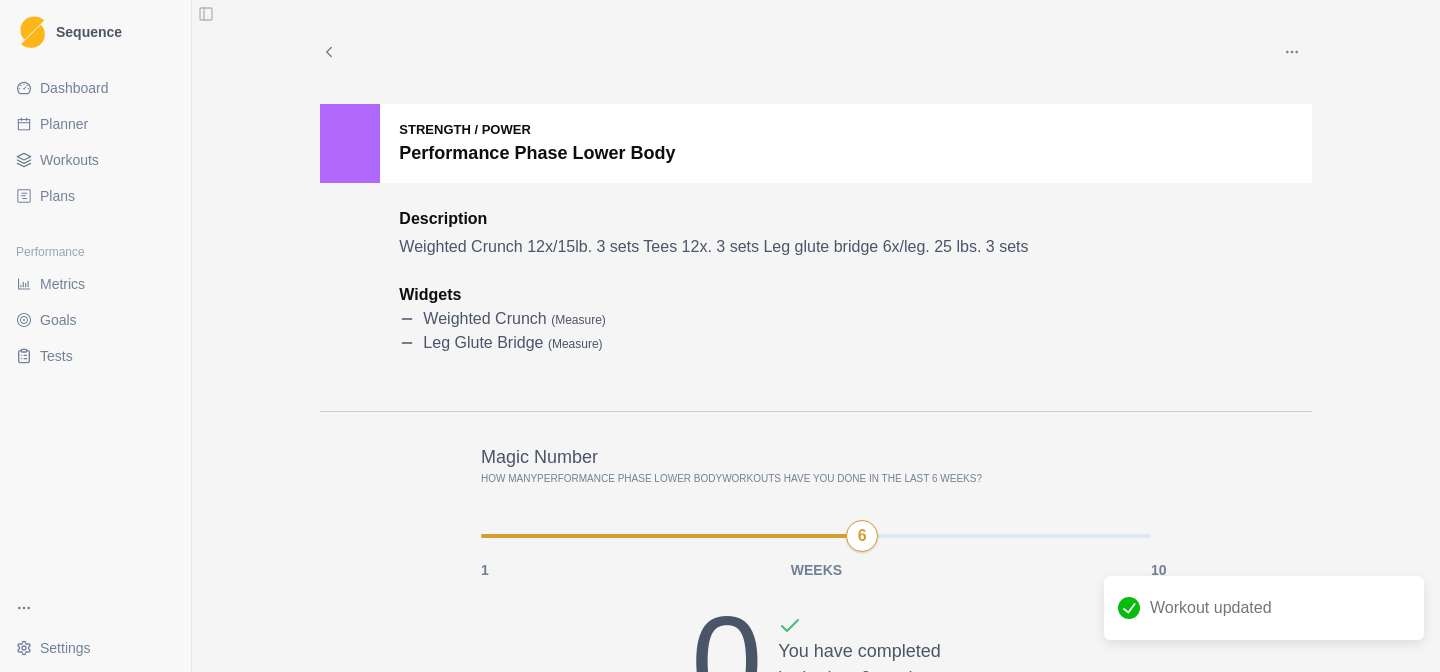 click on "Planner" at bounding box center [64, 124] 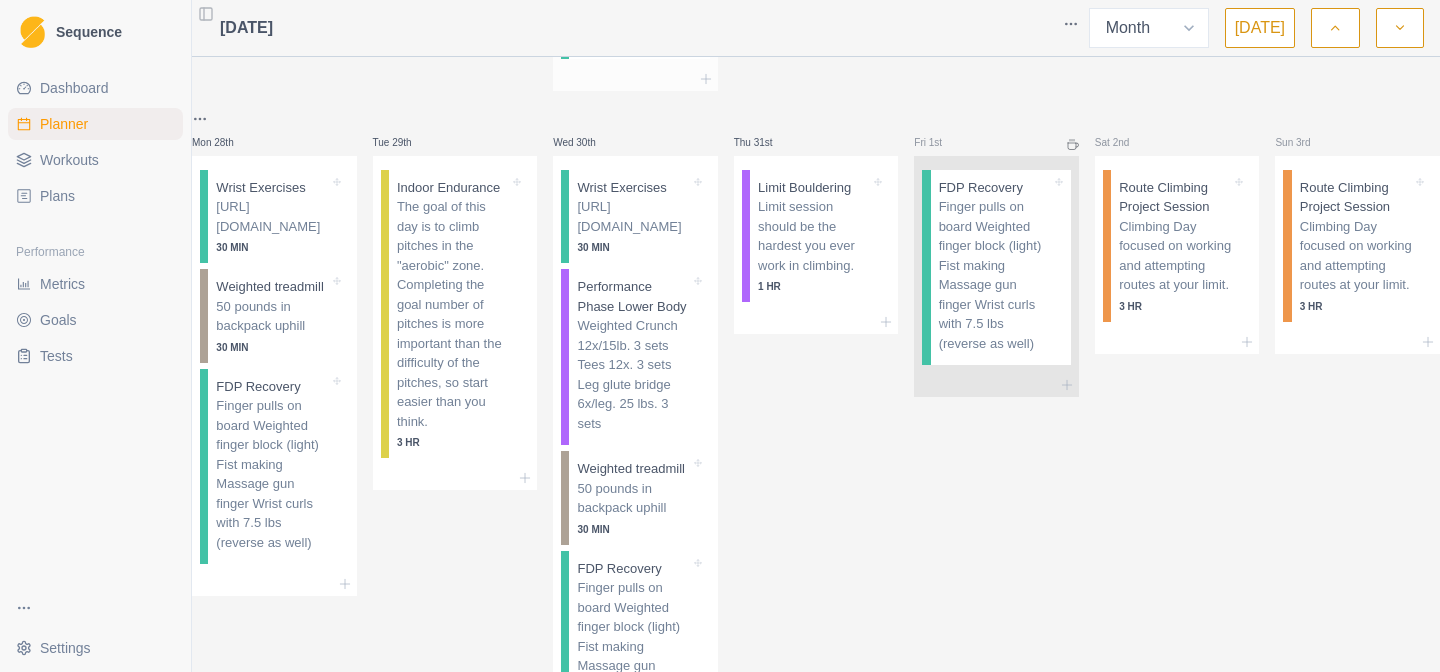 scroll, scrollTop: 1617, scrollLeft: 0, axis: vertical 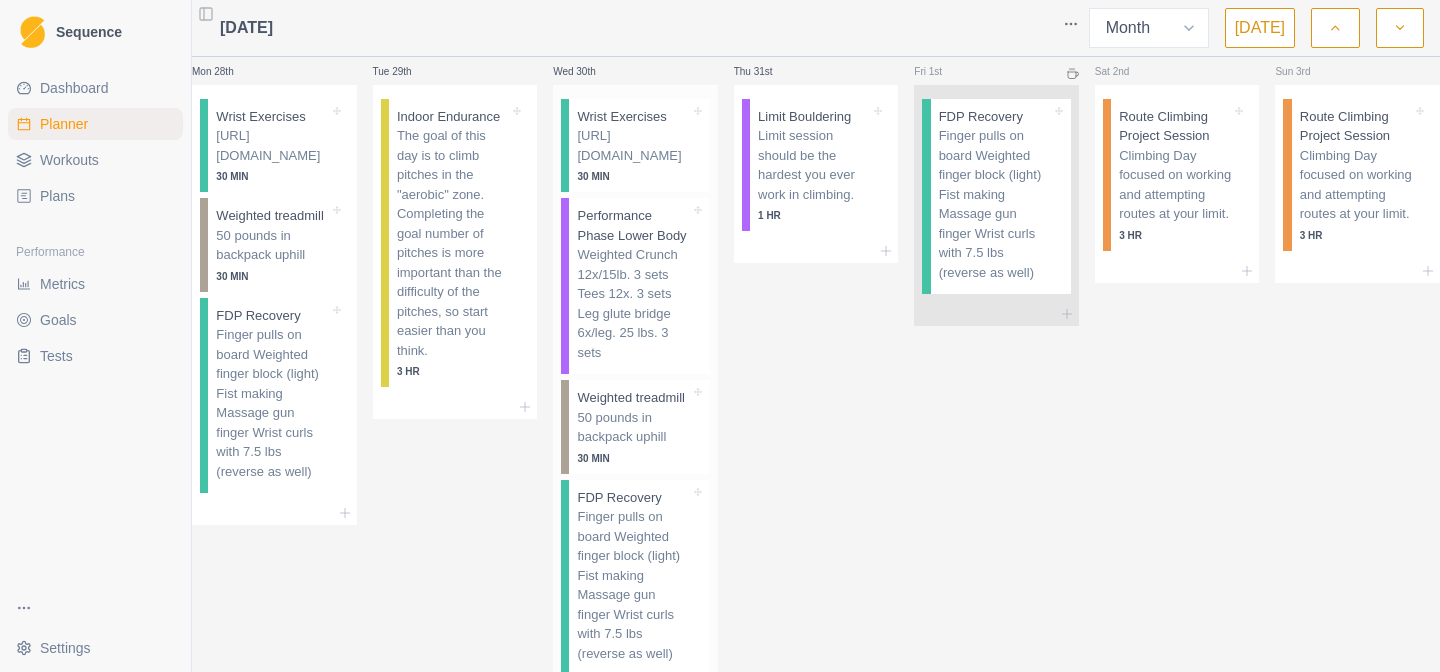 click on "Weighted Crunch 12x/15lb. 3 sets
Tees 12x. 3 sets
Leg glute bridge 6x/leg. 25 lbs. 3 sets" at bounding box center (633, 303) 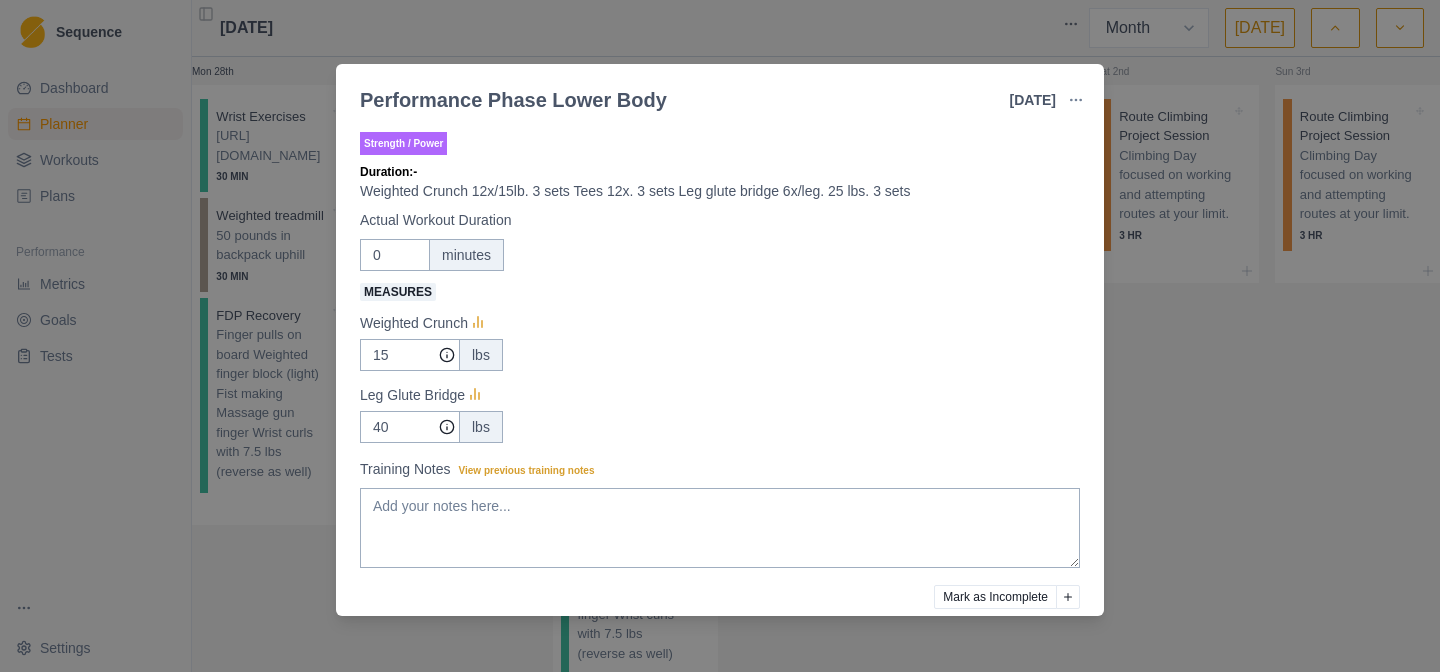 click on "Performance Phase Lower Body [DATE] Link To Goal View Workout Metrics Edit Original Workout Reschedule Workout Remove From Schedule Strength / Power Duration:  - Weighted Crunch 12x/15lb. 3 sets
Tees 12x. 3 sets
Leg glute bridge 6x/leg. 25 lbs. 3 sets Actual Workout Duration 0 minutes Measures Weighted Crunch 15 lbs Leg Glute Bridge 40 lbs Training Notes View previous training notes Mark as Incomplete Complete Workout" at bounding box center (720, 336) 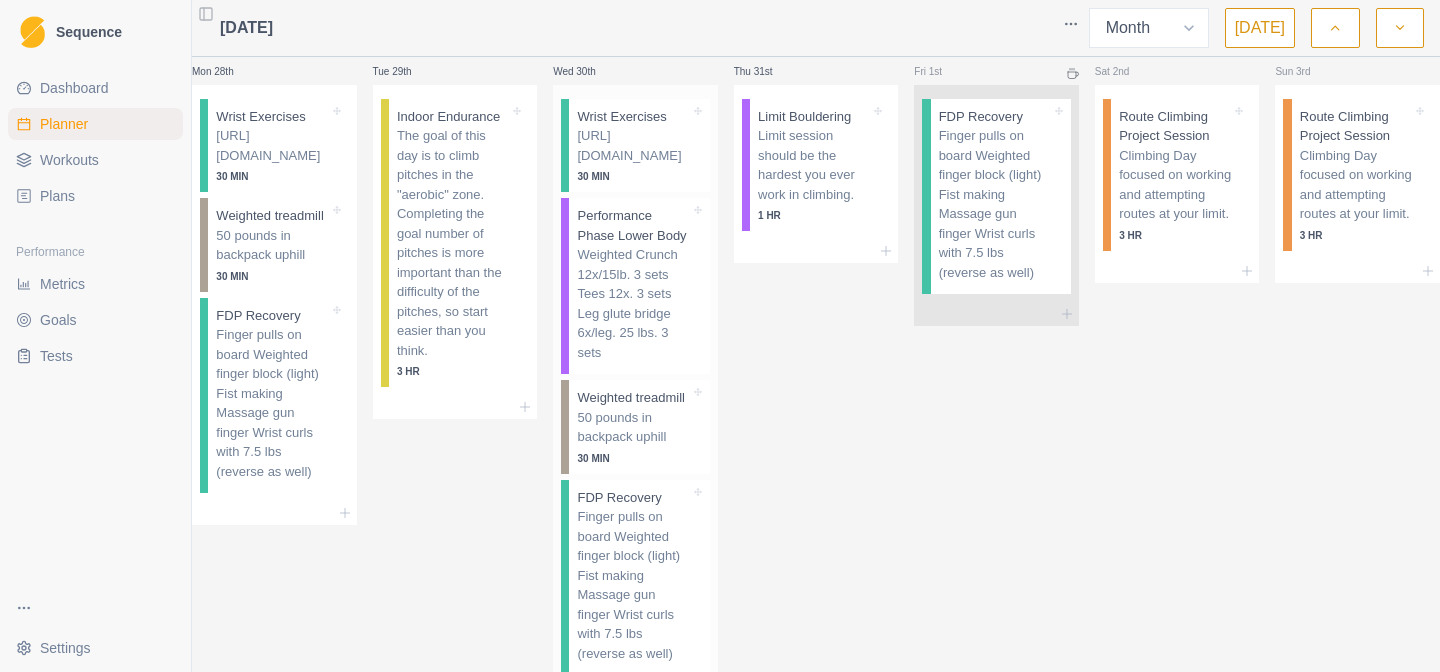 click on "Weighted Crunch 12x/15lb. 3 sets
Tees 12x. 3 sets
Leg glute bridge 6x/leg. 25 lbs. 3 sets" at bounding box center [633, 303] 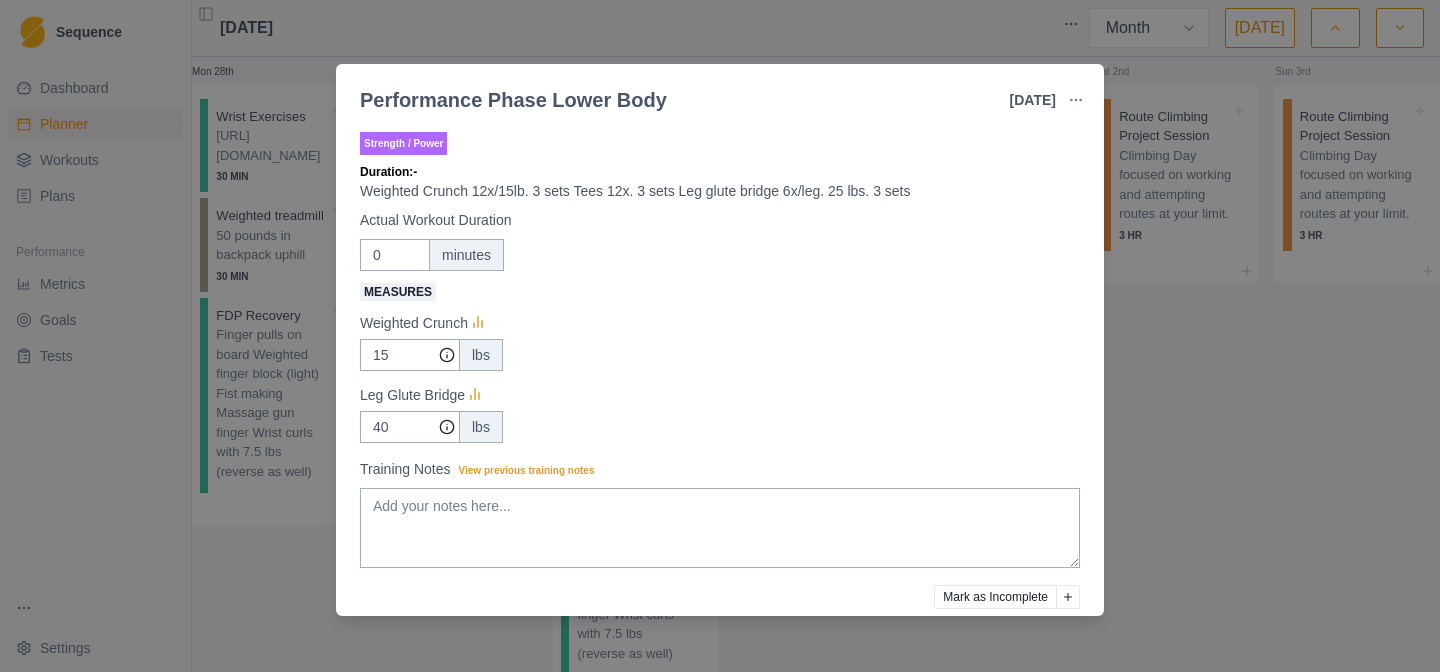 click at bounding box center (1076, 100) 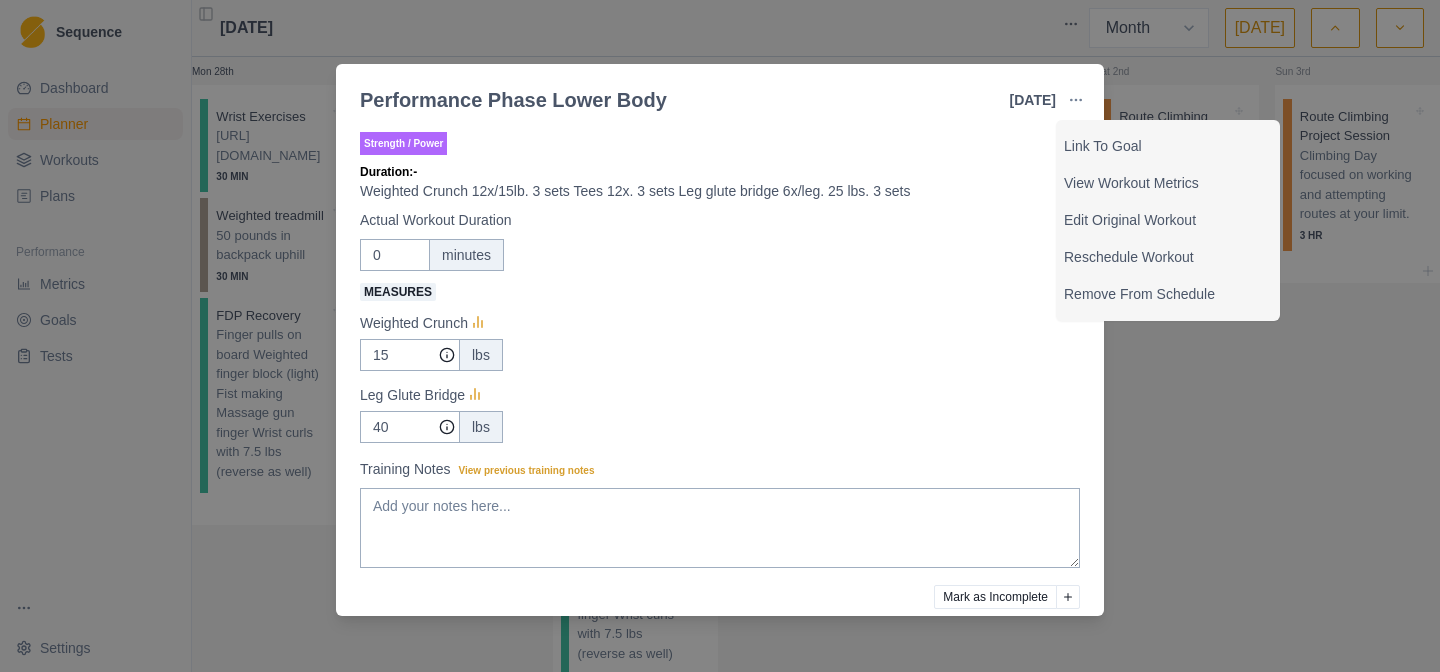 click on "Performance Phase Lower Body [DATE] Link To Goal View Workout Metrics Edit Original Workout Reschedule Workout Remove From Schedule Strength / Power Duration:  - Weighted Crunch 12x/15lb. 3 sets
Tees 12x. 3 sets
Leg glute bridge 6x/leg. 25 lbs. 3 sets Actual Workout Duration 0 minutes Measures Weighted Crunch 15 lbs Leg Glute Bridge 40 lbs Training Notes View previous training notes Mark as Incomplete Complete Workout" at bounding box center [720, 336] 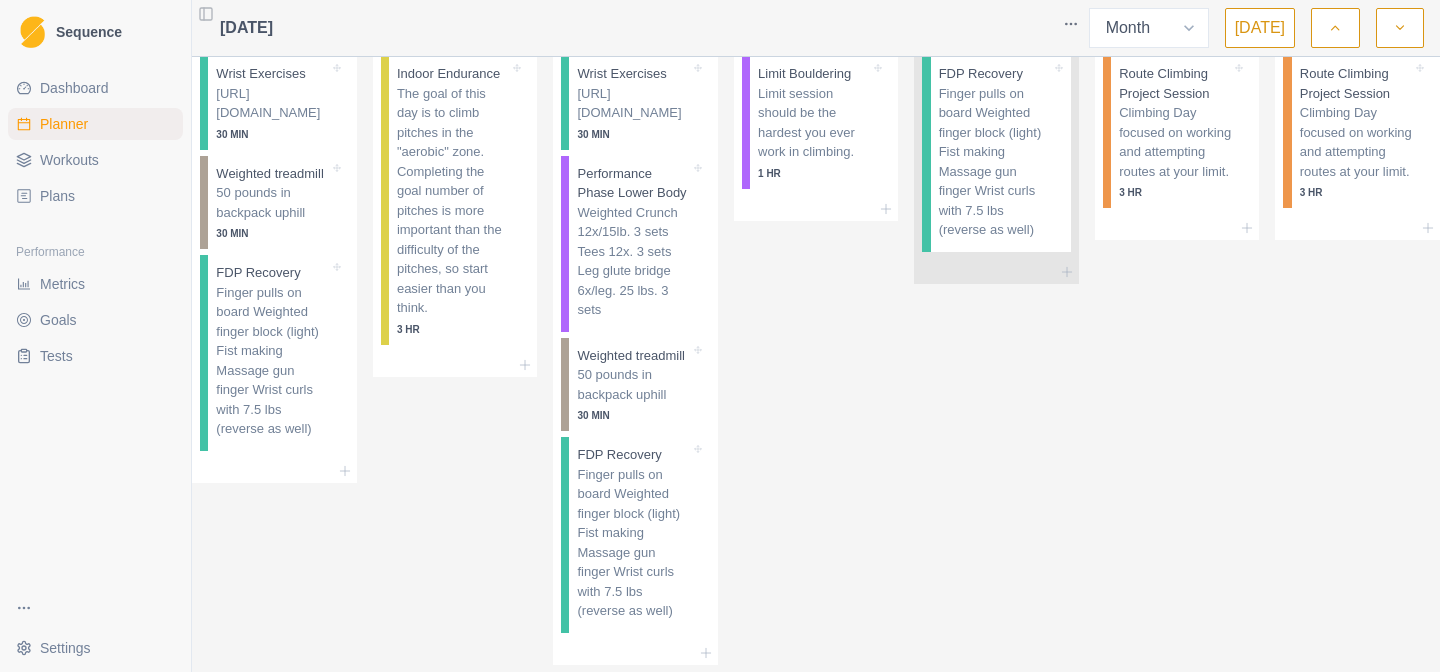 scroll, scrollTop: 945, scrollLeft: 0, axis: vertical 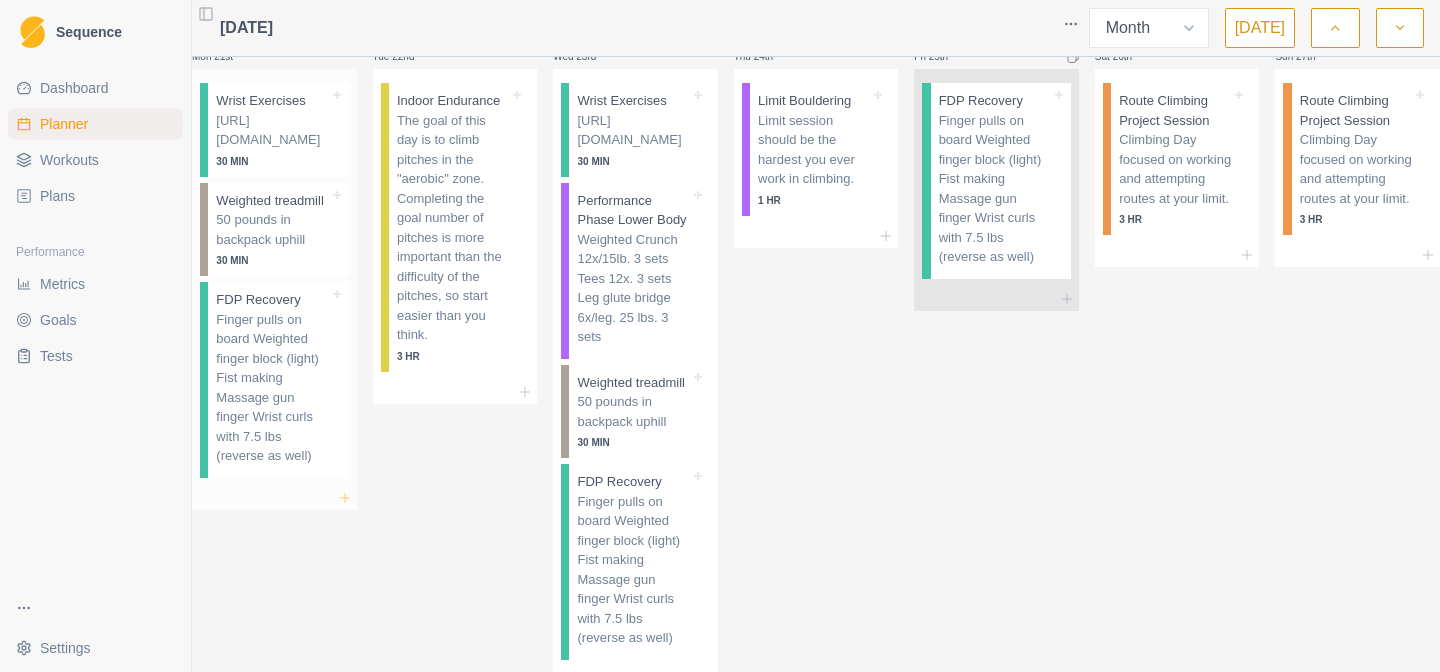 click 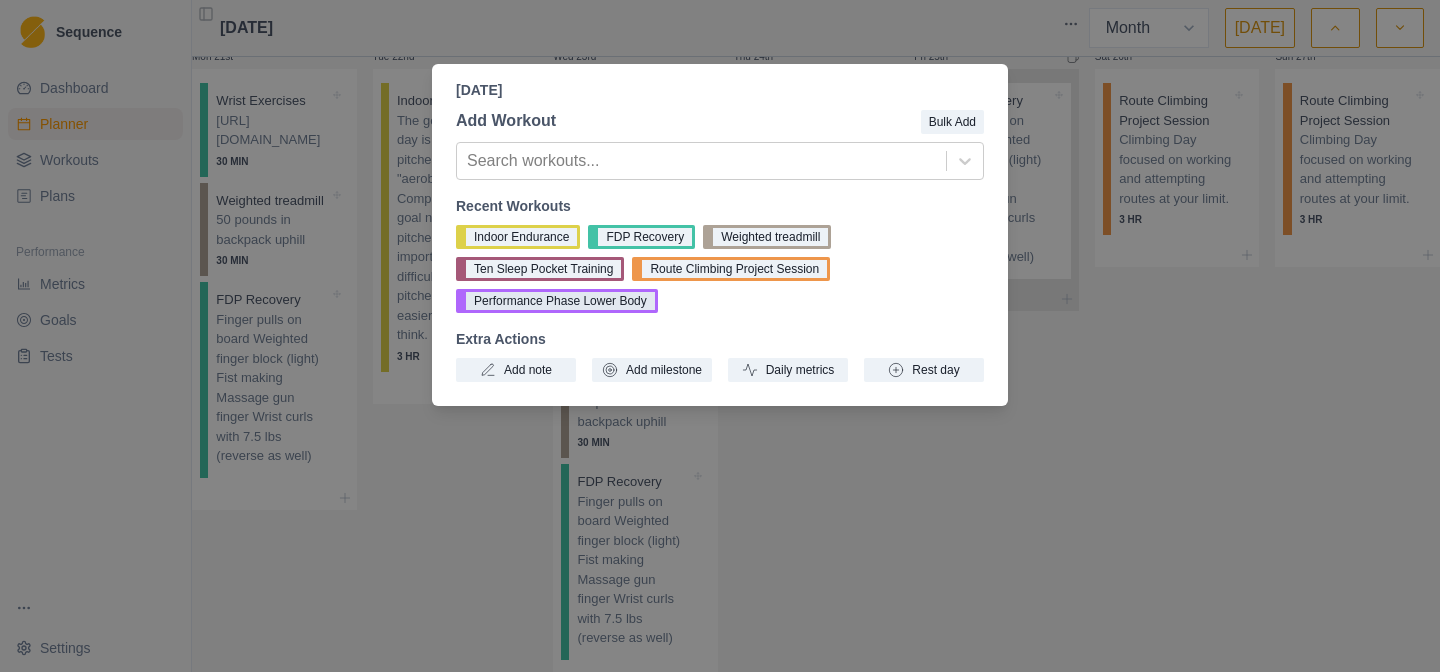 click on "Performance Phase Lower Body" at bounding box center (557, 301) 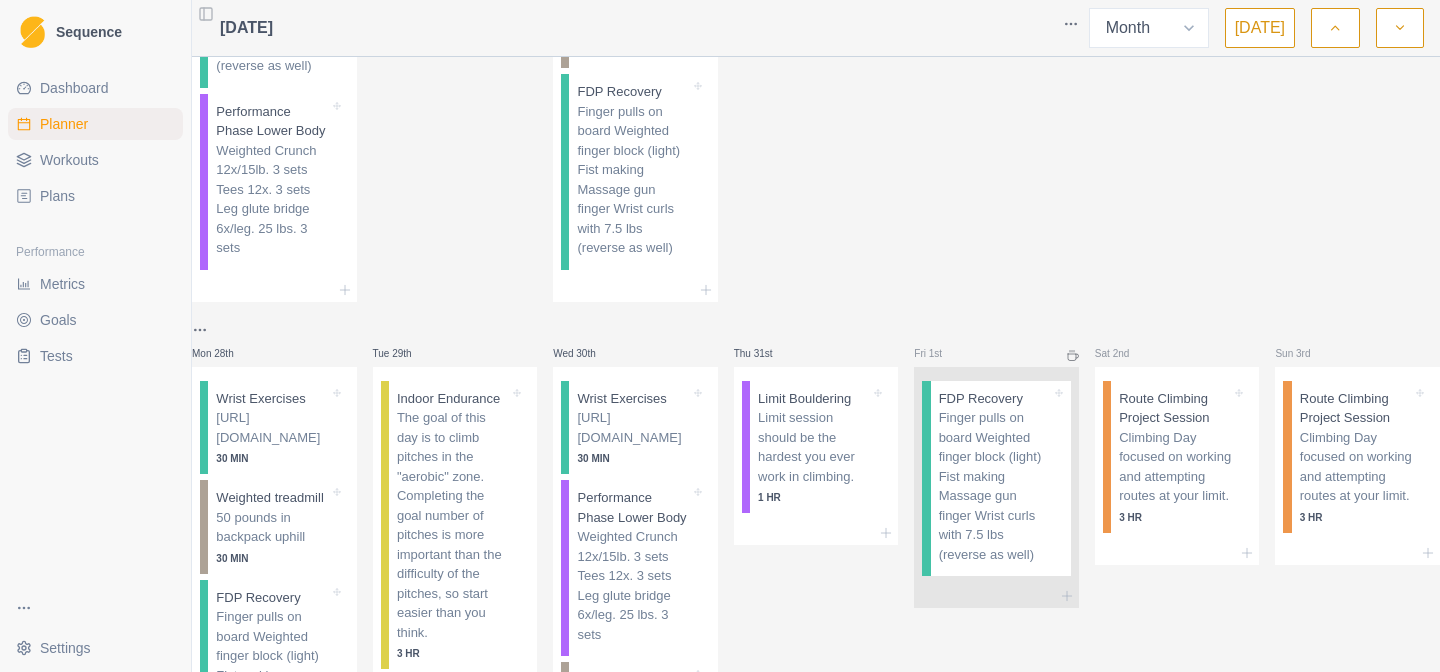 scroll, scrollTop: 1333, scrollLeft: 0, axis: vertical 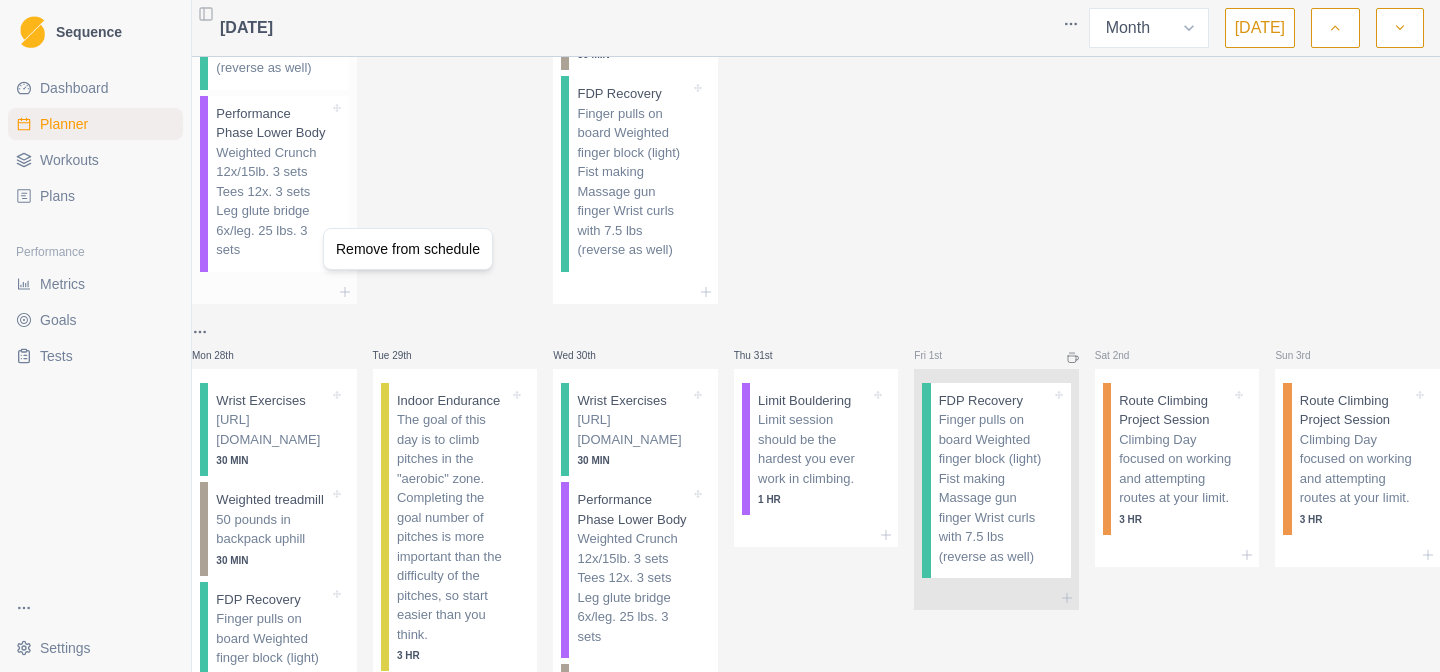 click on "Sequence Dashboard Planner Workouts Plans Performance Metrics Goals Tests Settings Toggle Sidebar [DATE] Week Month [DATE] Mon 30th Tue 1st Wed 2nd Thu 3rd Fri 4th Sat 5th Sun 6th Mon 7th Tue 8th Wed 9th Thu 10th Fri 11th FDP Recovery Finger pulls on board
Weighted finger block (light)
Fist making
Massage gun finger
Wrist curls with 7.5 lbs (reverse as well)
Sat 12th Sun 13th Mon 14th FDP Recovery [PHONE_NUMBER] Tue 15th Indoor Endurance The goal of this day is to climb pitches in the "aerobic" zone. Completing the goal number of pitches is more important than the difficulty of the pitches, so start easier than you think. 3 HR Wed 16th FDP Recovery Finger pulls on board
Weighted finger block (light)
Fist making
Massage gun finger
Wrist curls with 7.5 lbs (reverse as well)
Thu 17th Fri 18th FDP Recovery Finger pulls on board
Weighted finger block (light)
Fist making
Massage gun finger
Wrist curls with 7.5 lbs (reverse as well)
Sat 19th Sun 20th Mon 21st Wrist Exercises 30 MIN 30 MIN Tue 22nd" at bounding box center (720, 336) 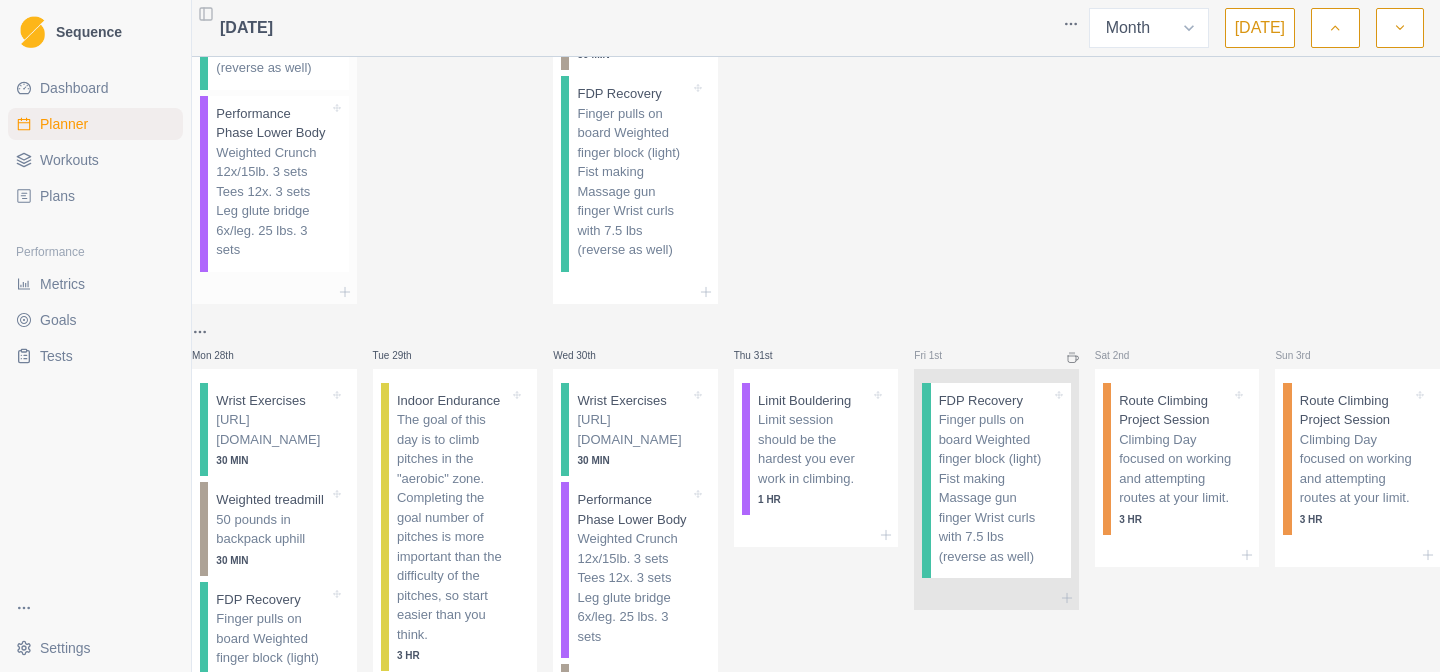 click on "Performance Phase Lower Body Weighted Crunch 12x/15lb. 3 sets
Tees 12x. 3 sets
Leg glute bridge 6x/leg. 25 lbs. 3 sets" at bounding box center (278, 184) 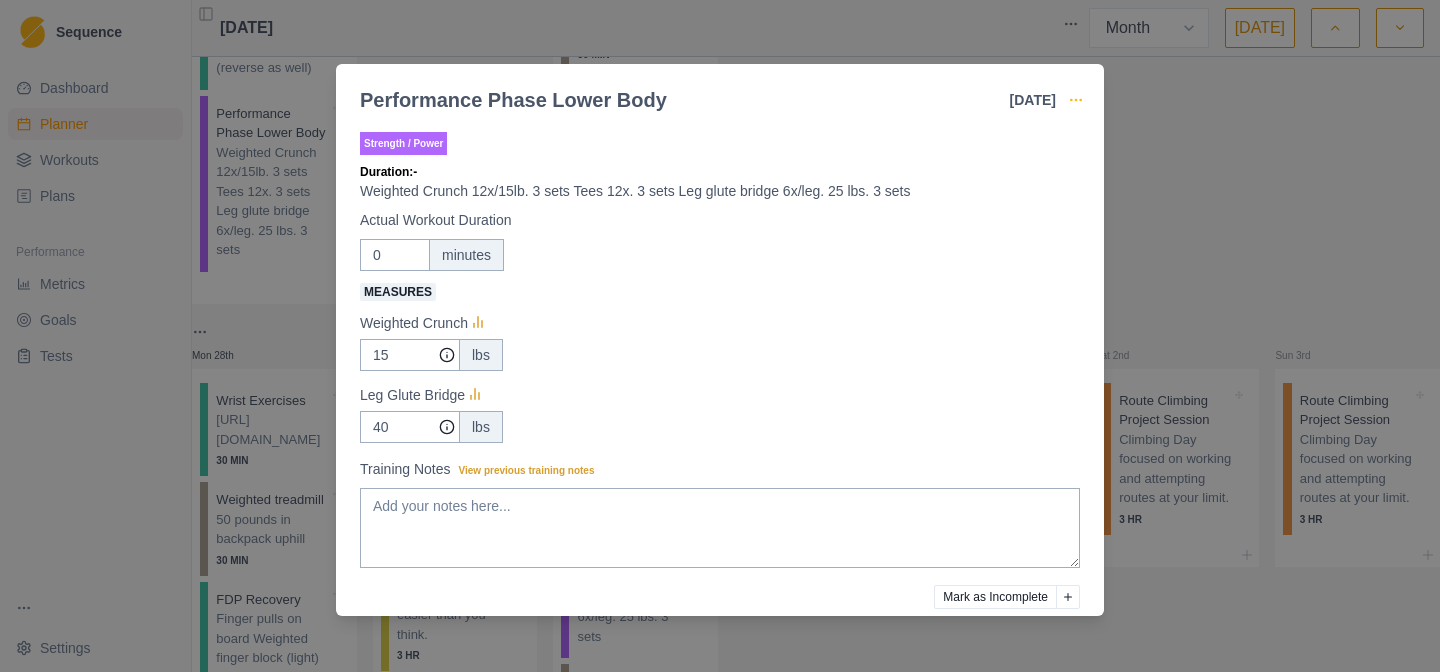 click 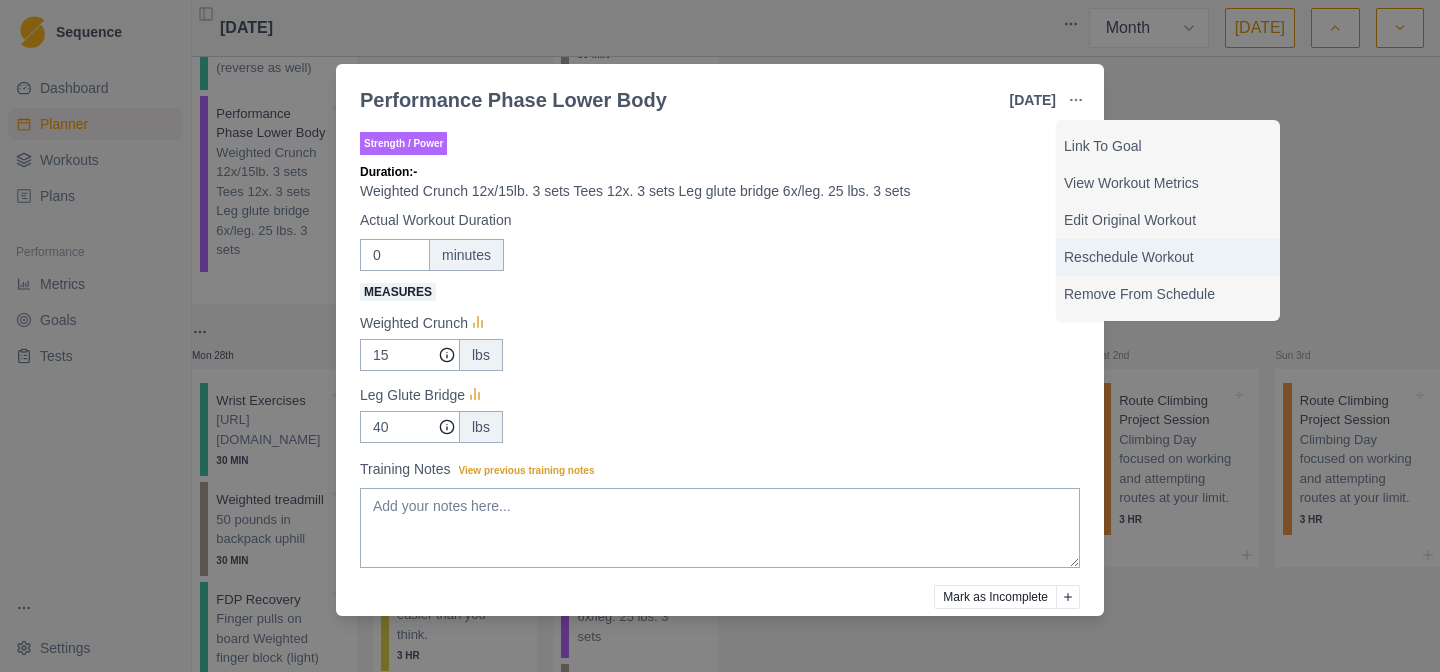 click on "Reschedule Workout" at bounding box center (1168, 257) 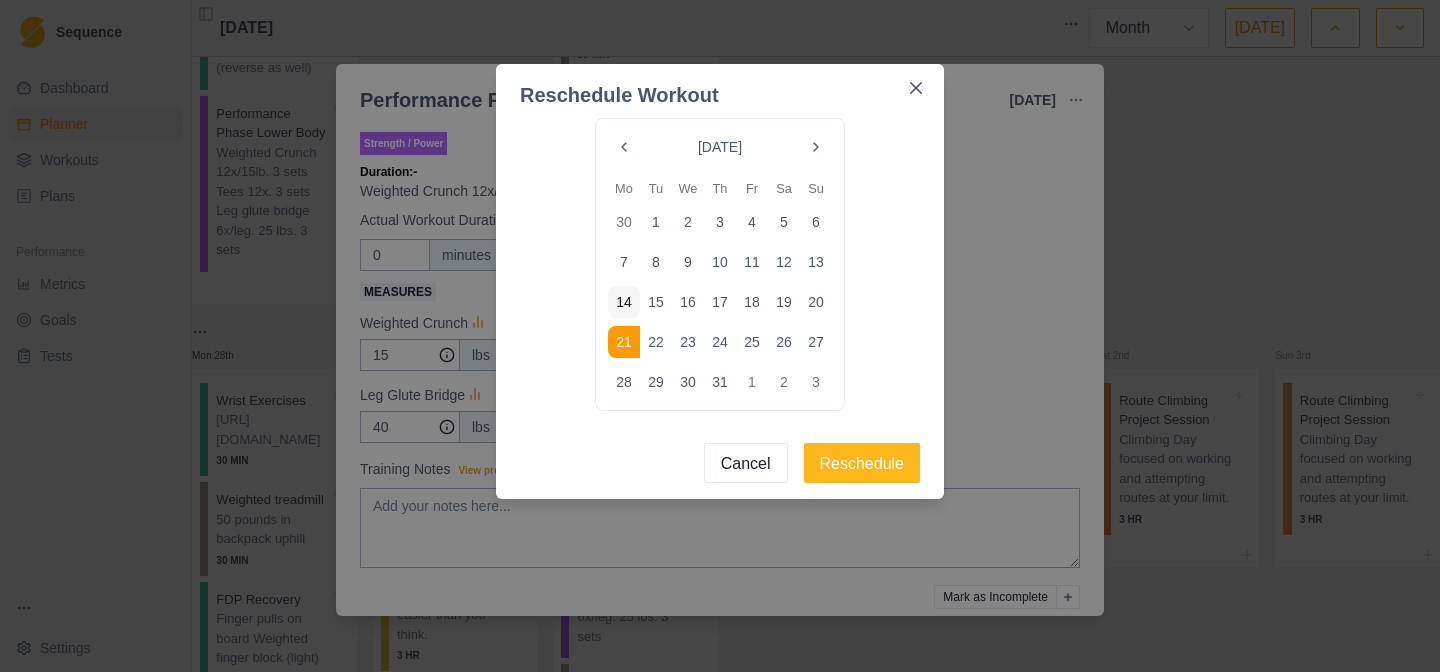 click on "Cancel" at bounding box center (746, 463) 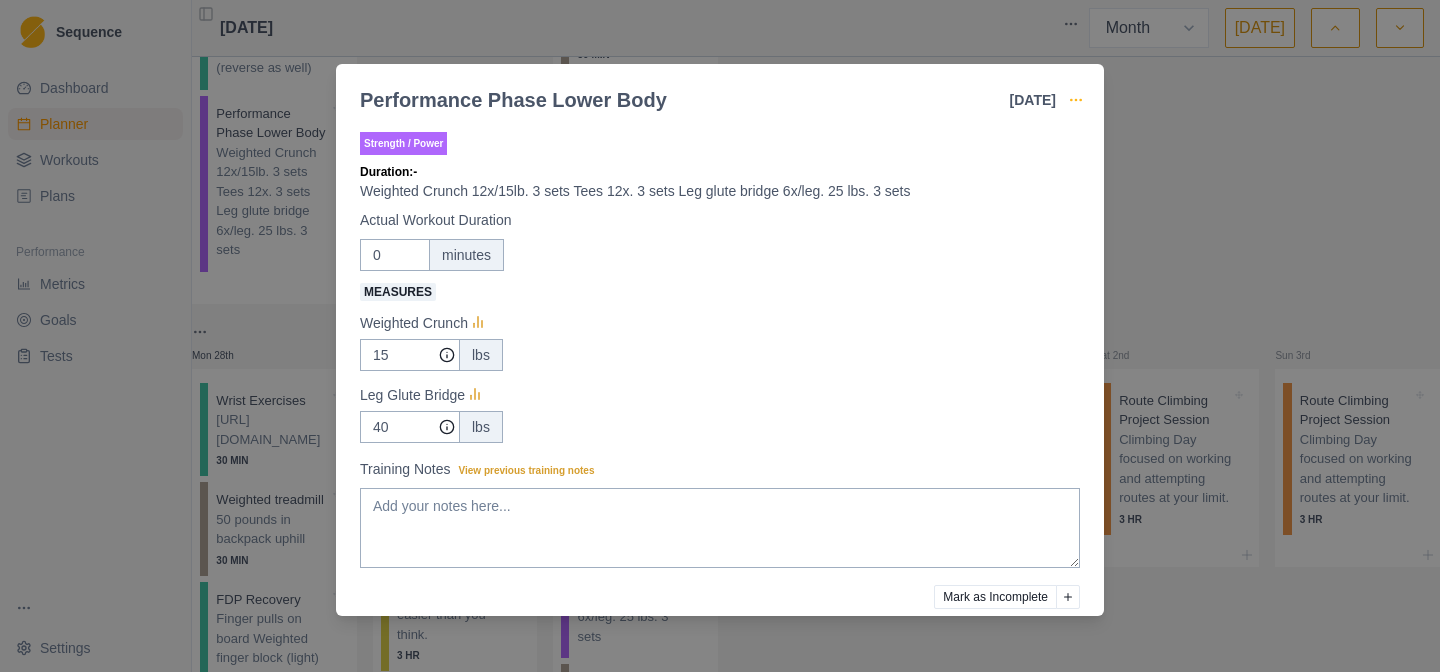 click 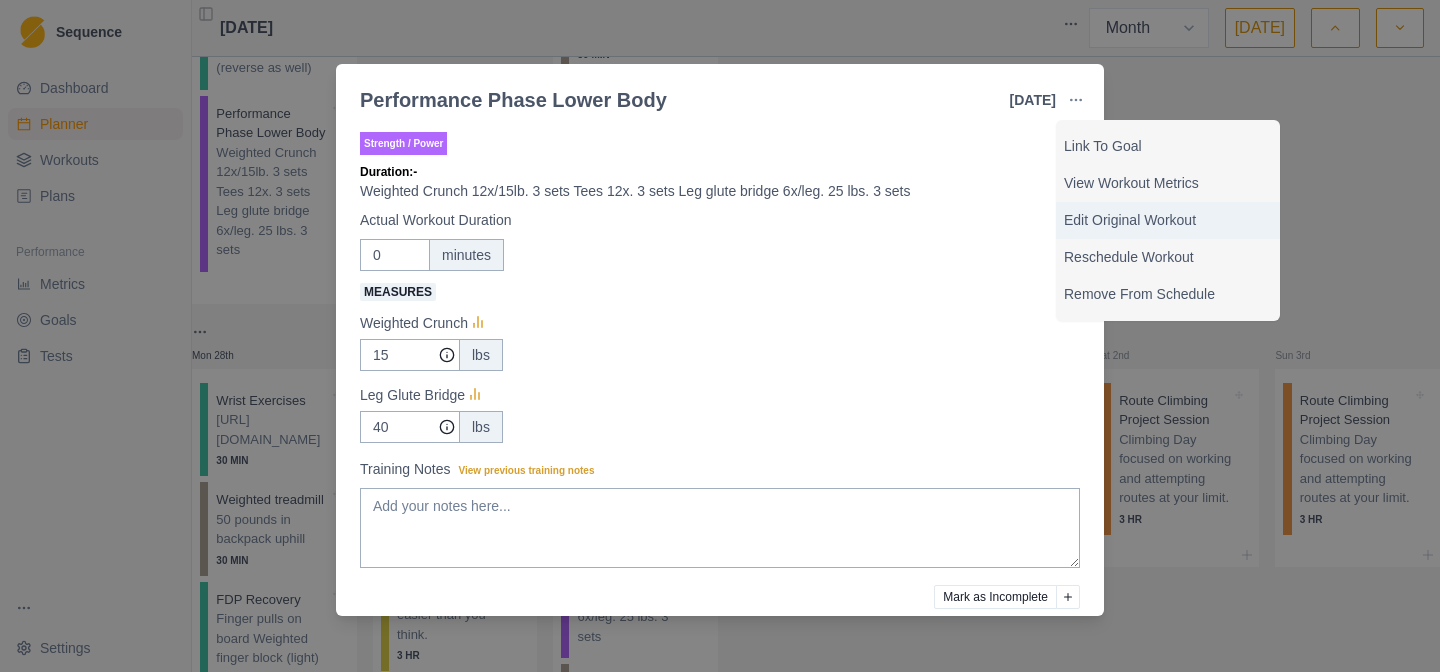 click on "Edit Original Workout" at bounding box center (1168, 220) 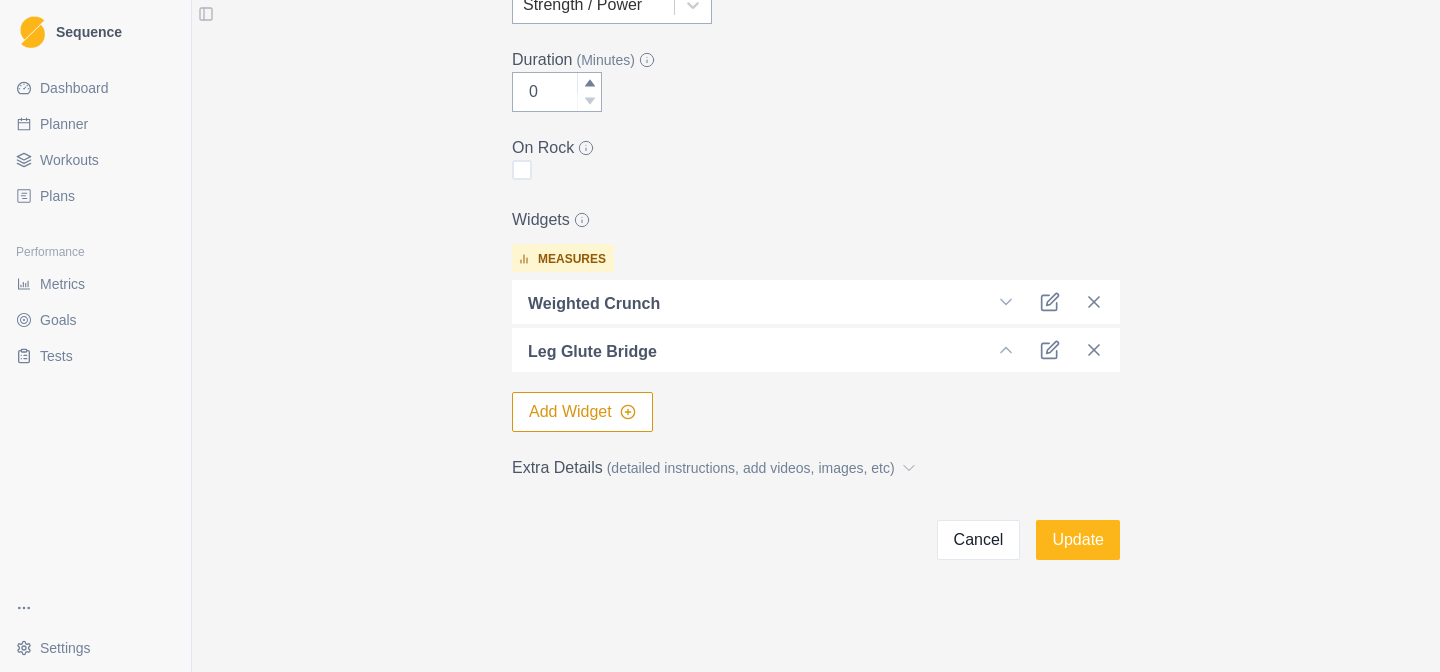 scroll, scrollTop: 401, scrollLeft: 0, axis: vertical 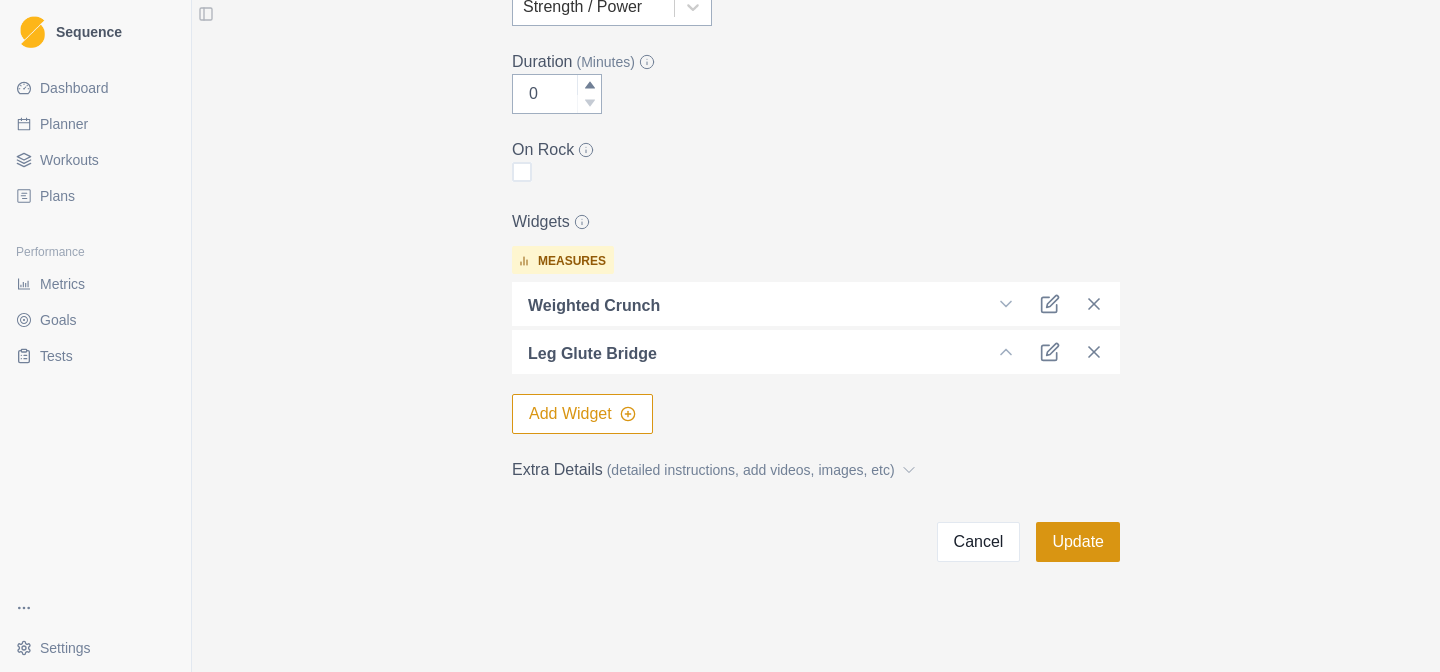 click on "Update" at bounding box center [1078, 542] 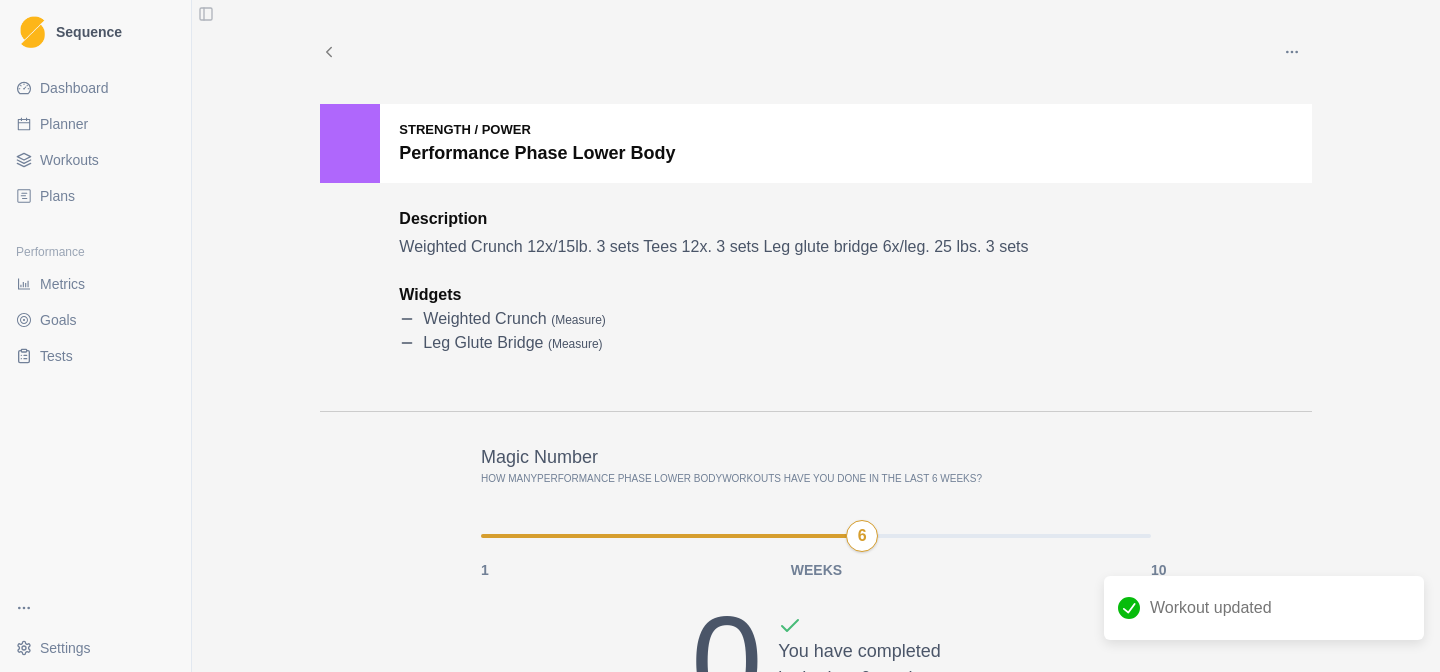 click on "Planner" at bounding box center [64, 124] 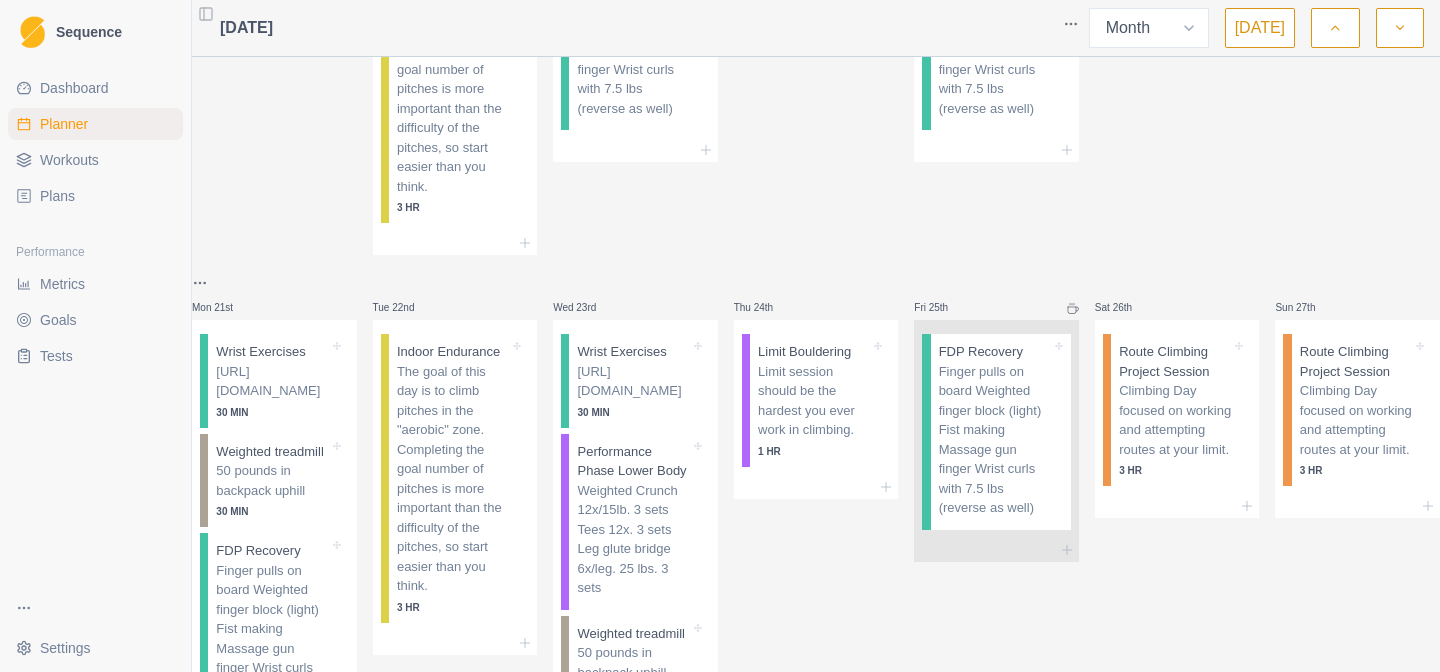 scroll, scrollTop: 693, scrollLeft: 0, axis: vertical 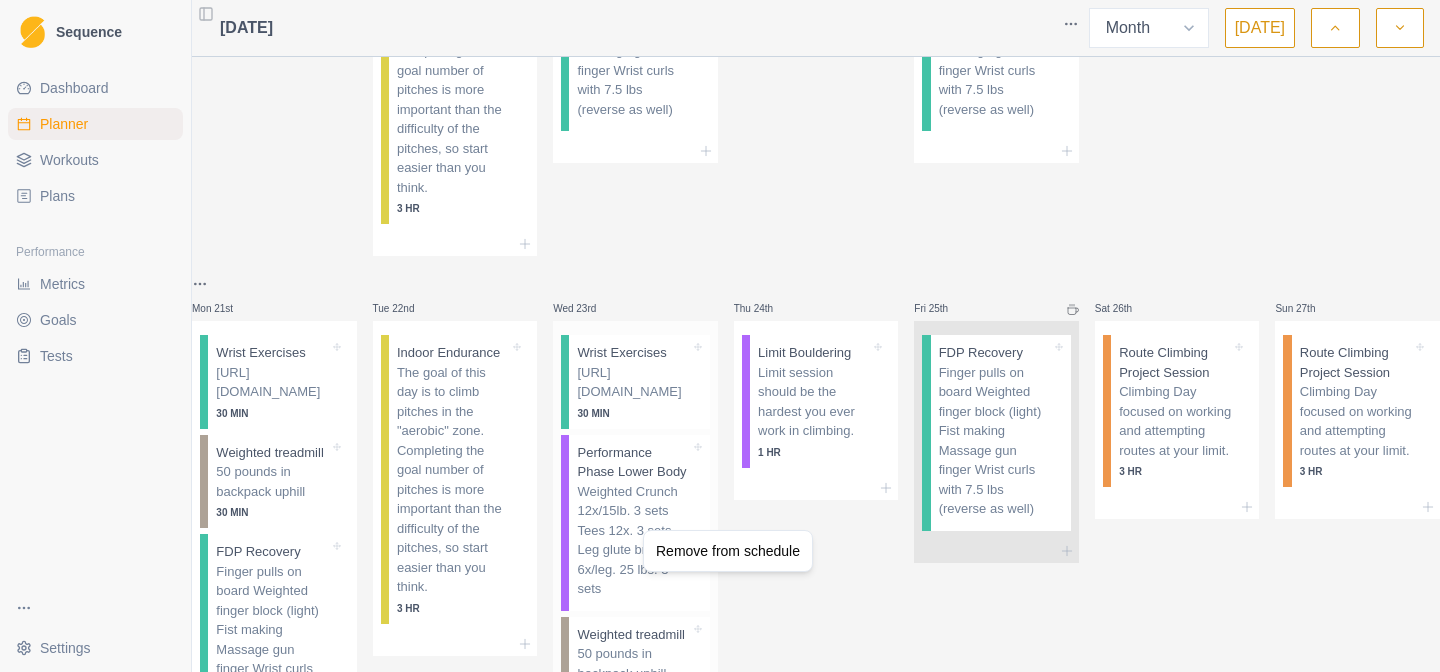 click on "Sequence Dashboard Planner Workouts Plans Performance Metrics Goals Tests Settings Toggle Sidebar [DATE] Week Month [DATE] Mon 30th Tue 1st Wed 2nd Thu 3rd Fri 4th Sat 5th Sun 6th Mon 7th Tue 8th Wed 9th Thu 10th Fri 11th FDP Recovery Finger pulls on board
Weighted finger block (light)
Fist making
Massage gun finger
Wrist curls with 7.5 lbs (reverse as well)
Sat 12th Sun 13th Mon 14th FDP Recovery [PHONE_NUMBER] Tue 15th Indoor Endurance The goal of this day is to climb pitches in the "aerobic" zone. Completing the goal number of pitches is more important than the difficulty of the pitches, so start easier than you think. 3 HR Wed 16th FDP Recovery Finger pulls on board
Weighted finger block (light)
Fist making
Massage gun finger
Wrist curls with 7.5 lbs (reverse as well)
Thu 17th Fri 18th FDP Recovery Finger pulls on board
Weighted finger block (light)
Fist making
Massage gun finger
Wrist curls with 7.5 lbs (reverse as well)
Sat 19th Sun 20th Mon 21st Wrist Exercises 30 MIN 30 MIN Tue 22nd" at bounding box center (720, 336) 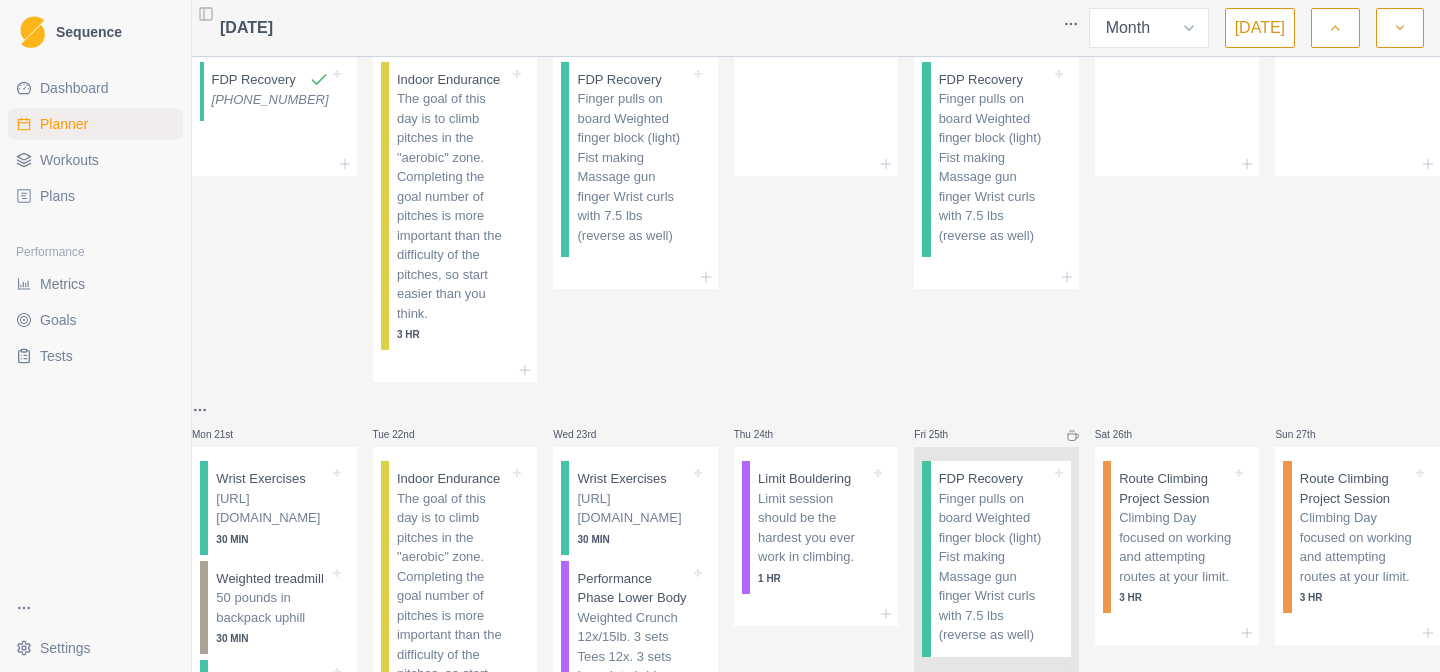 scroll, scrollTop: 557, scrollLeft: 0, axis: vertical 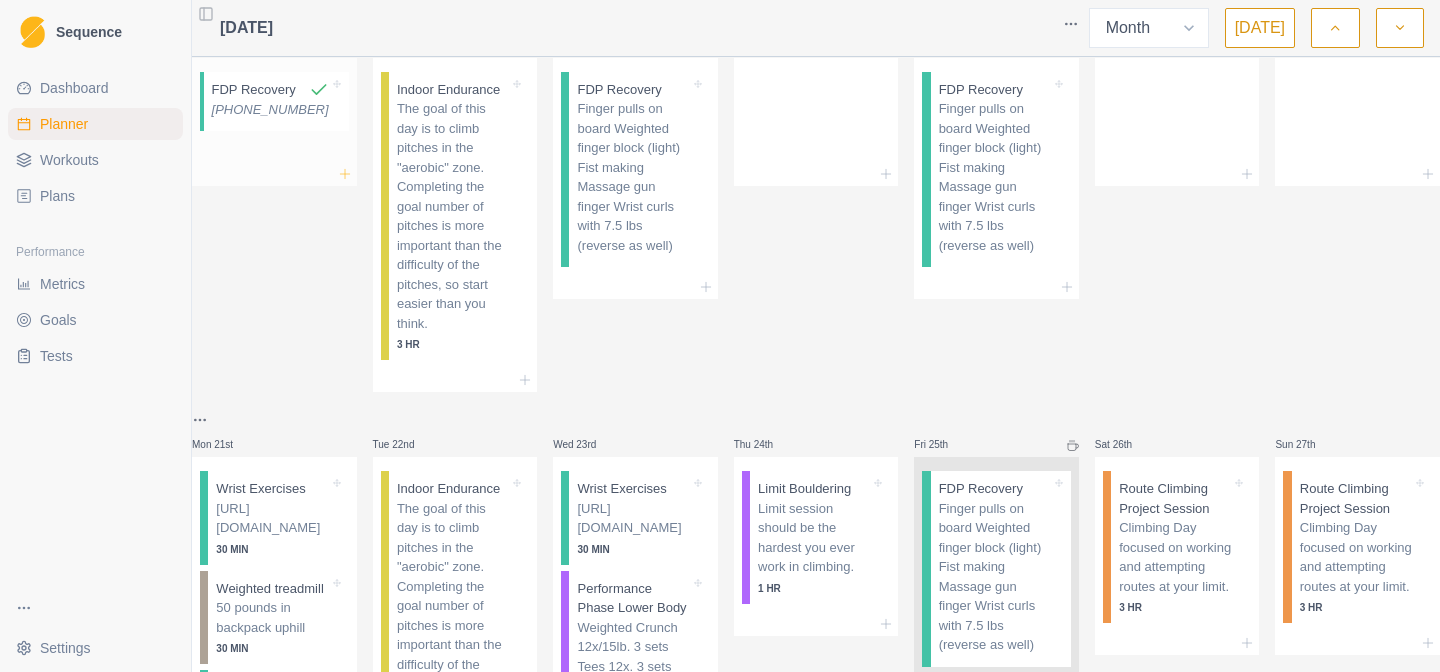 click 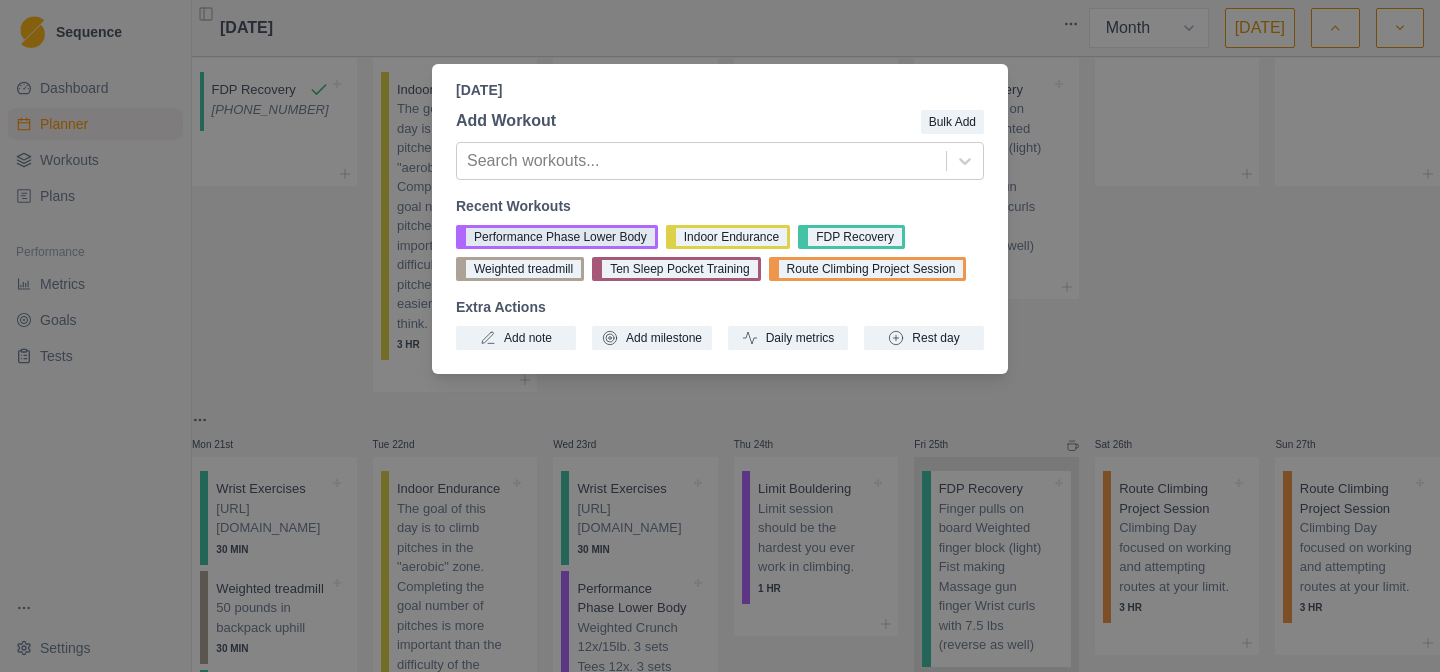 click on "Performance Phase Lower Body" at bounding box center [557, 237] 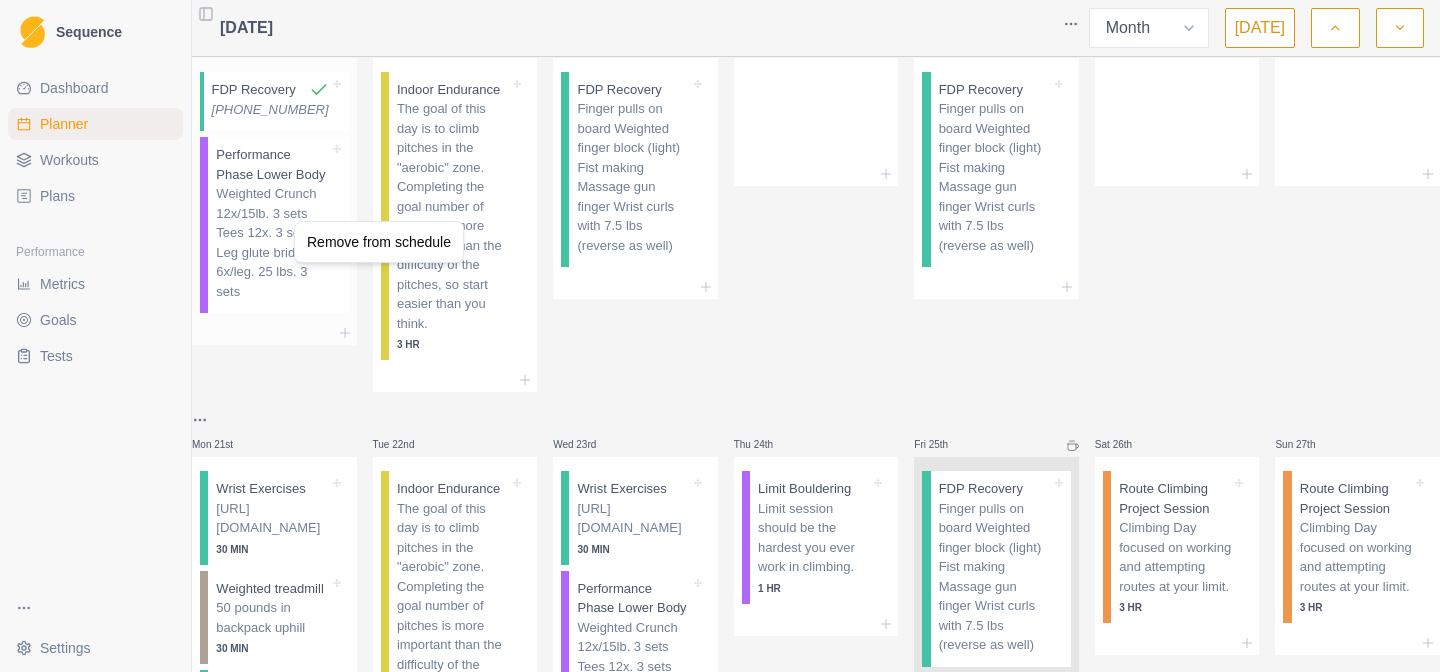 click on "Sequence Dashboard Planner Workouts Plans Performance Metrics Goals Tests Settings Toggle Sidebar [DATE] Week Month [DATE] Mon 30th Tue 1st Wed 2nd Thu 3rd Fri 4th Sat 5th Sun 6th Mon 7th Tue 8th Wed 9th Thu 10th Fri 11th FDP Recovery Finger pulls on board
Weighted finger block (light)
Fist making
Massage gun finger
Wrist curls with 7.5 lbs (reverse as well)
Sat 12th Sun 13th Mon 14th FDP Recovery [PHONE_NUMBER] Performance Phase Lower Body Weighted Crunch 12x/15lb. 3 sets
Tees 12x. 3 sets
Leg glute bridge 6x/leg. 25 lbs. 3 sets Tue 15th Indoor Endurance The goal of this day is to climb pitches in the "aerobic" zone. Completing the goal number of pitches is more important than the difficulty of the pitches, so start easier than you think. 3 HR Wed 16th FDP Recovery Finger pulls on board
Weighted finger block (light)
Fist making
Massage gun finger
Wrist curls with 7.5 lbs (reverse as well)
Thu 17th Fri 18th FDP Recovery Sat 19th Sun 20th Mon 21st Wrist Exercises 30 MIN Weighted treadmill 3 HR" at bounding box center [720, 336] 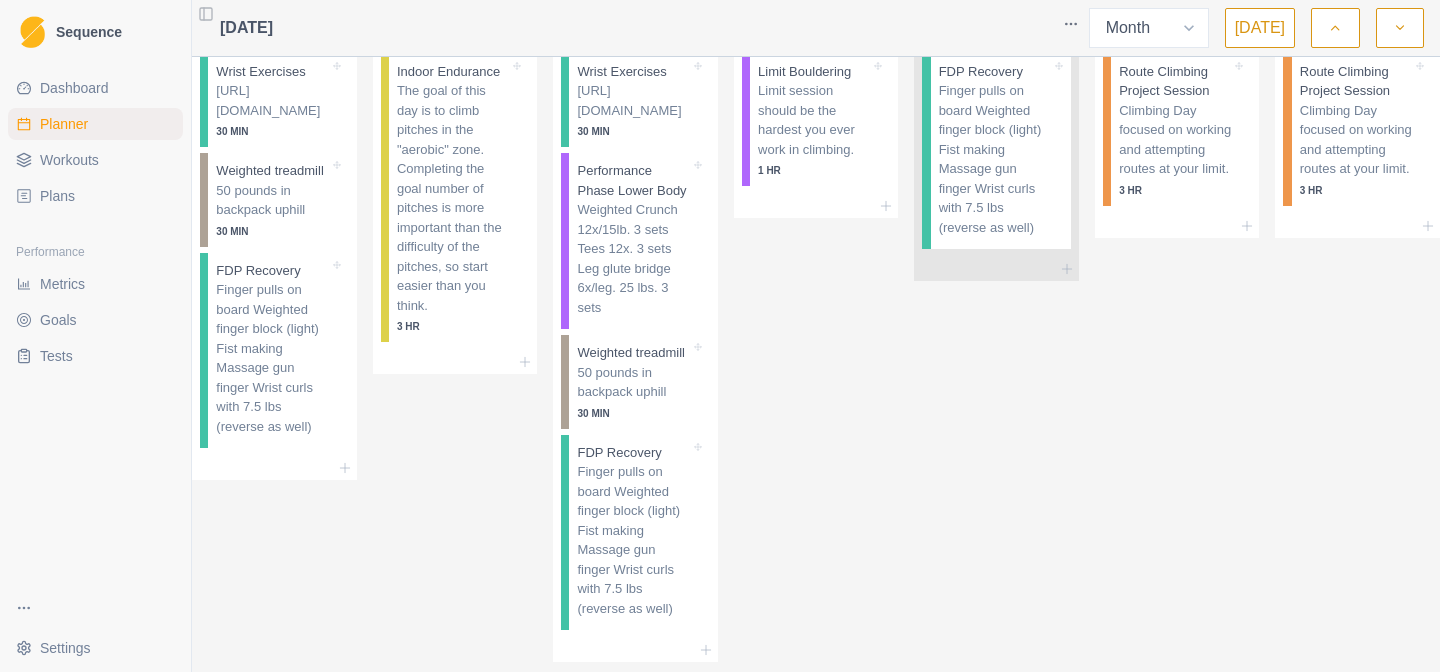 scroll, scrollTop: 1659, scrollLeft: 0, axis: vertical 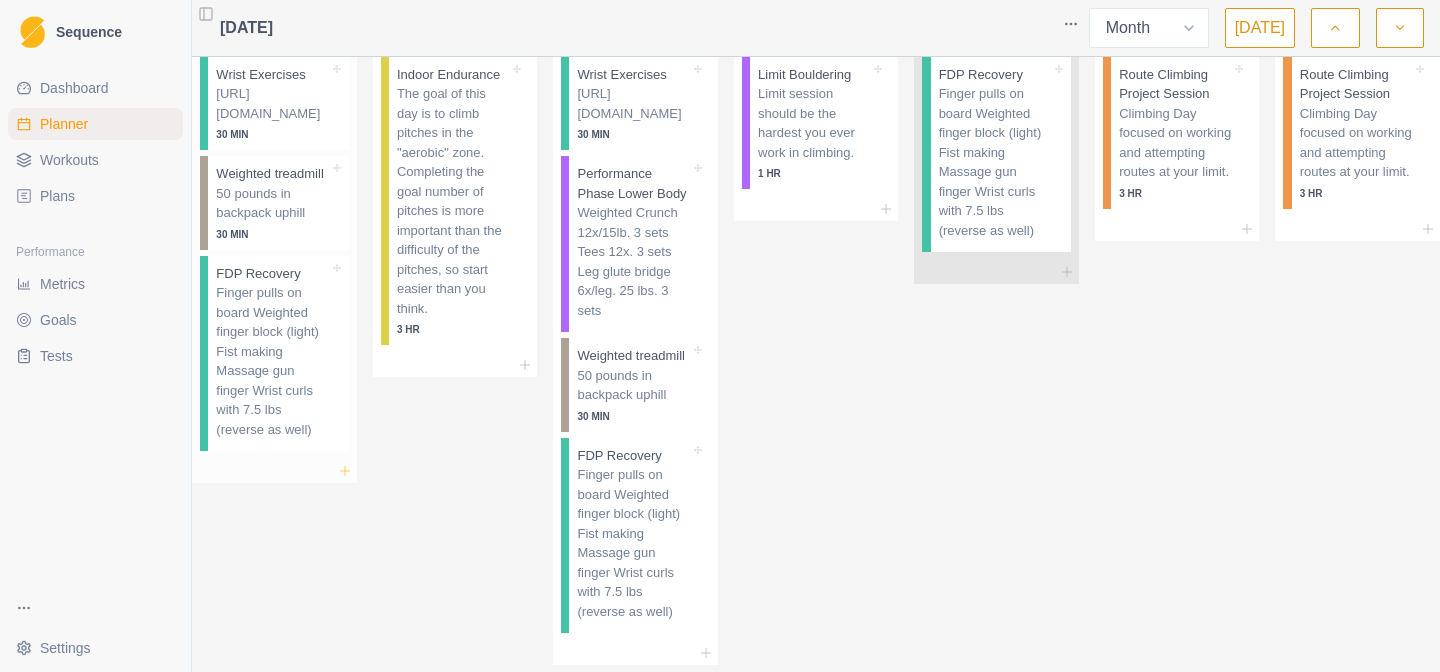 click 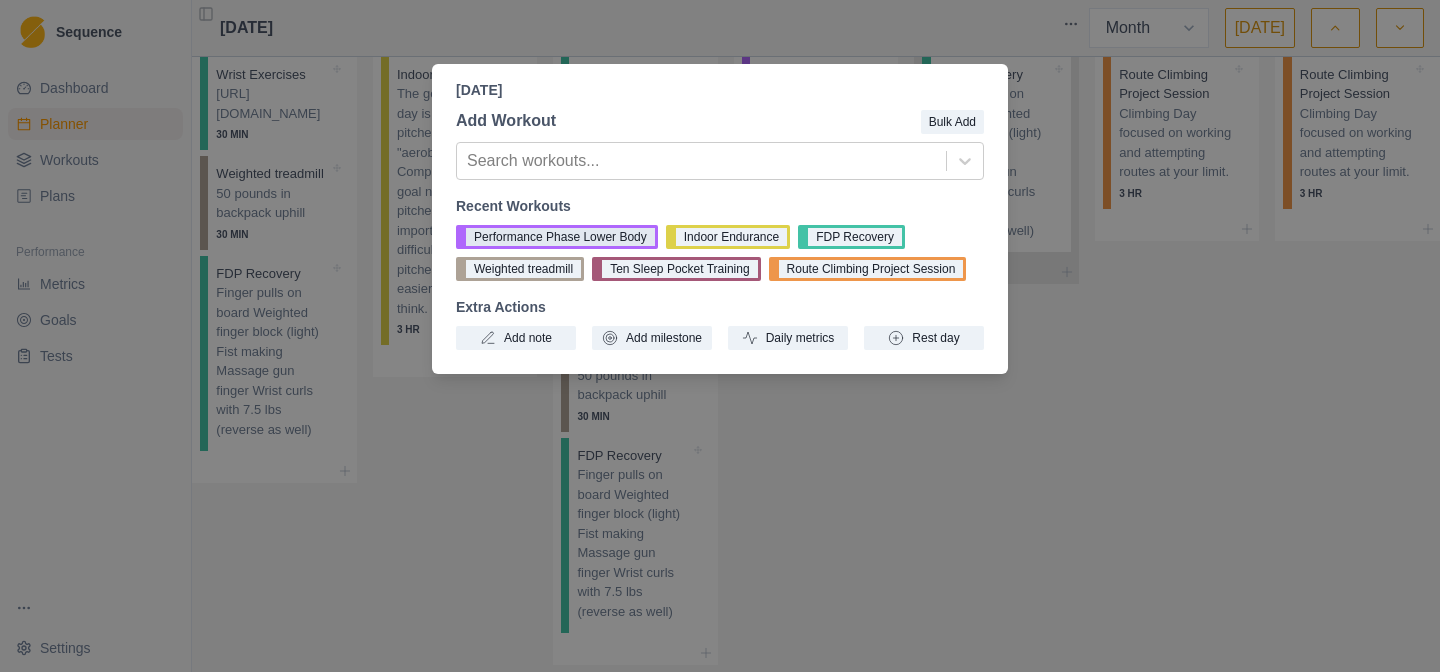 click on "Performance Phase Lower Body" at bounding box center (557, 237) 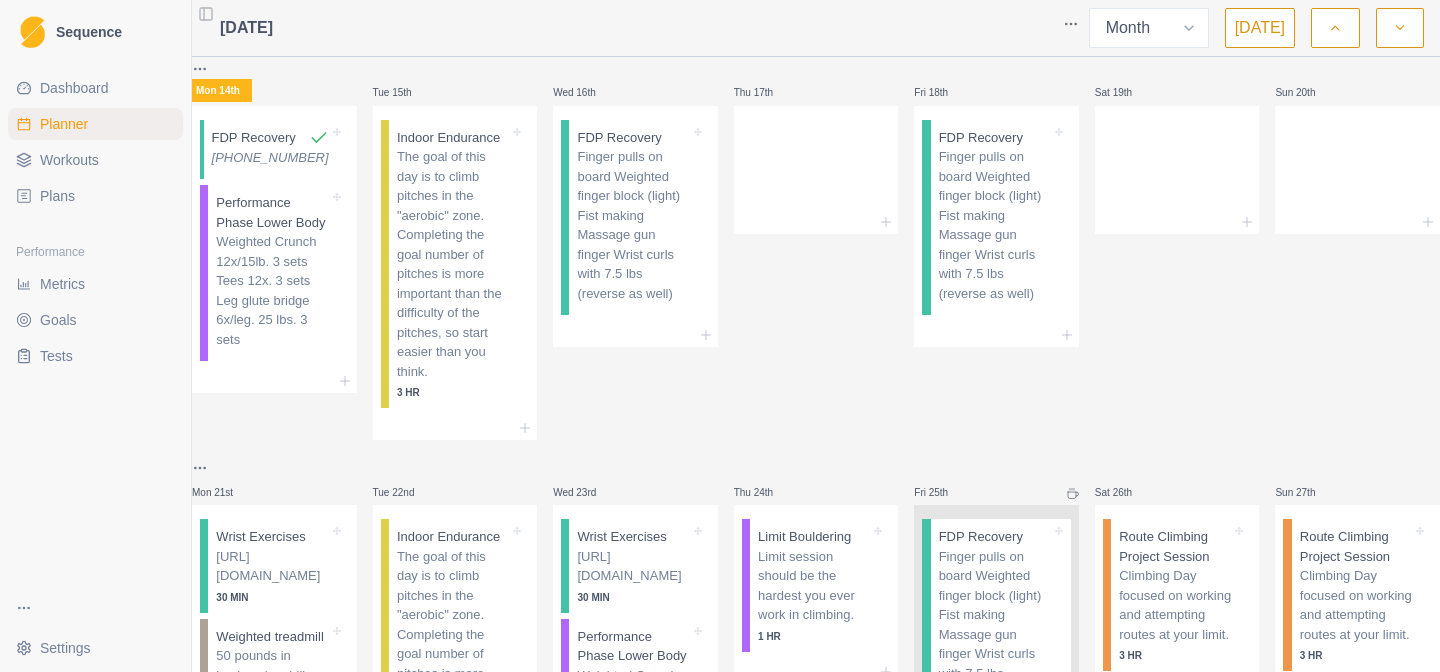 scroll, scrollTop: 505, scrollLeft: 0, axis: vertical 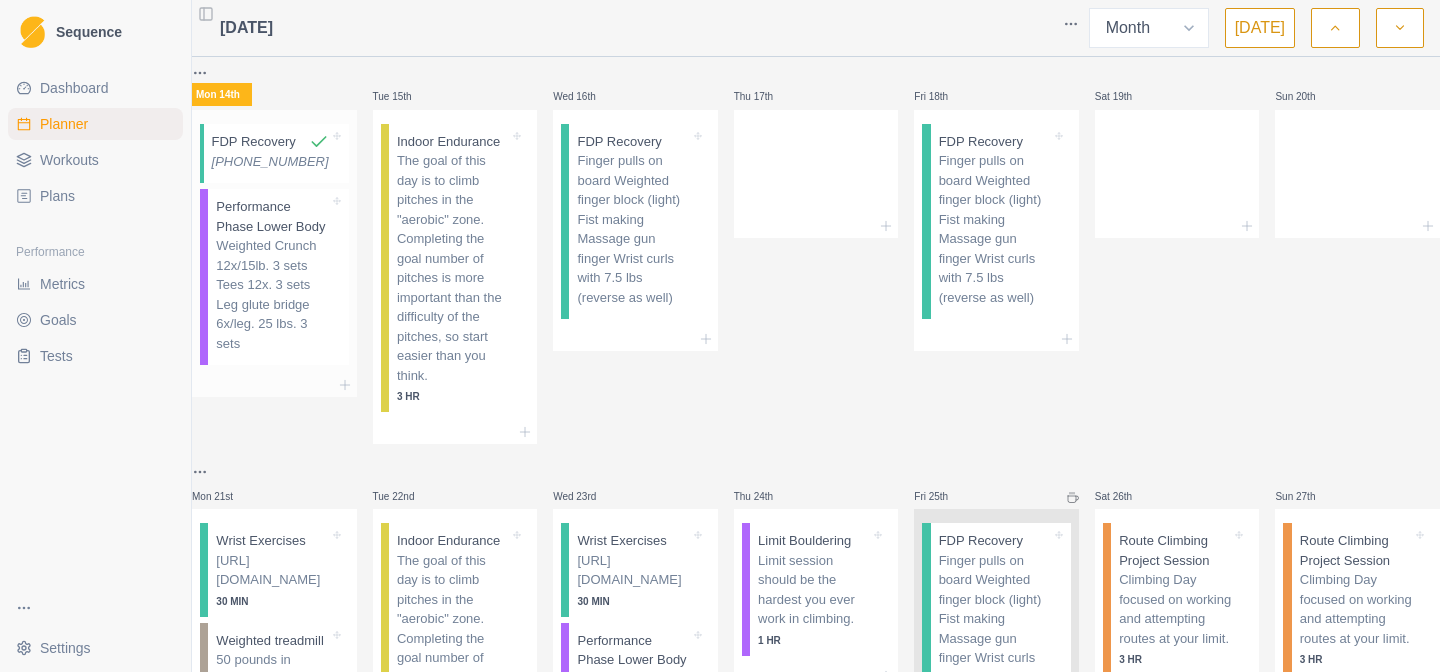 click on "Weighted Crunch 12x/15lb. 3 sets
Tees 12x. 3 sets
Leg glute bridge 6x/leg. 25 lbs. 3 sets" at bounding box center [272, 294] 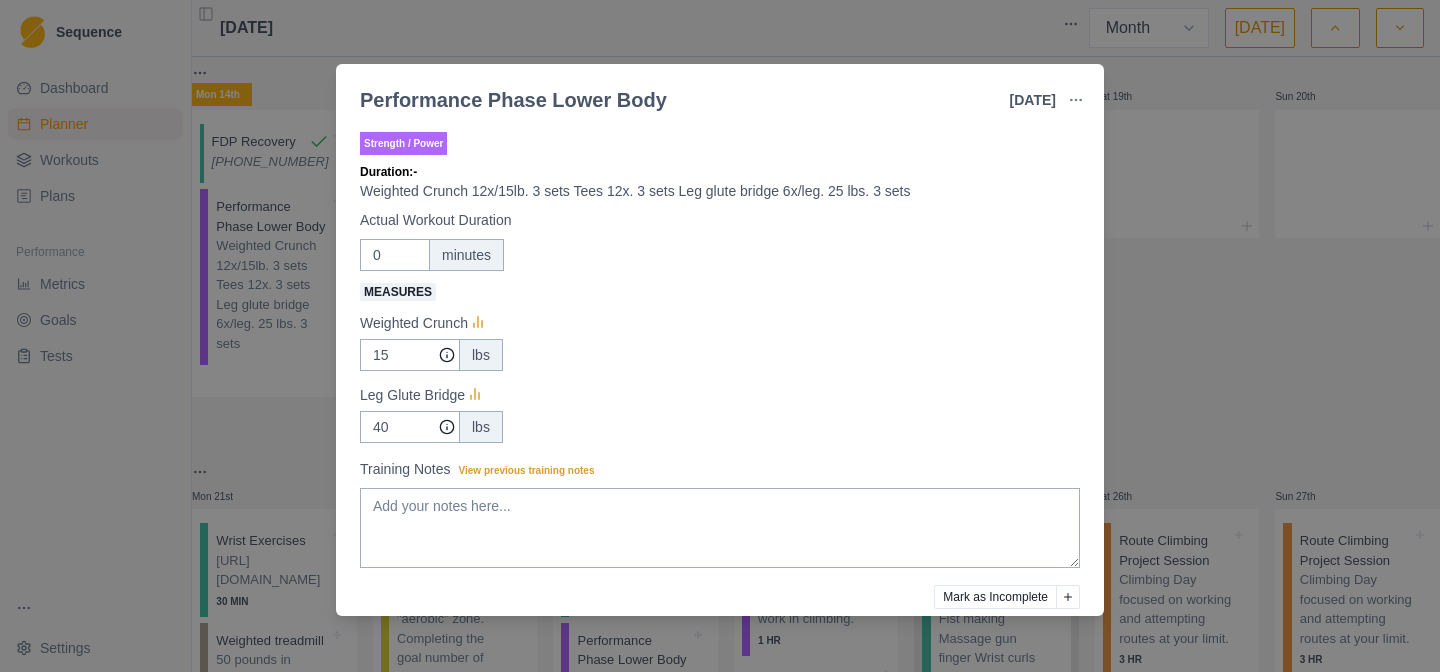 click at bounding box center (1068, 597) 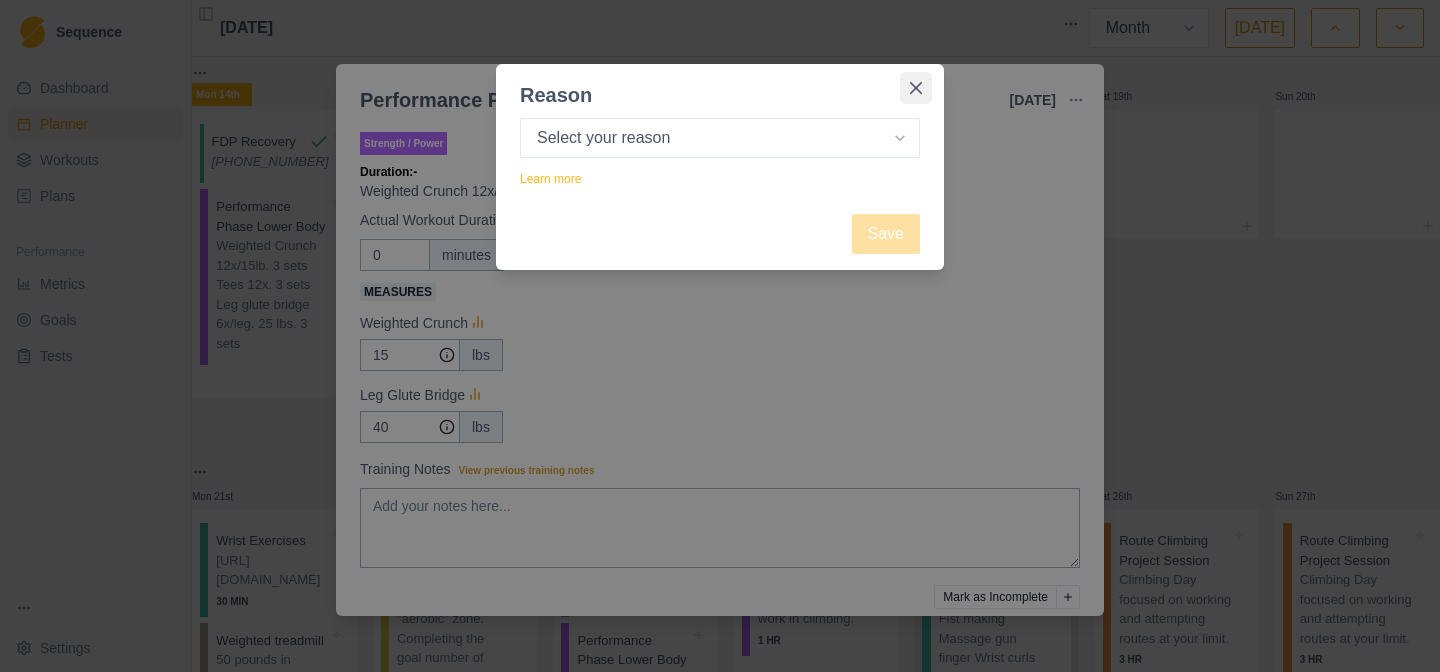 click 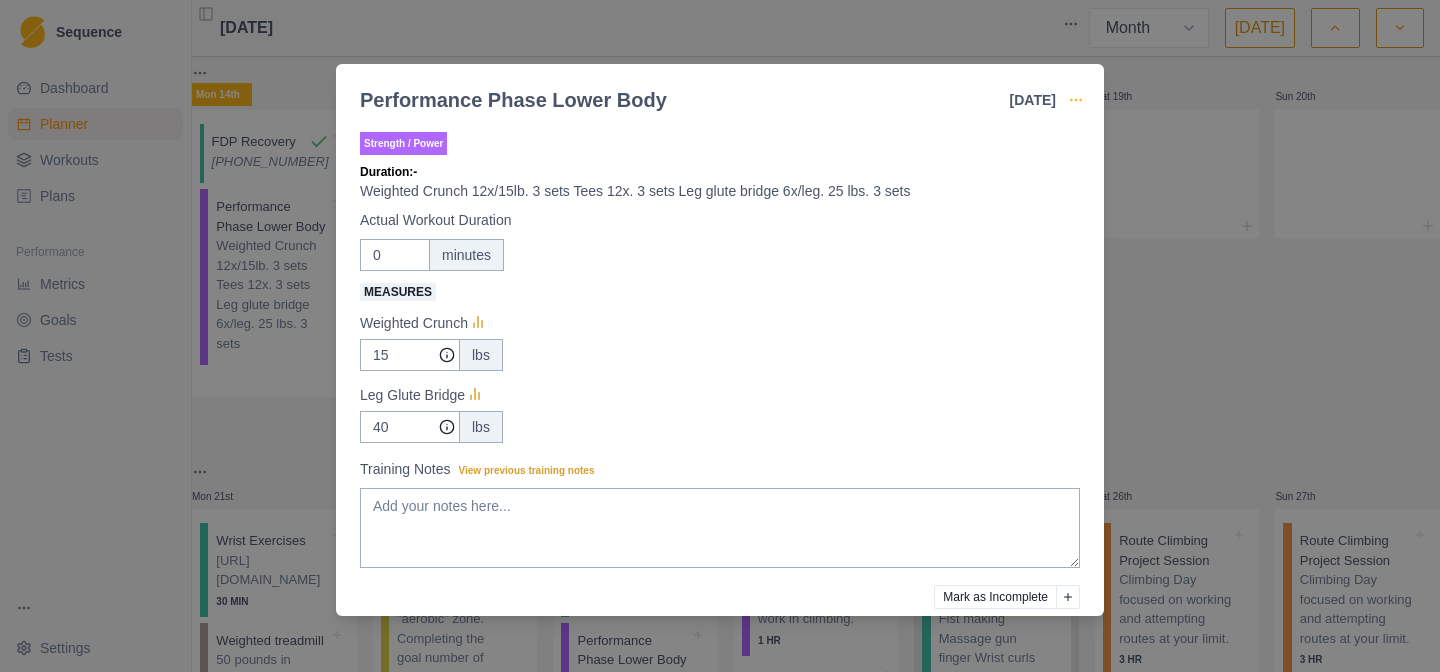 click 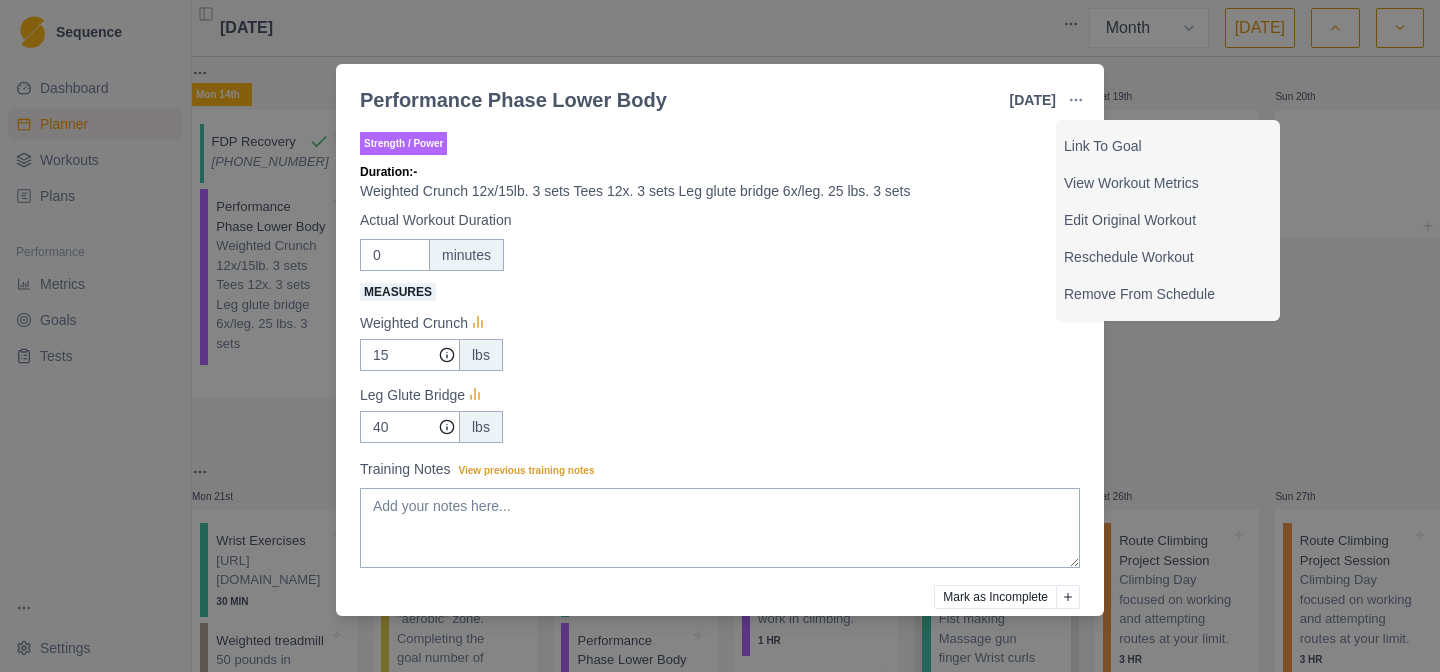 click on "Performance Phase Lower Body [DATE] Link To Goal View Workout Metrics Edit Original Workout Reschedule Workout Remove From Schedule Strength / Power Duration:  - Weighted Crunch 12x/15lb. 3 sets
Tees 12x. 3 sets
Leg glute bridge 6x/leg. 25 lbs. 3 sets Actual Workout Duration 0 minutes Measures Weighted Crunch 15 lbs Leg Glute Bridge 40 lbs Training Notes View previous training notes Mark as Incomplete Complete Workout" at bounding box center (720, 336) 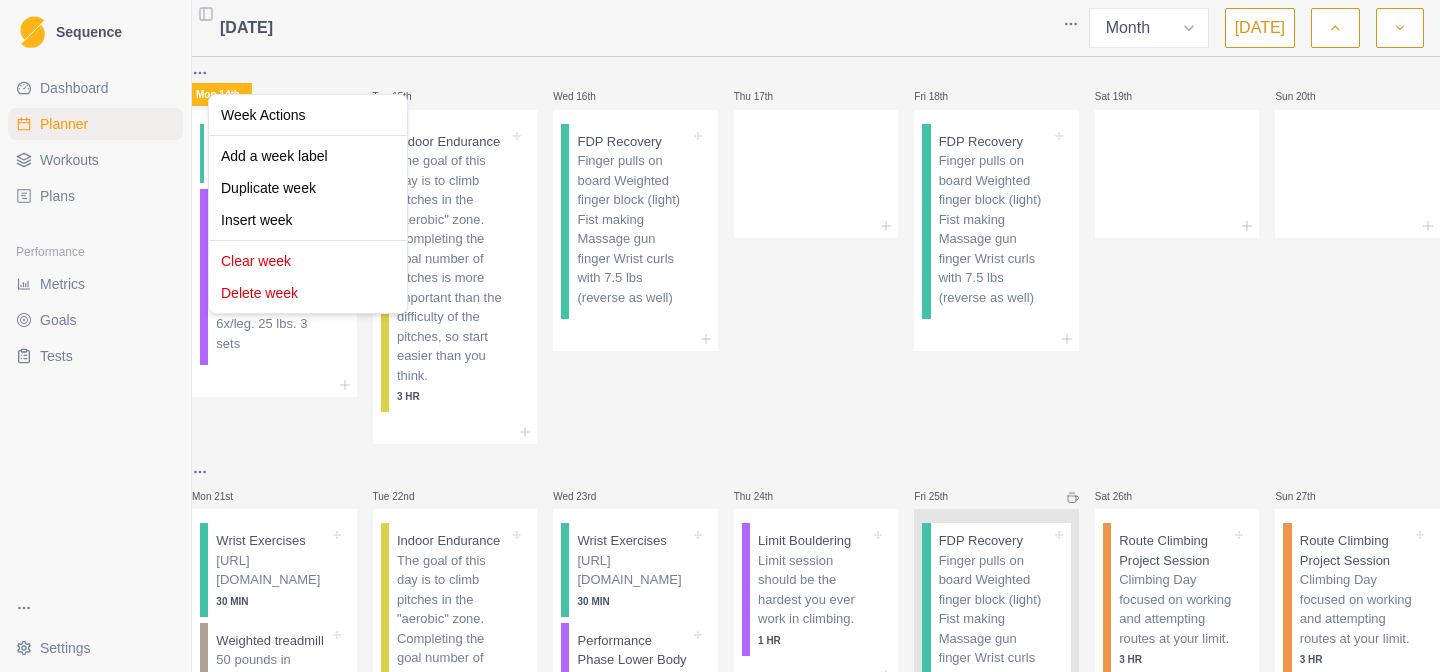 click on "Sequence Dashboard Planner Workouts Plans Performance Metrics Goals Tests Settings Toggle Sidebar [DATE] Week Month [DATE] Mon 30th Tue 1st Wed 2nd Thu 3rd Fri 4th Sat 5th Sun 6th Mon 7th Tue 8th Wed 9th Thu 10th Fri 11th FDP Recovery Finger pulls on board
Weighted finger block (light)
Fist making
Massage gun finger
Wrist curls with 7.5 lbs (reverse as well)
Sat 12th Sun 13th Mon 14th FDP Recovery [PHONE_NUMBER] Performance Phase Lower Body Weighted Crunch 12x/15lb. 3 sets
Tees 12x. 3 sets
Leg glute bridge 6x/leg. 25 lbs. 3 sets Tue 15th Indoor Endurance The goal of this day is to climb pitches in the "aerobic" zone. Completing the goal number of pitches is more important than the difficulty of the pitches, so start easier than you think. 3 HR Wed 16th FDP Recovery Finger pulls on board
Weighted finger block (light)
Fist making
Massage gun finger
Wrist curls with 7.5 lbs (reverse as well)
Thu 17th Fri 18th FDP Recovery Sat 19th Sun 20th Mon 21st Wrist Exercises 30 MIN Weighted treadmill 3 HR" at bounding box center (720, 336) 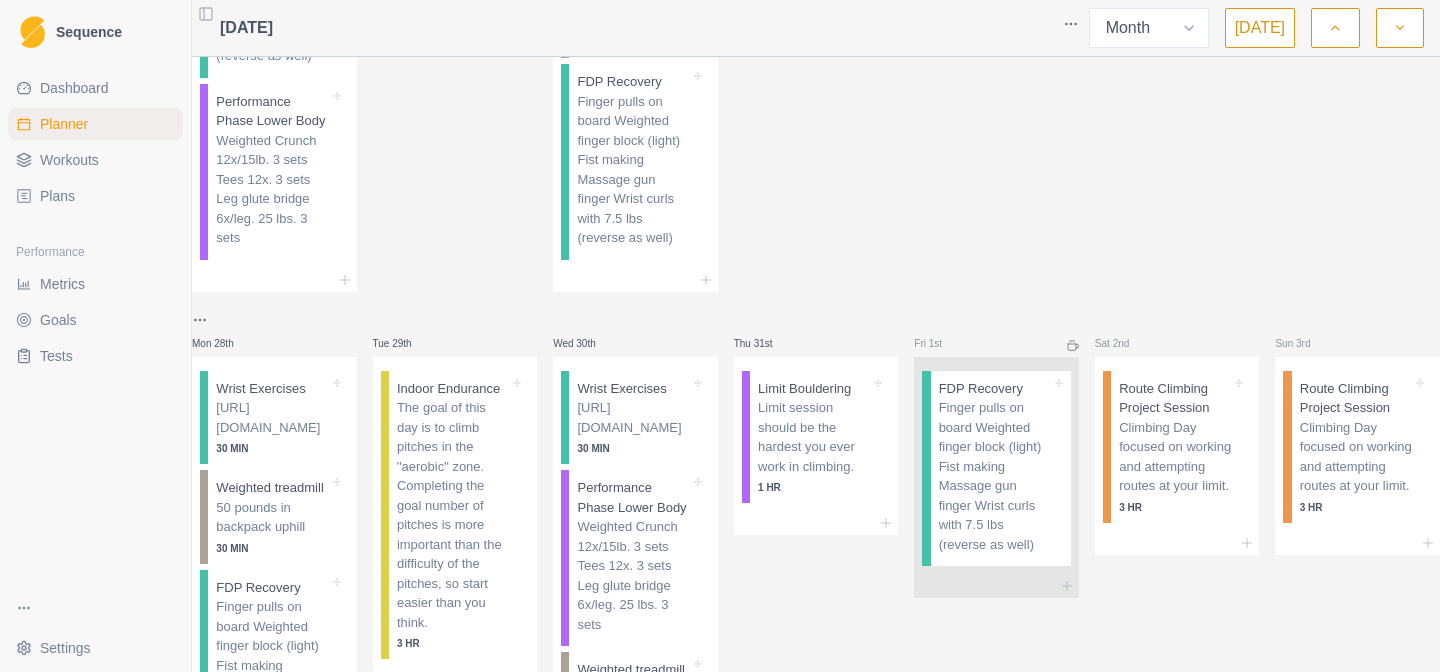 scroll, scrollTop: 1825, scrollLeft: 0, axis: vertical 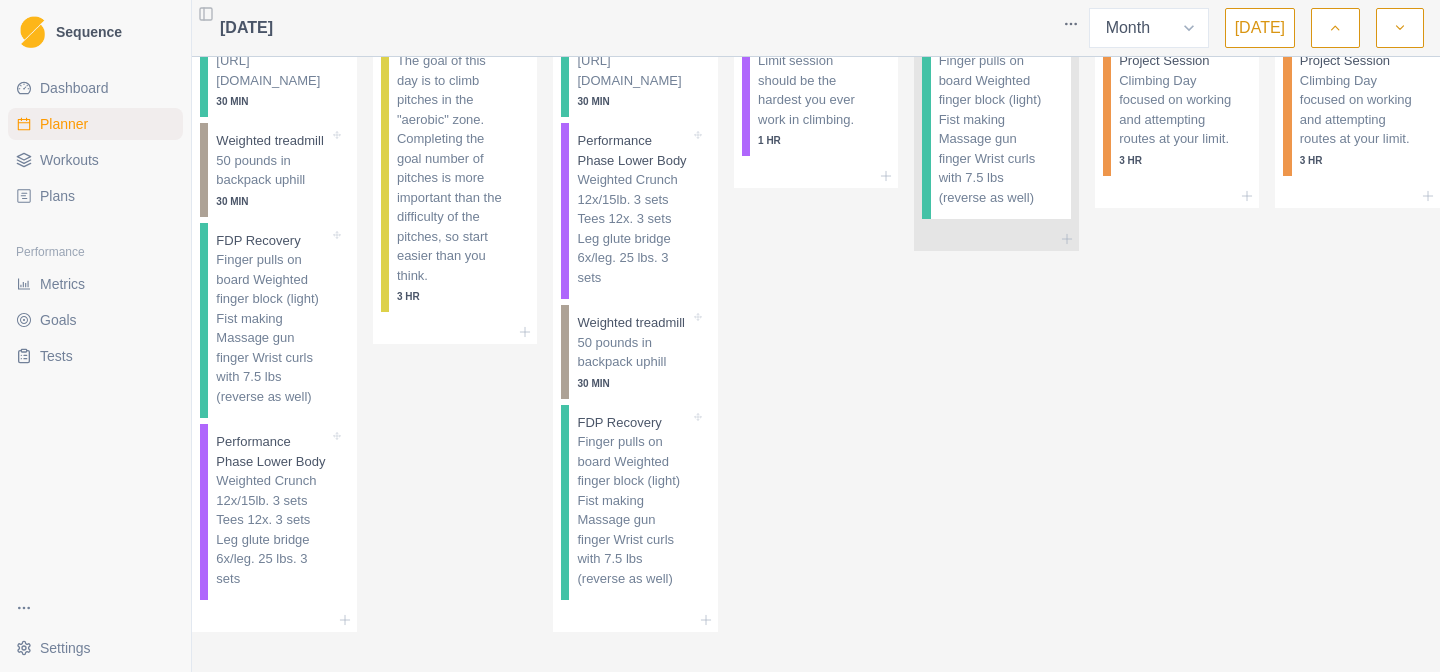 click at bounding box center (1400, 28) 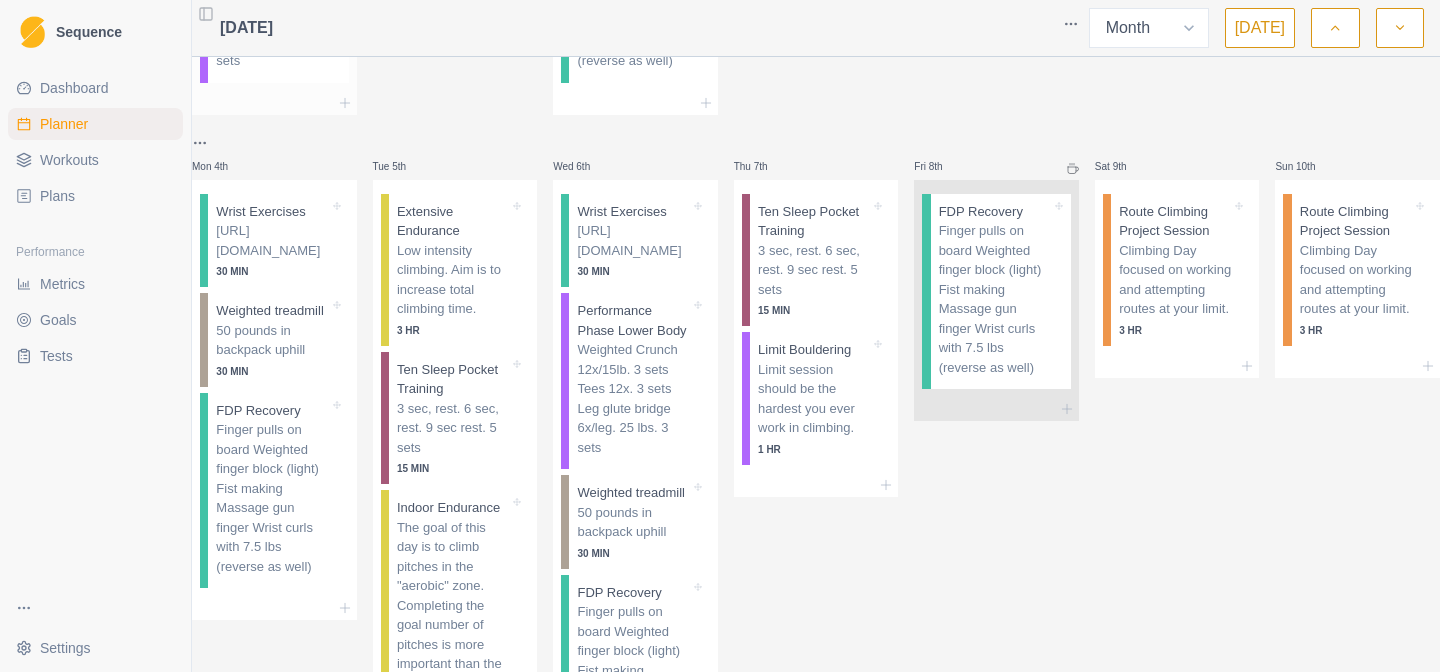 scroll, scrollTop: 622, scrollLeft: 0, axis: vertical 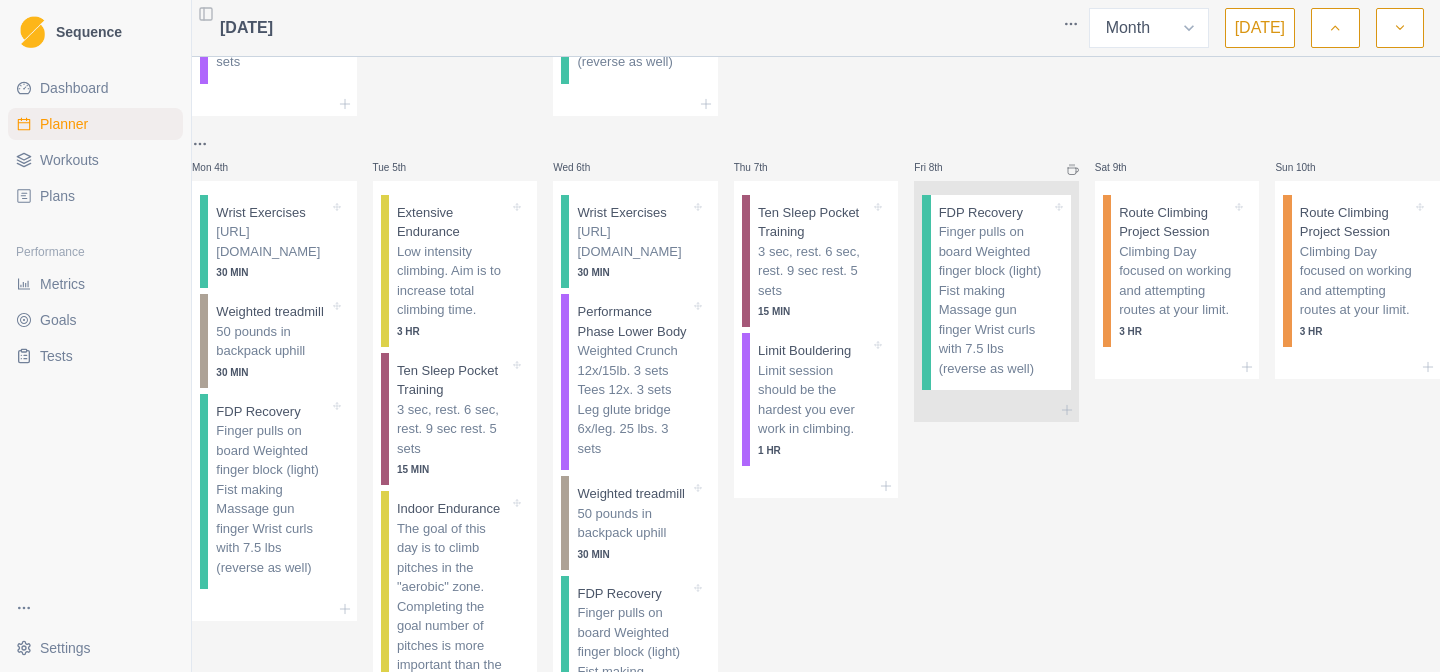 click 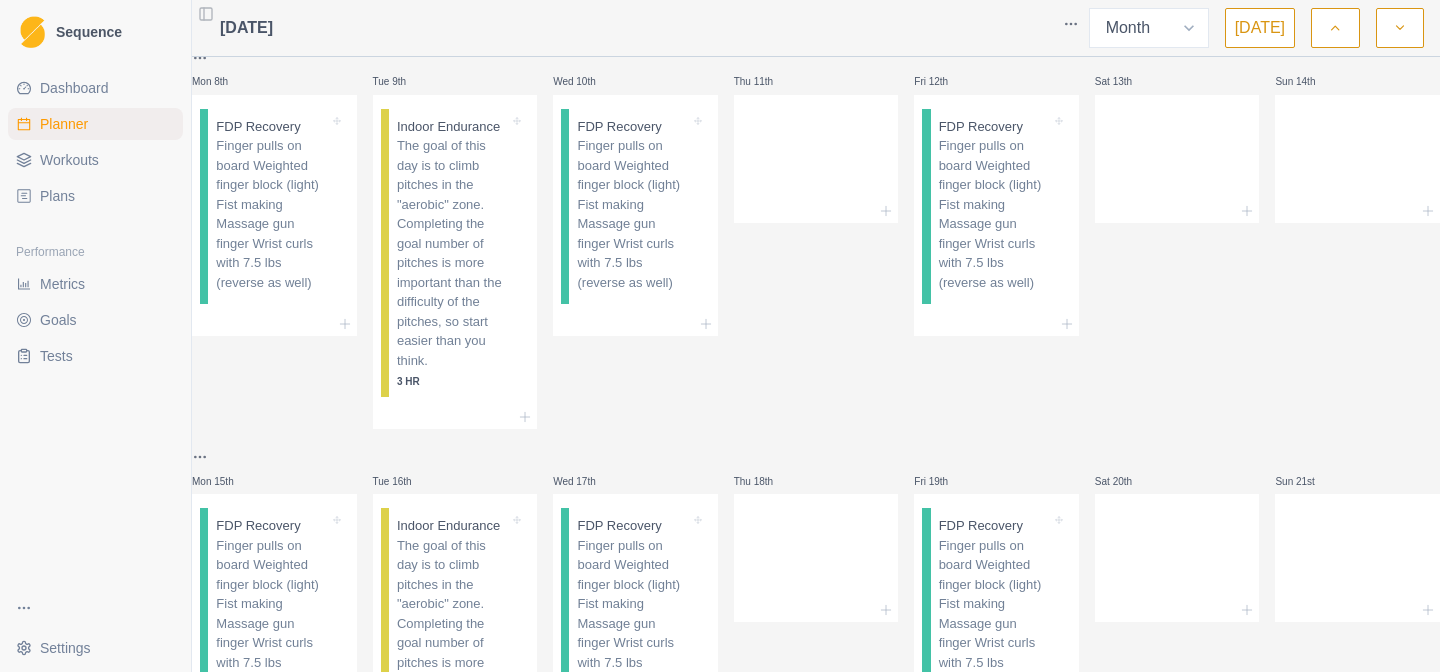 scroll, scrollTop: 0, scrollLeft: 0, axis: both 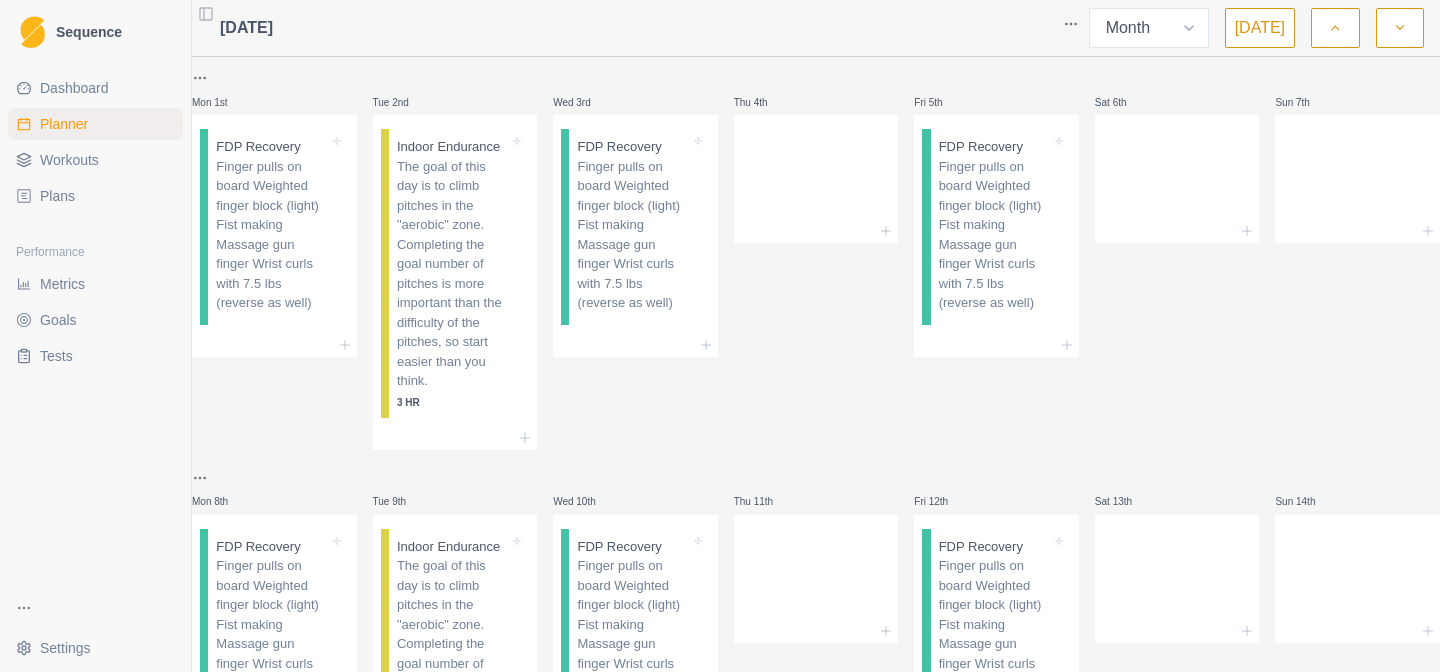 click 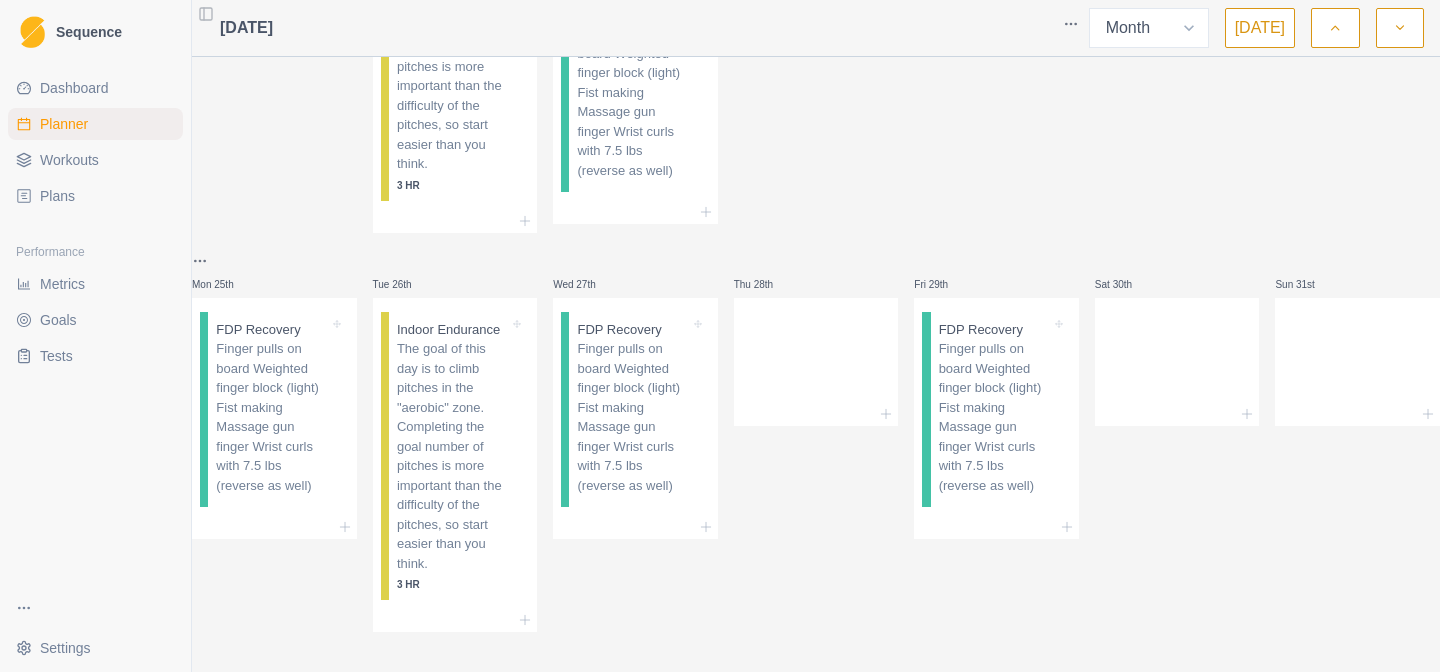 scroll, scrollTop: 2793, scrollLeft: 0, axis: vertical 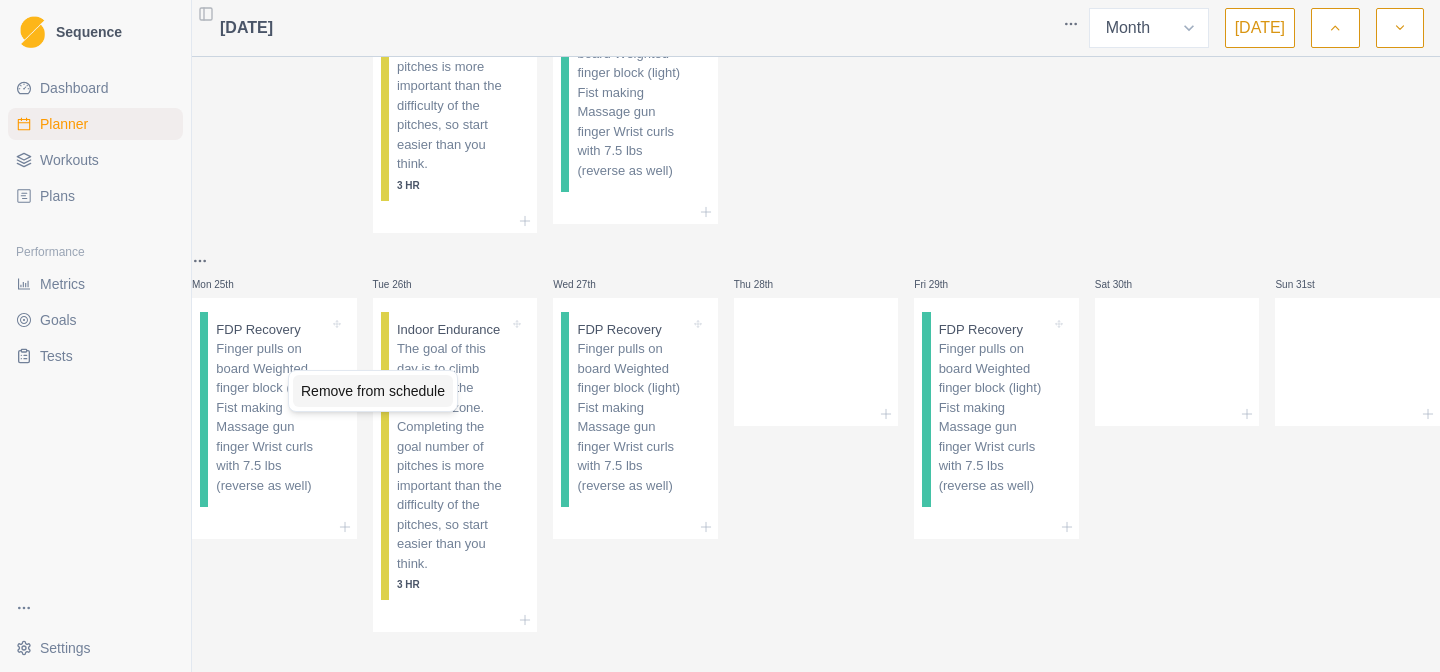 click on "Remove from schedule" at bounding box center (373, 391) 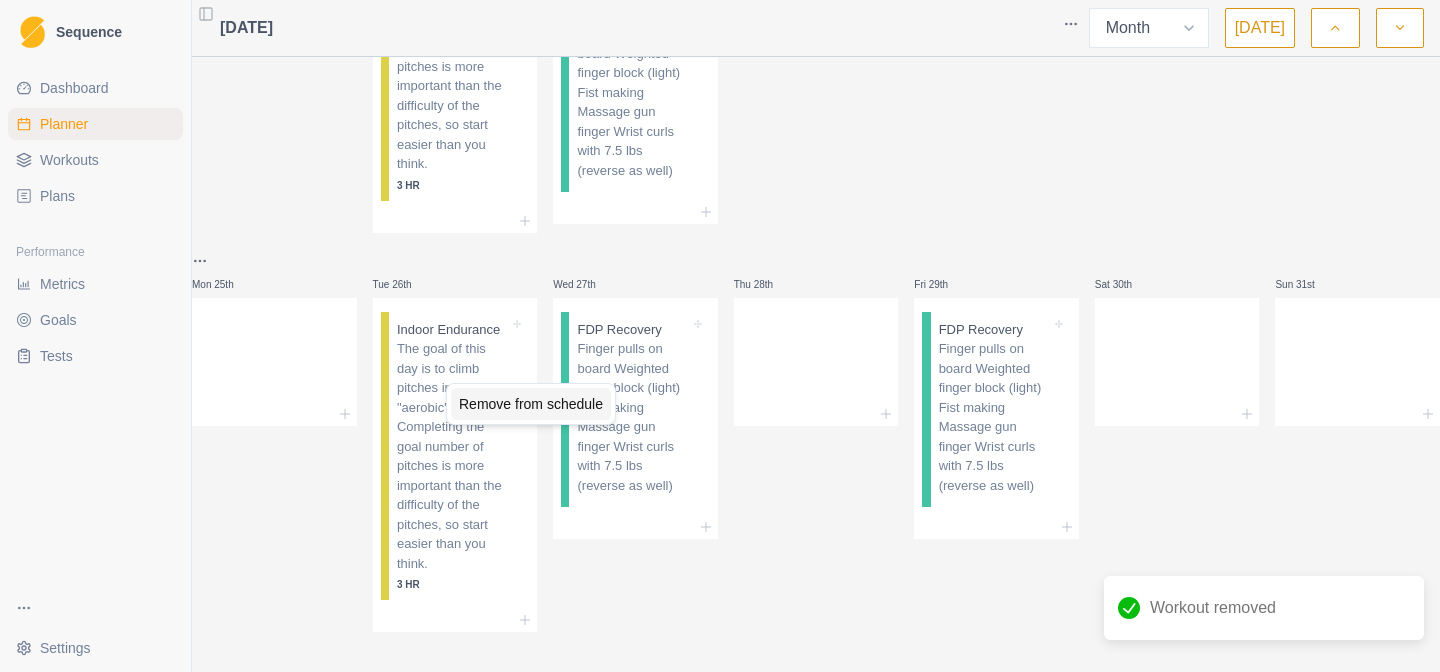 click on "Remove from schedule" at bounding box center (531, 404) 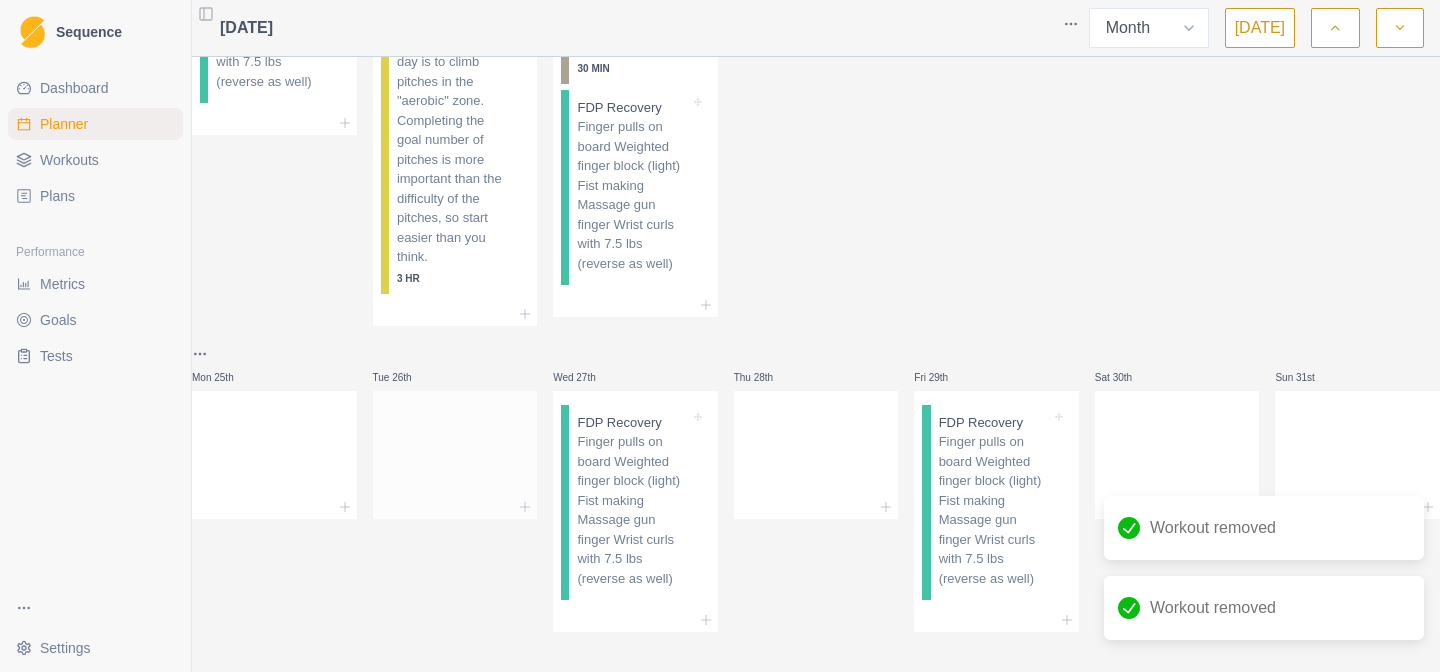 scroll, scrollTop: 2680, scrollLeft: 0, axis: vertical 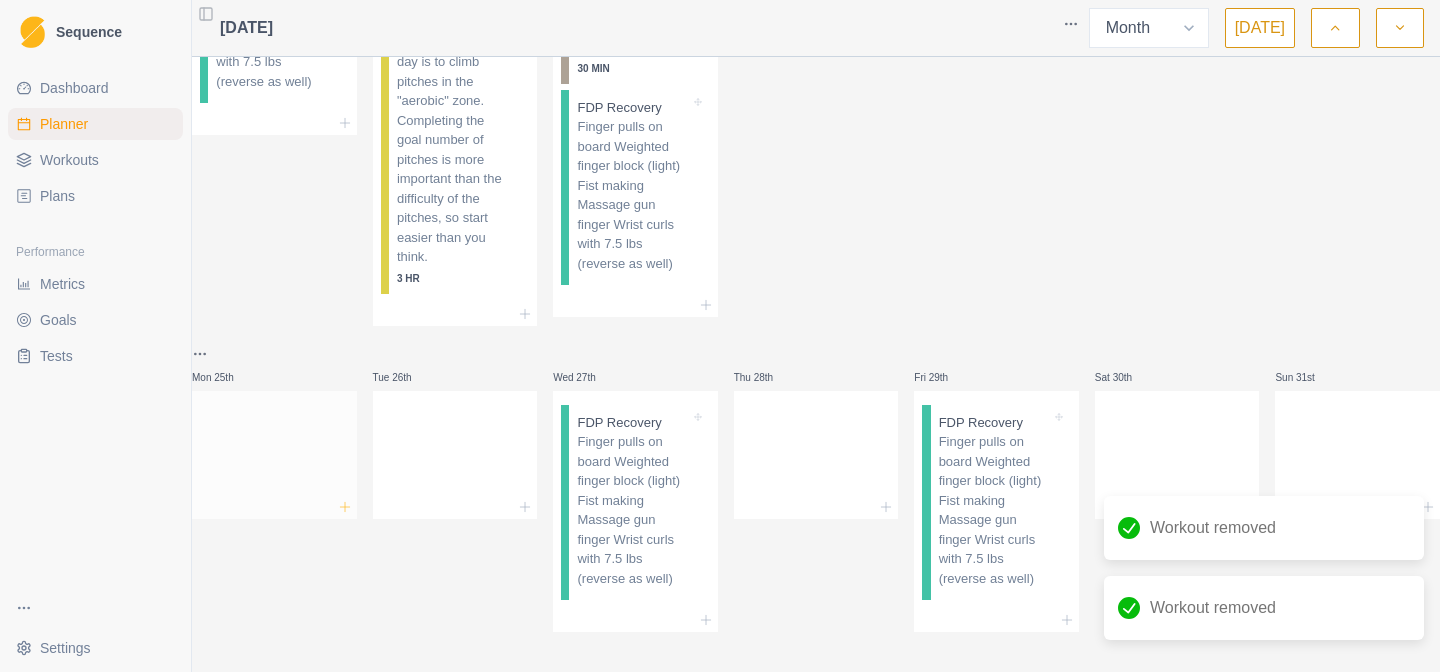 click 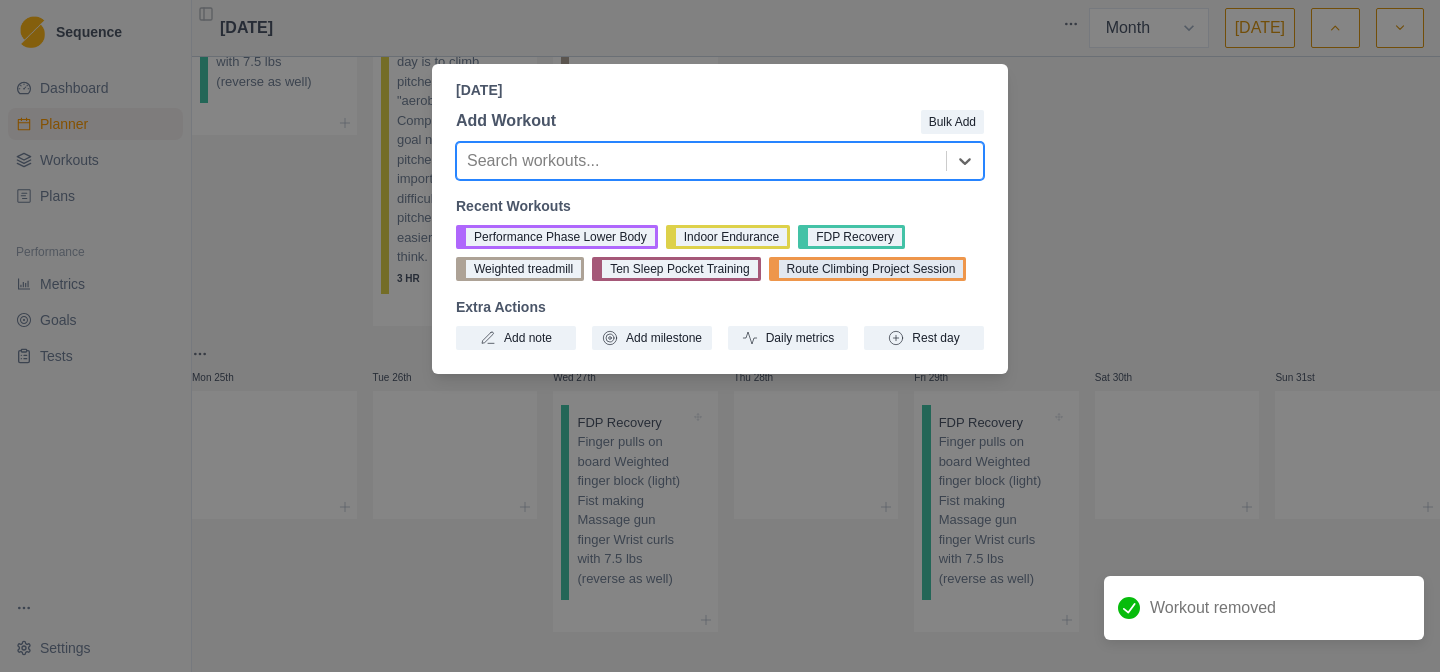 click on "Route Climbing Project Session" at bounding box center [868, 269] 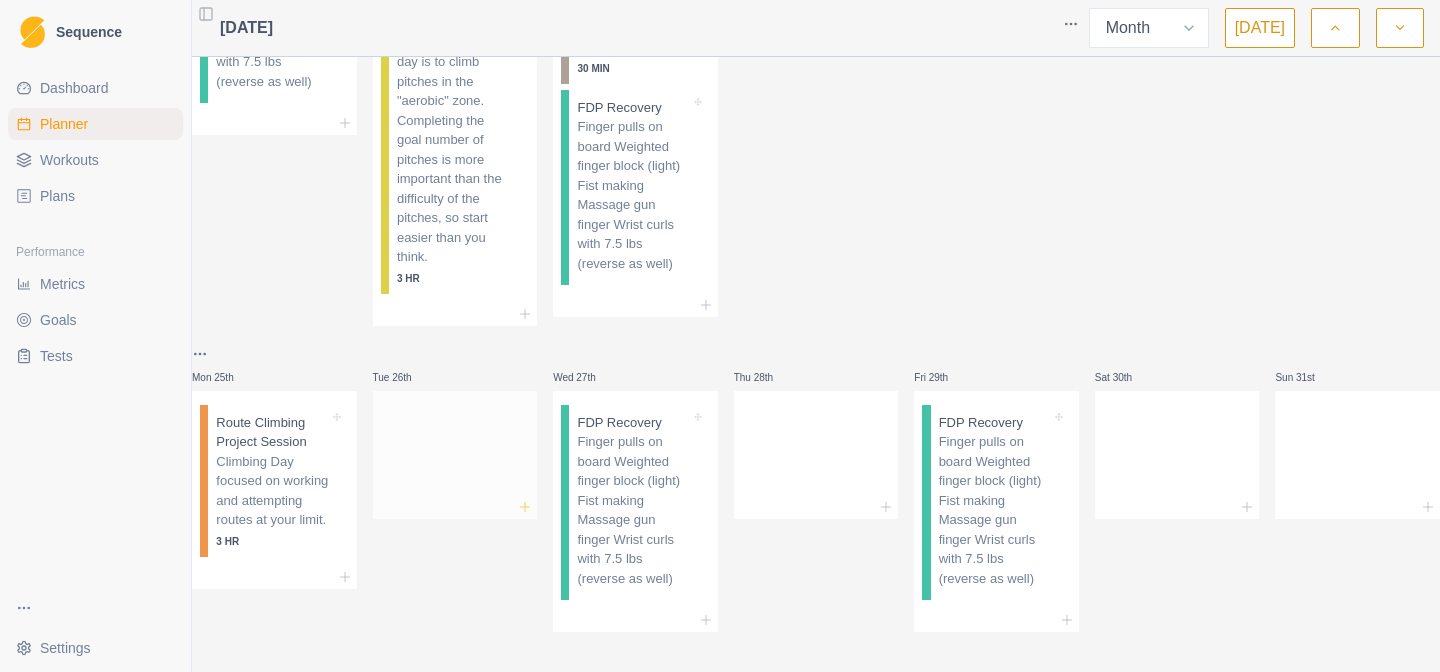 click 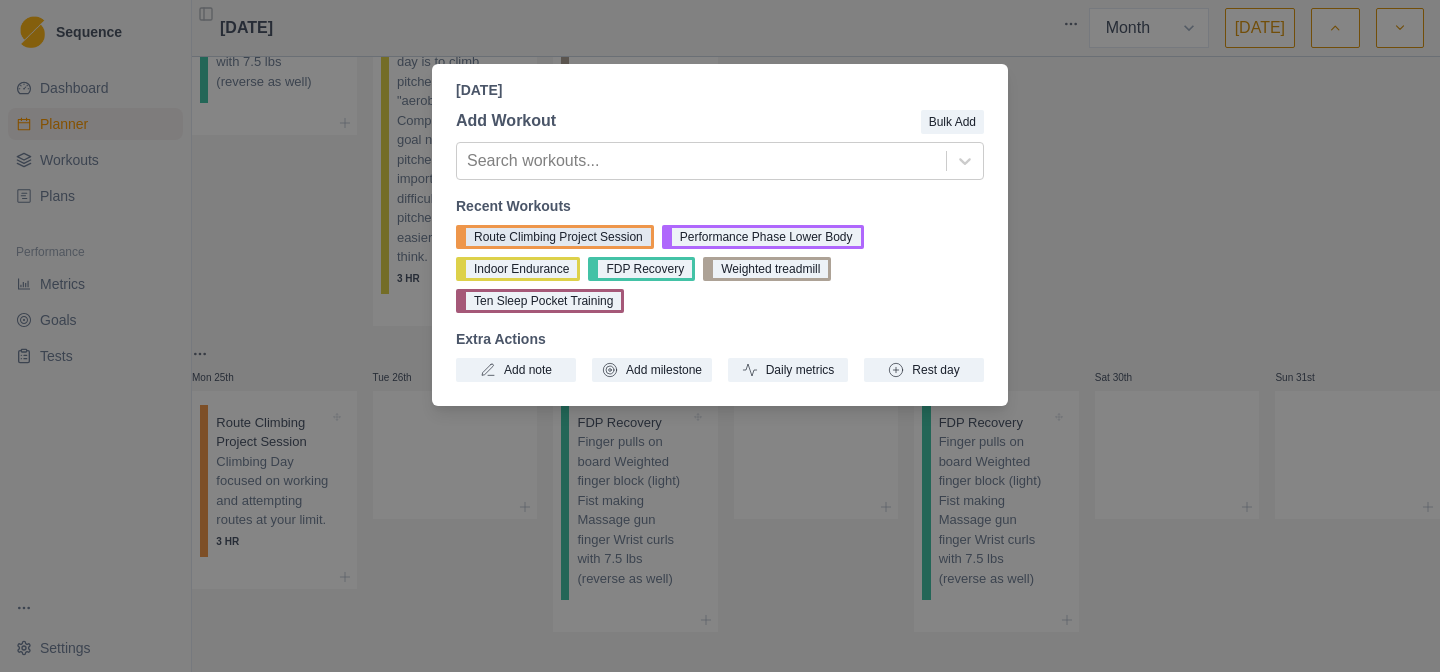 click on "Route Climbing Project Session" at bounding box center (555, 237) 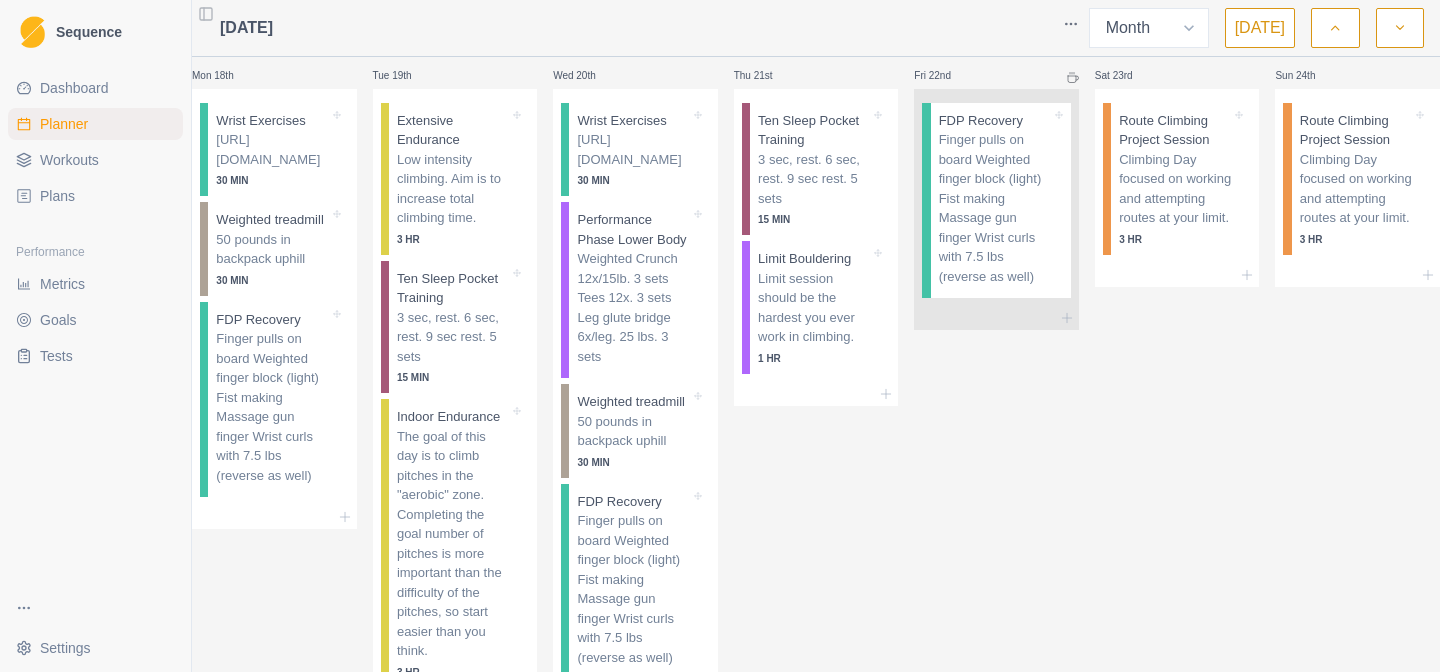 scroll, scrollTop: 2109, scrollLeft: 0, axis: vertical 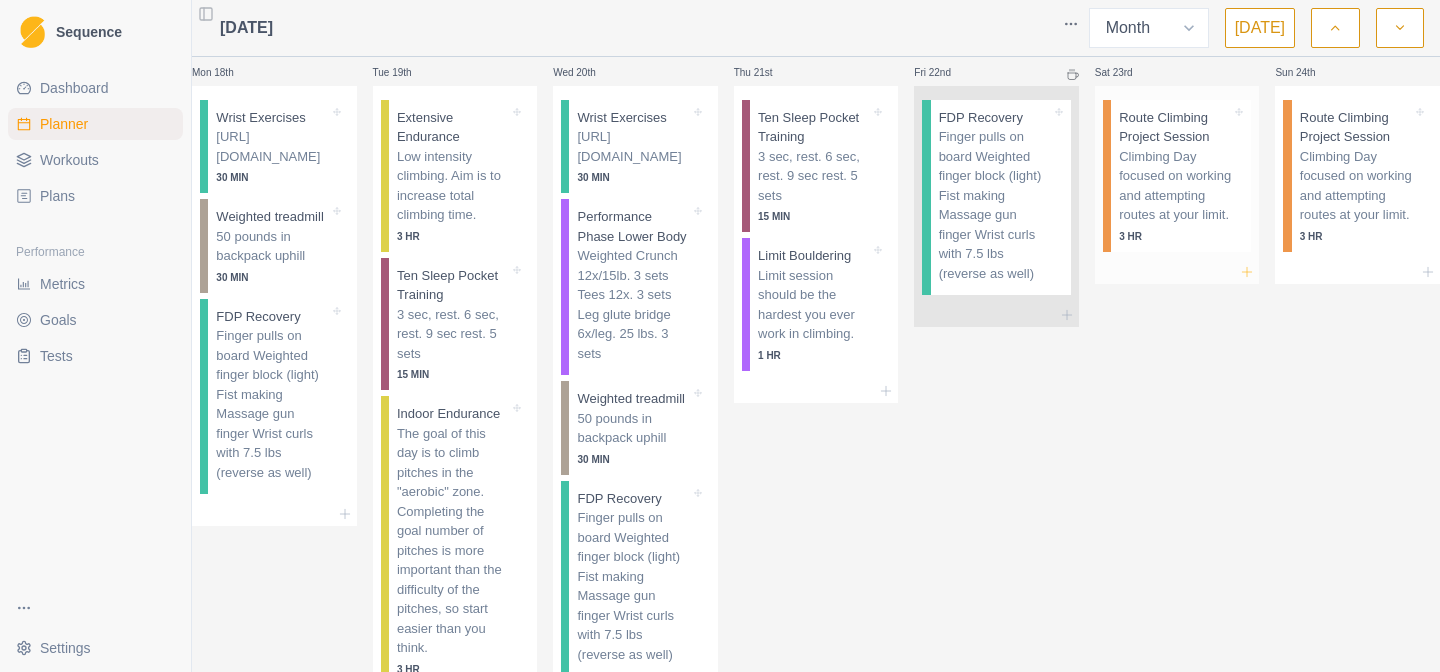 click 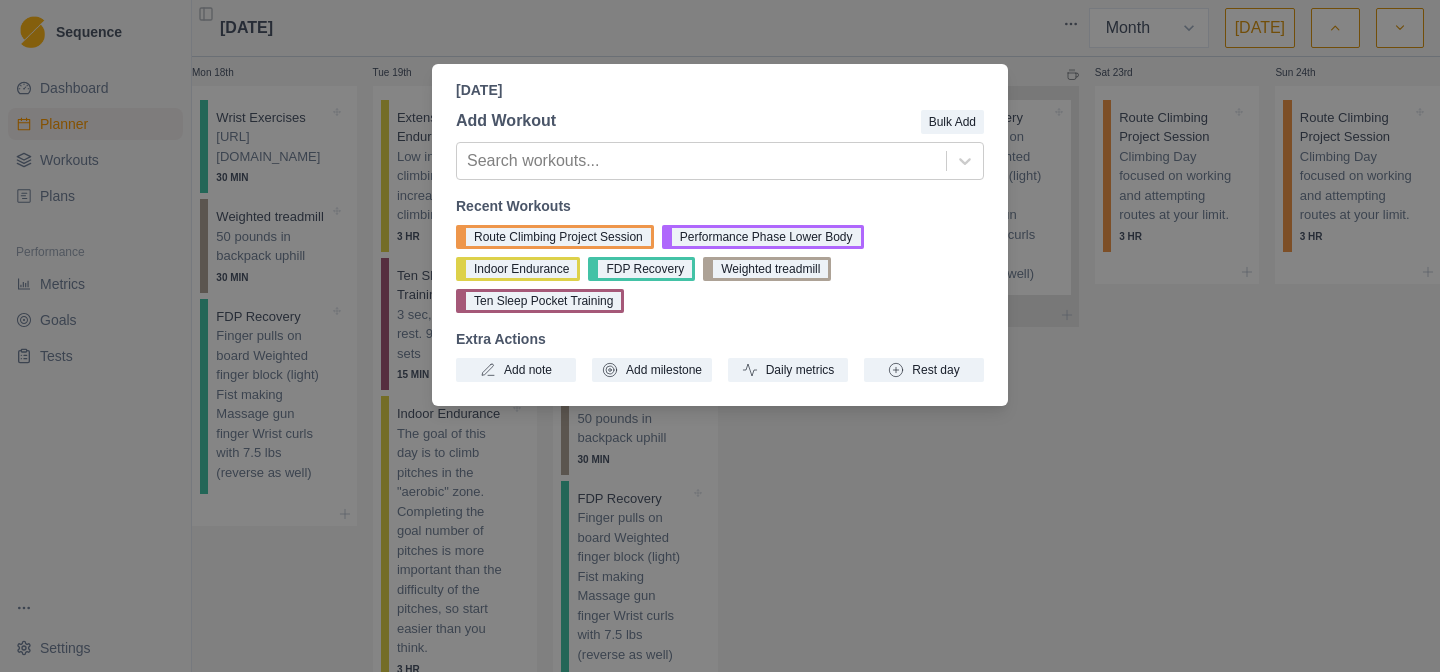 click on "[DATE] Add Workout Bulk Add Search workouts... Recent Workouts Route Climbing Project Session Performance Phase Lower Body Indoor Endurance FDP Recovery Weighted treadmill Ten Sleep Pocket Training Extra Actions Add note Add milestone Daily metrics Rest day" at bounding box center [720, 336] 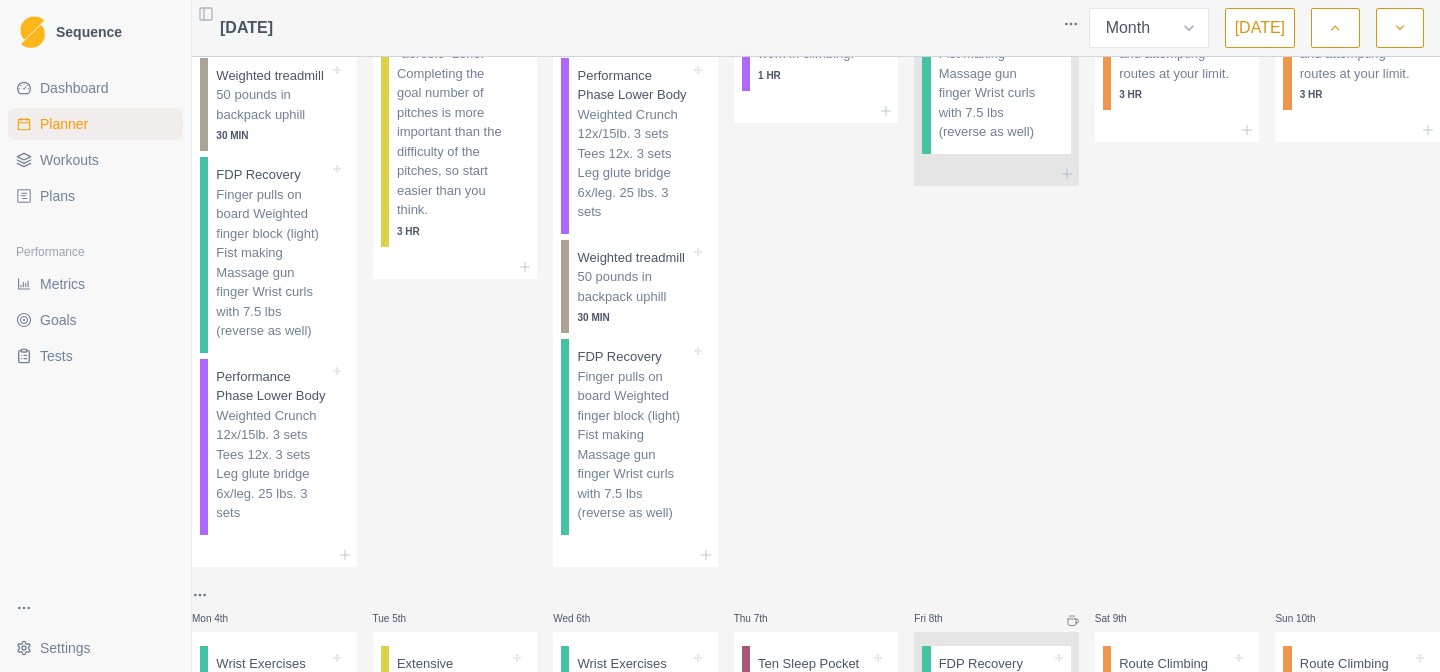 scroll, scrollTop: 104, scrollLeft: 0, axis: vertical 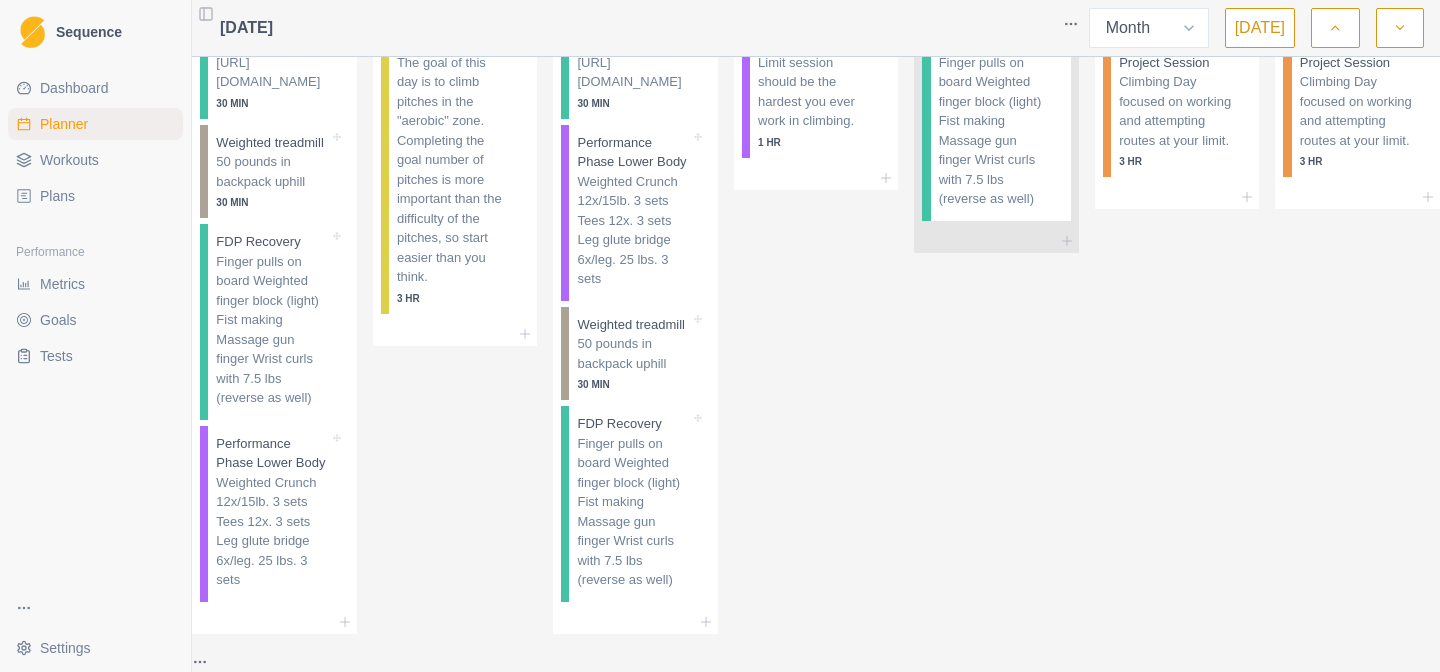 click 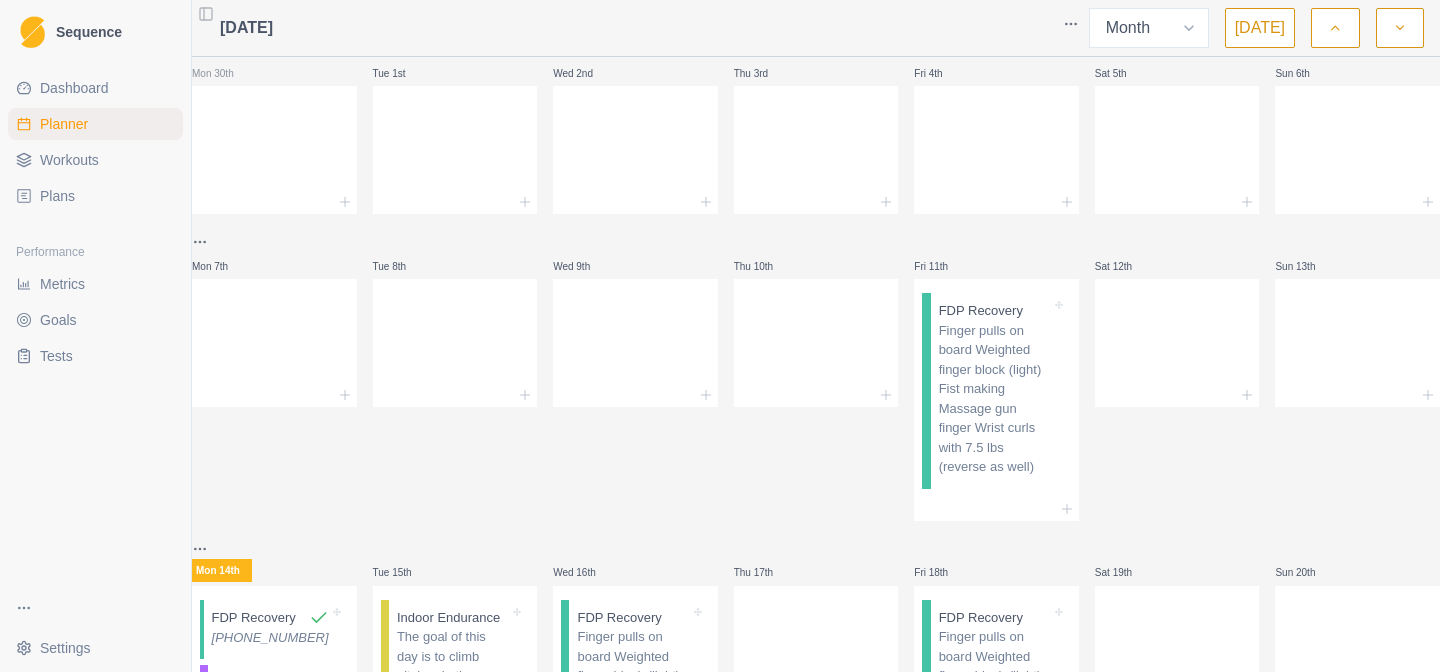 scroll, scrollTop: 0, scrollLeft: 0, axis: both 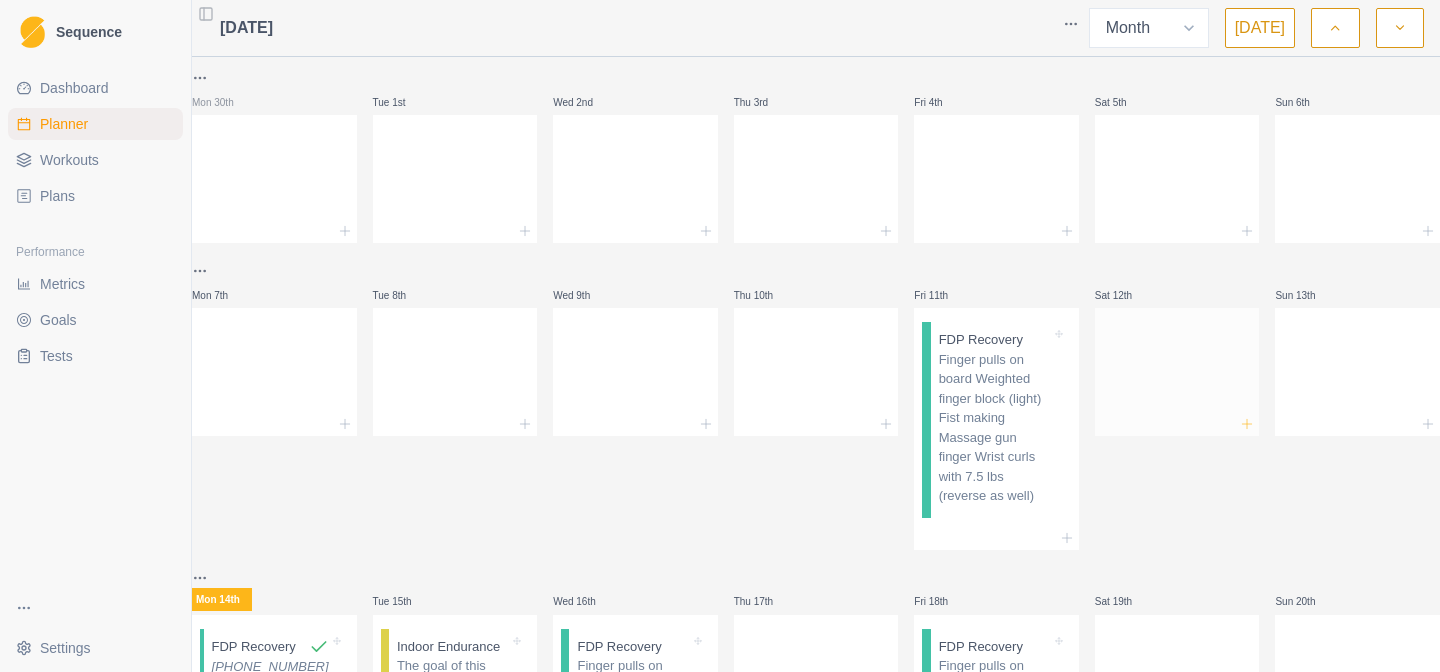 click 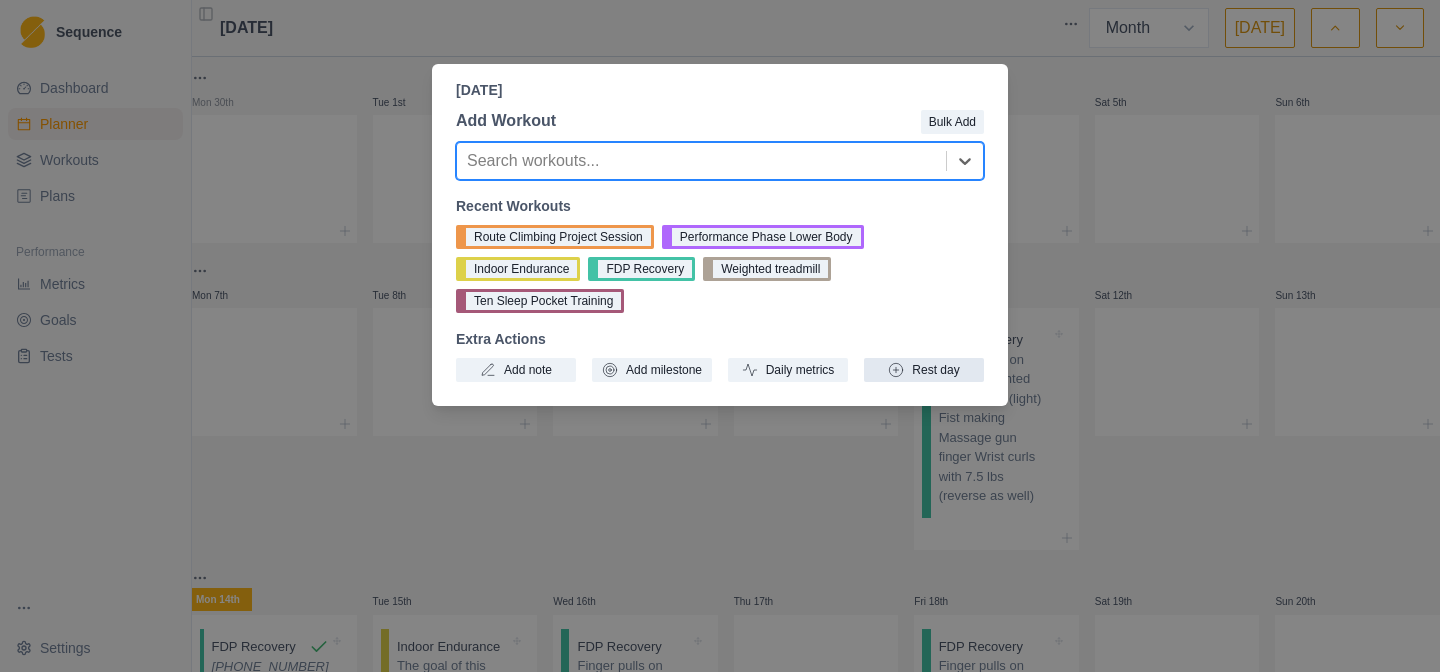 click on "Rest day" at bounding box center [924, 370] 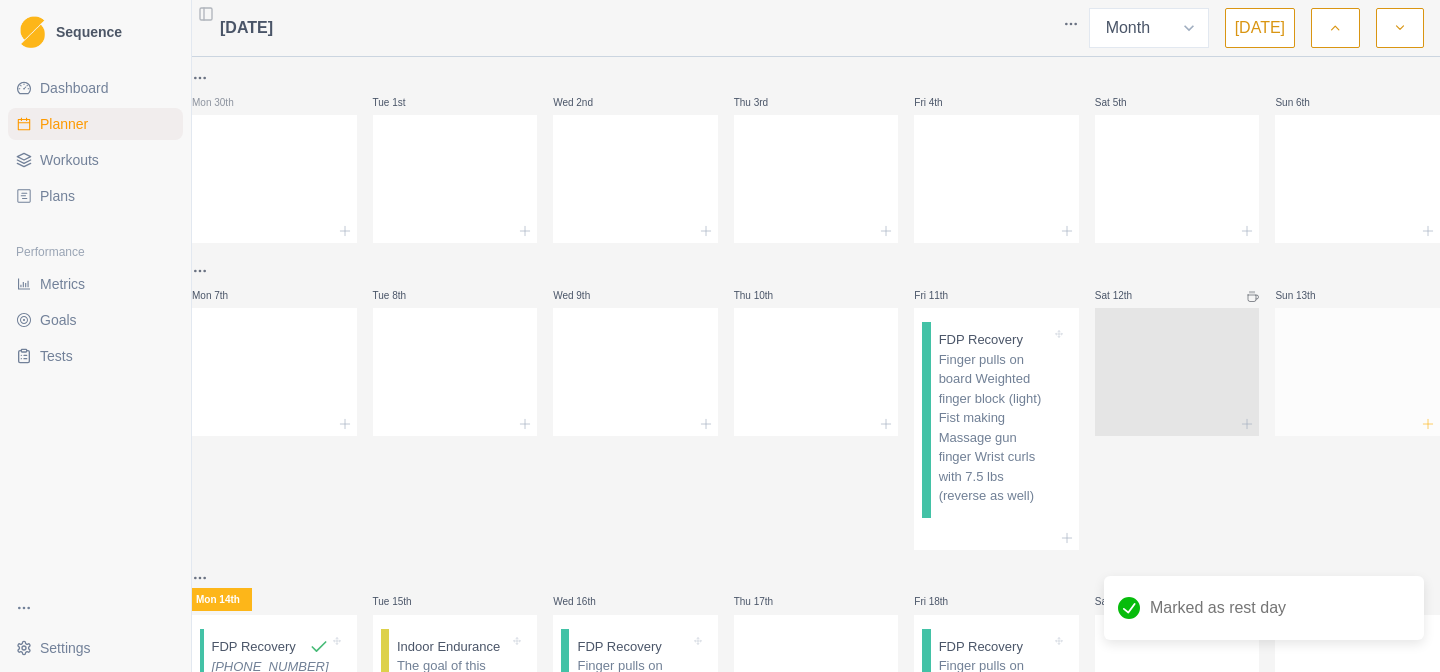 click 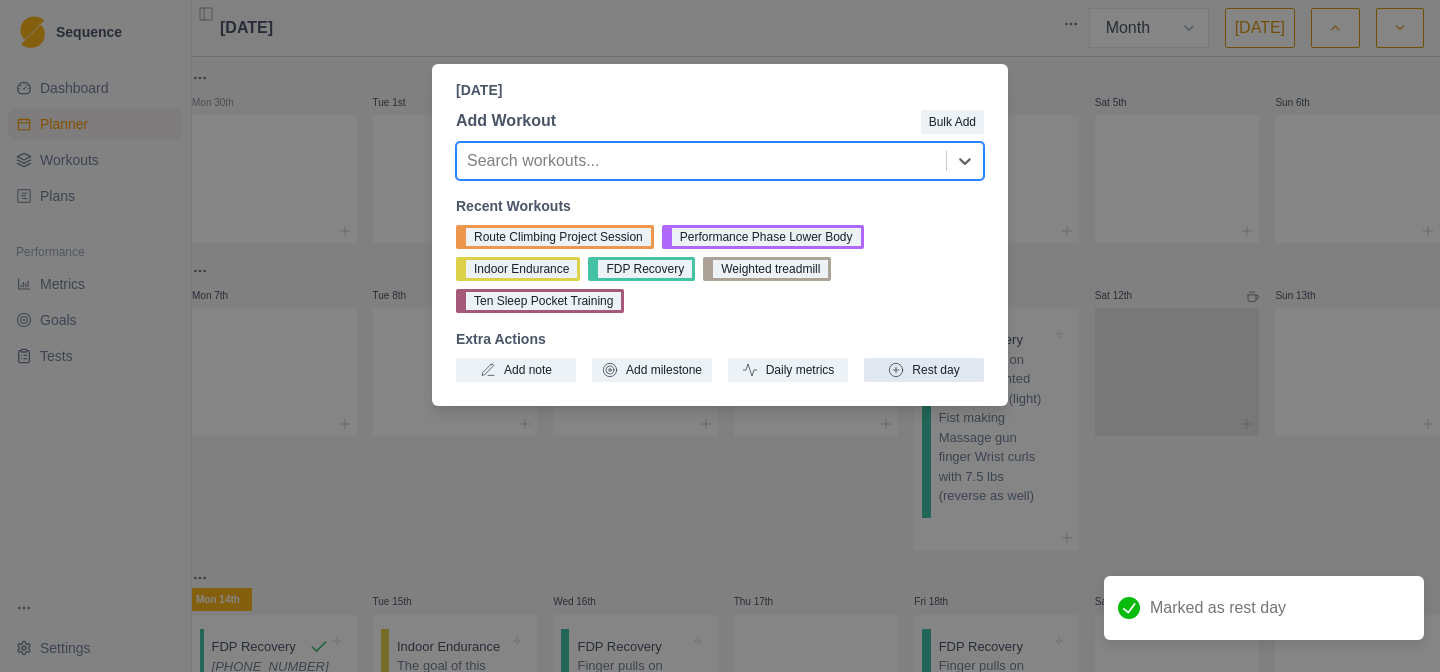click on "Rest day" at bounding box center (924, 370) 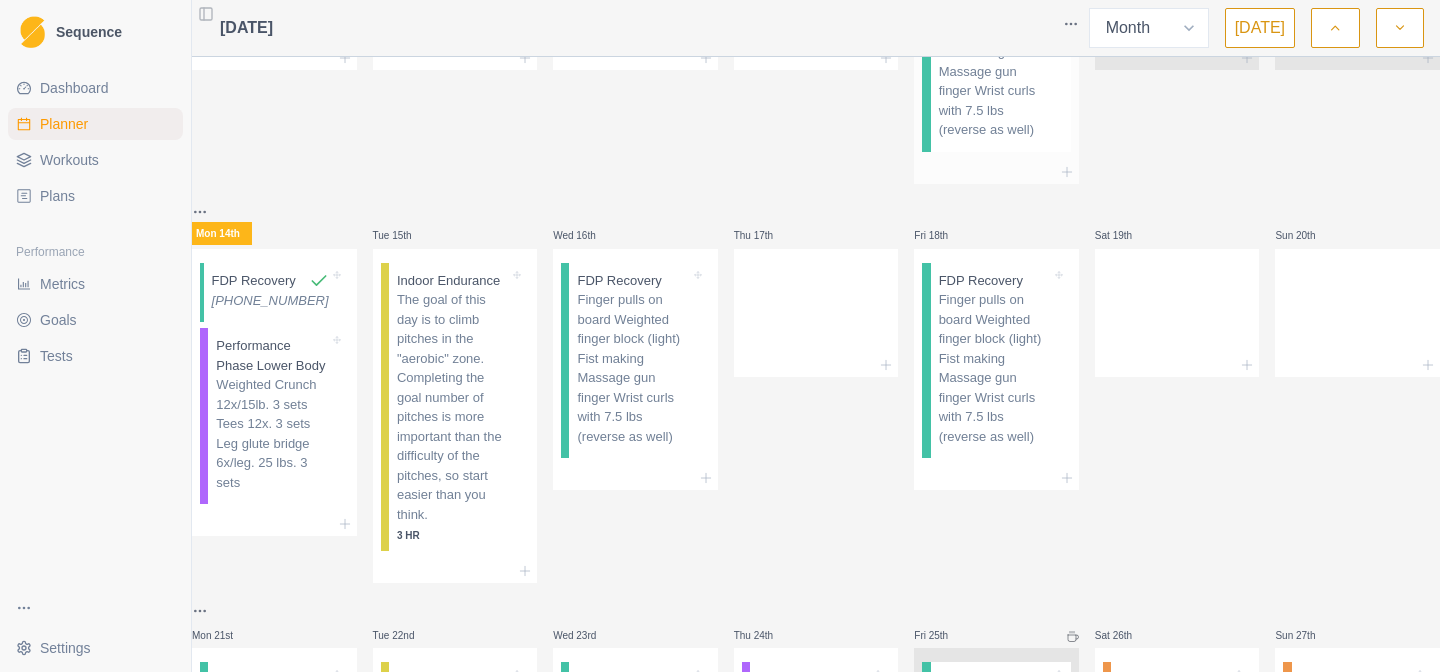 scroll, scrollTop: 364, scrollLeft: 0, axis: vertical 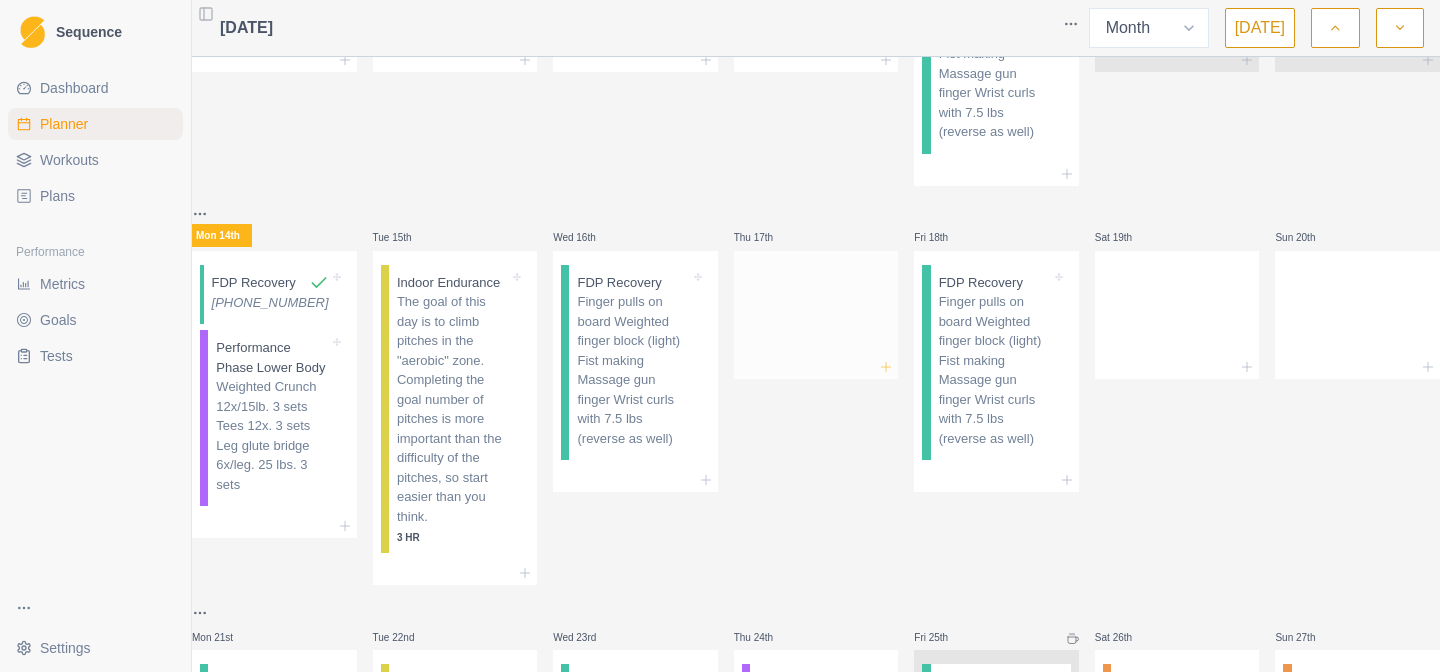 click 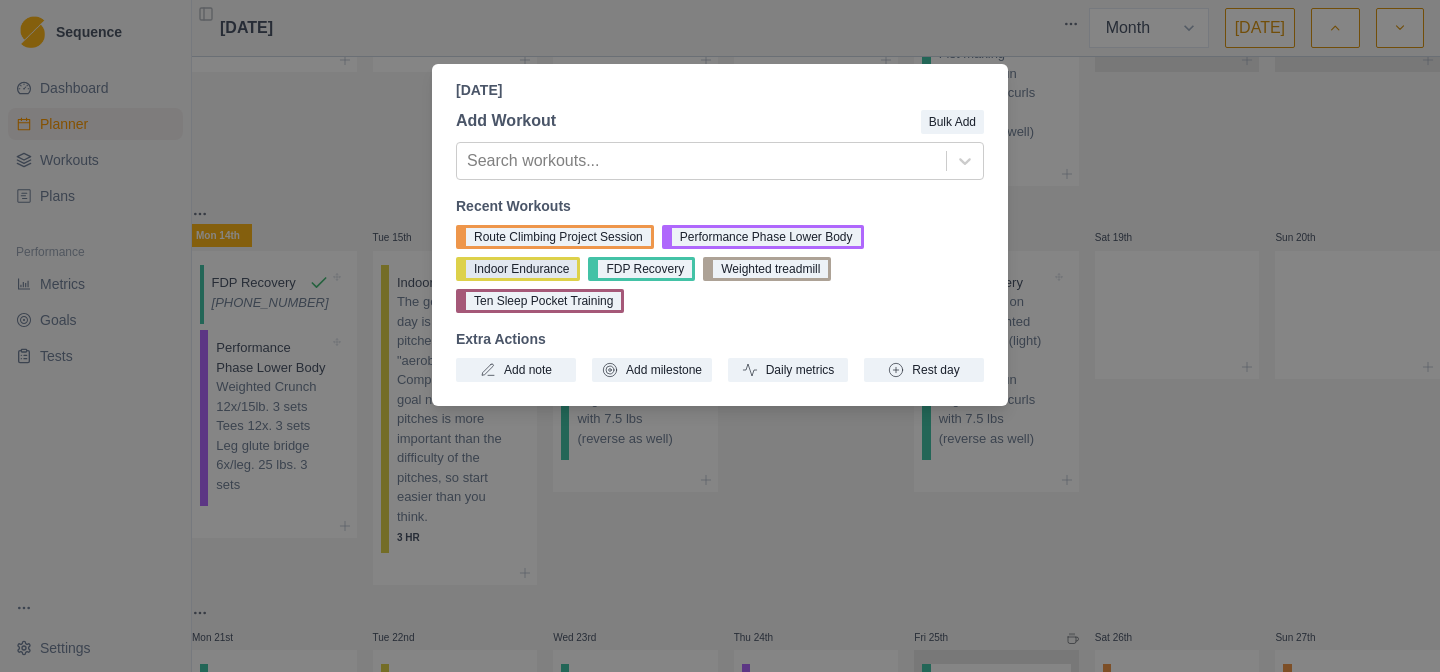 click on "Indoor Endurance" at bounding box center [518, 269] 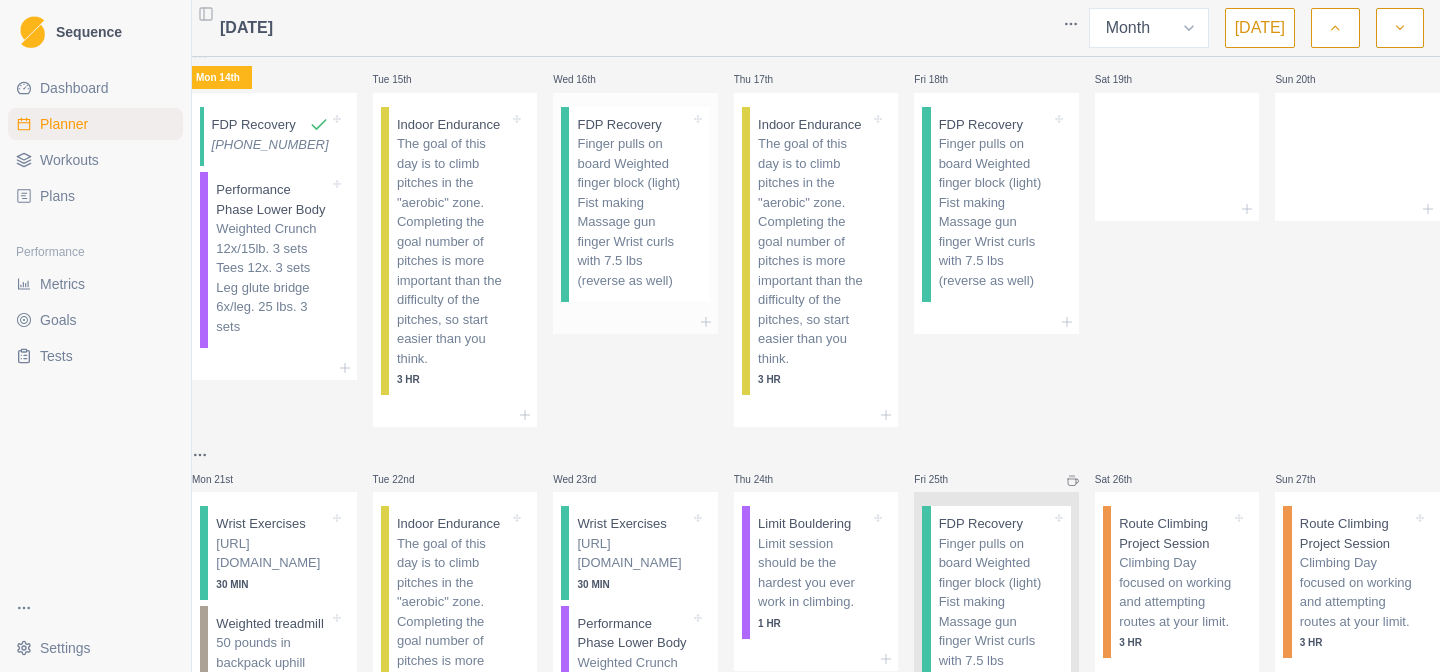 scroll, scrollTop: 509, scrollLeft: 0, axis: vertical 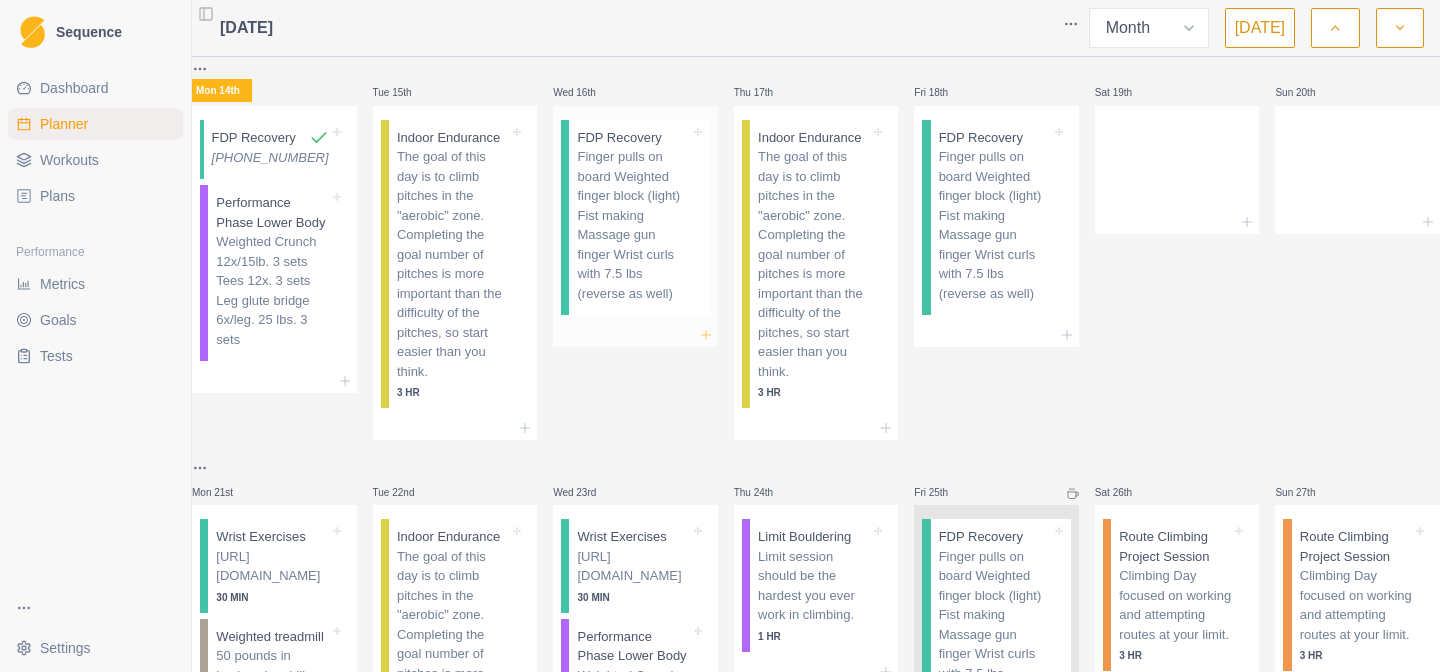 click 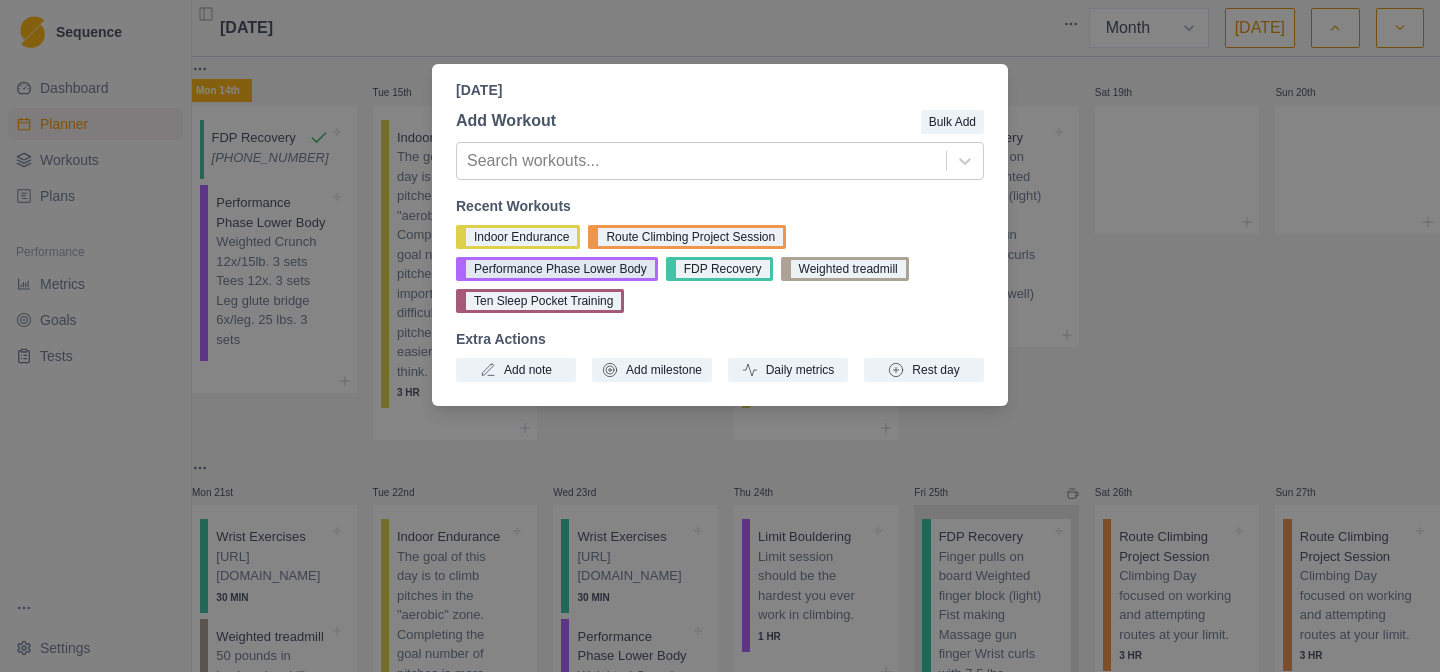 click on "Performance Phase Lower Body" at bounding box center (557, 269) 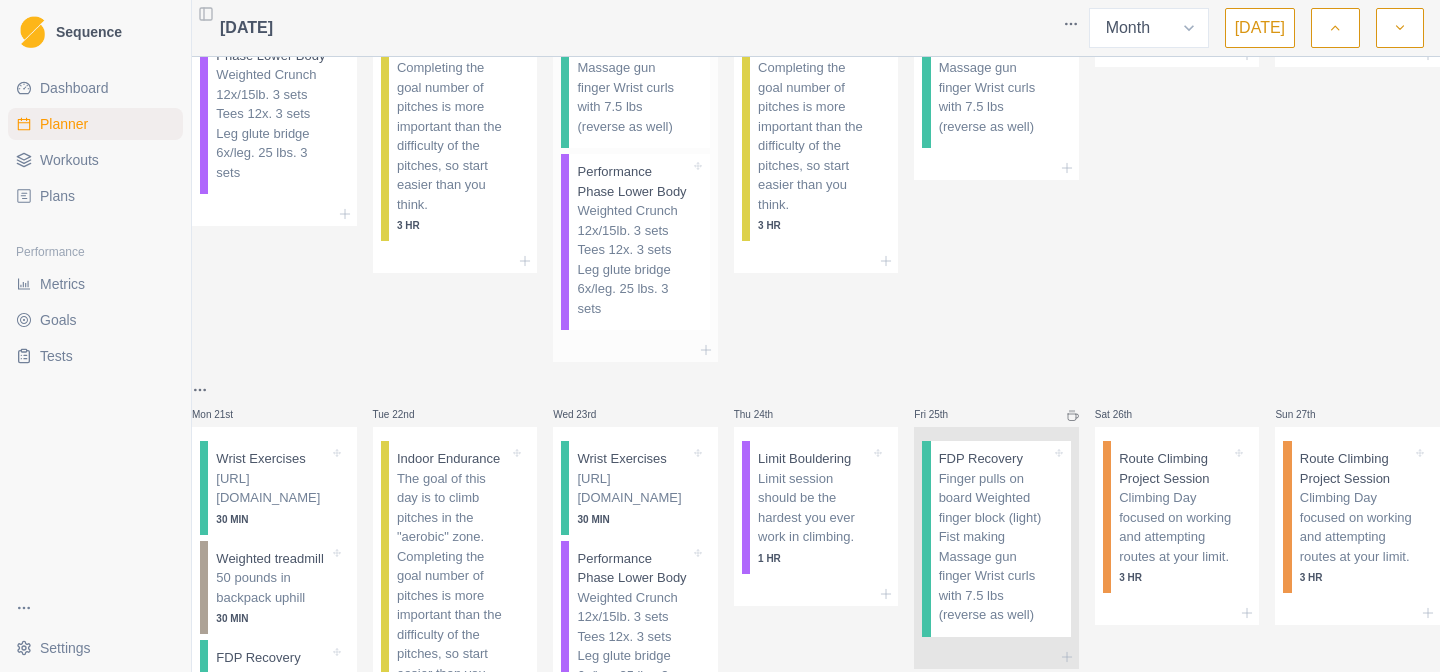 scroll, scrollTop: 651, scrollLeft: 0, axis: vertical 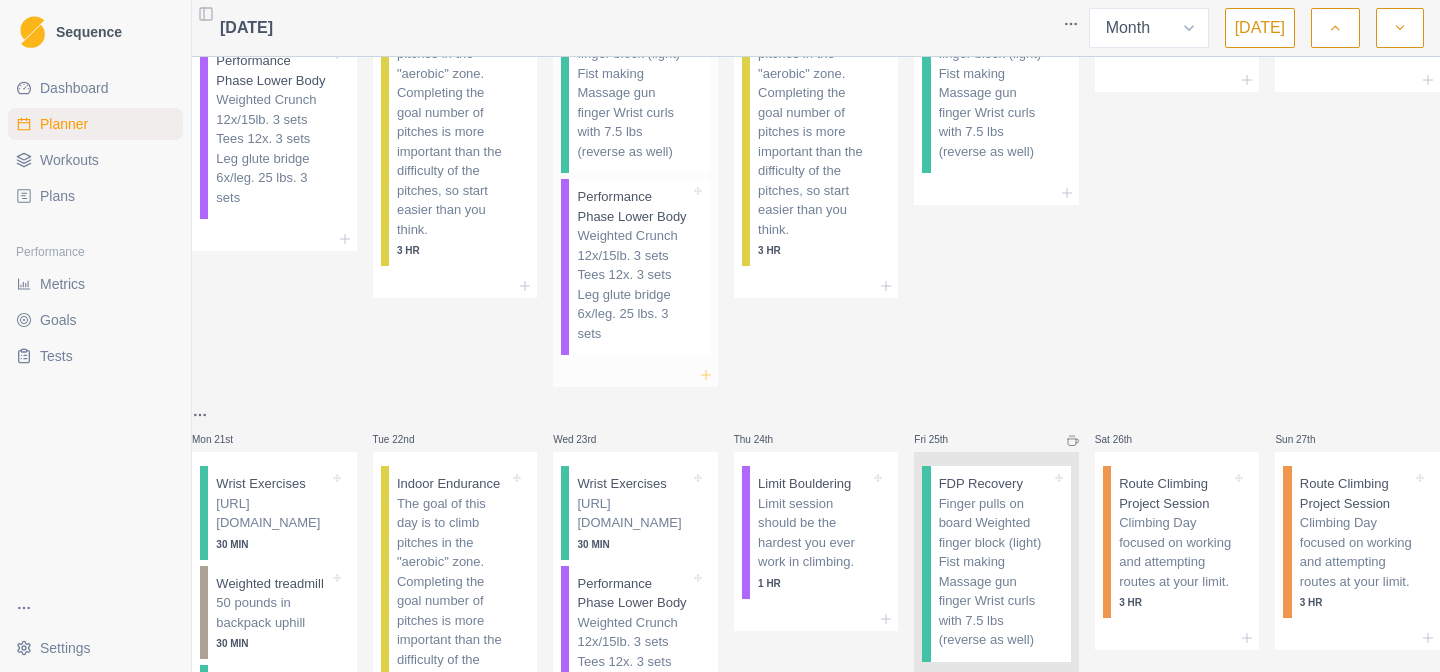 click 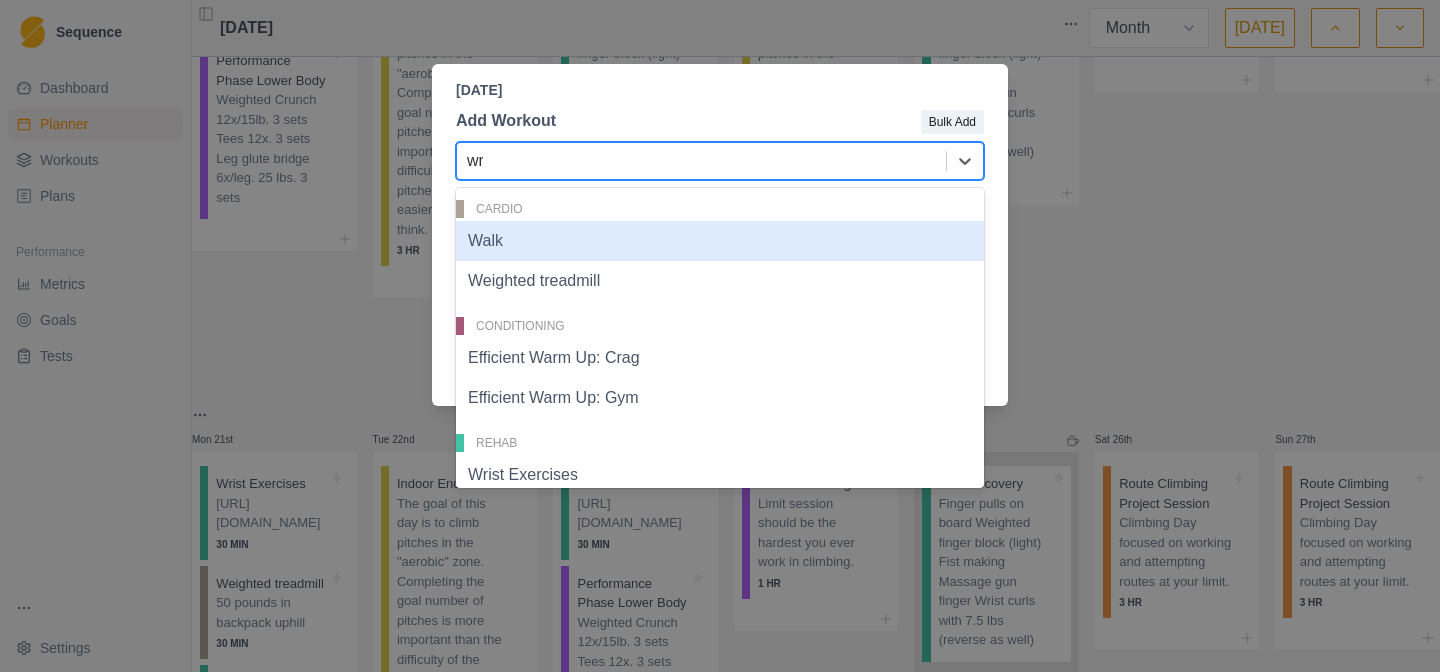 type on "wri" 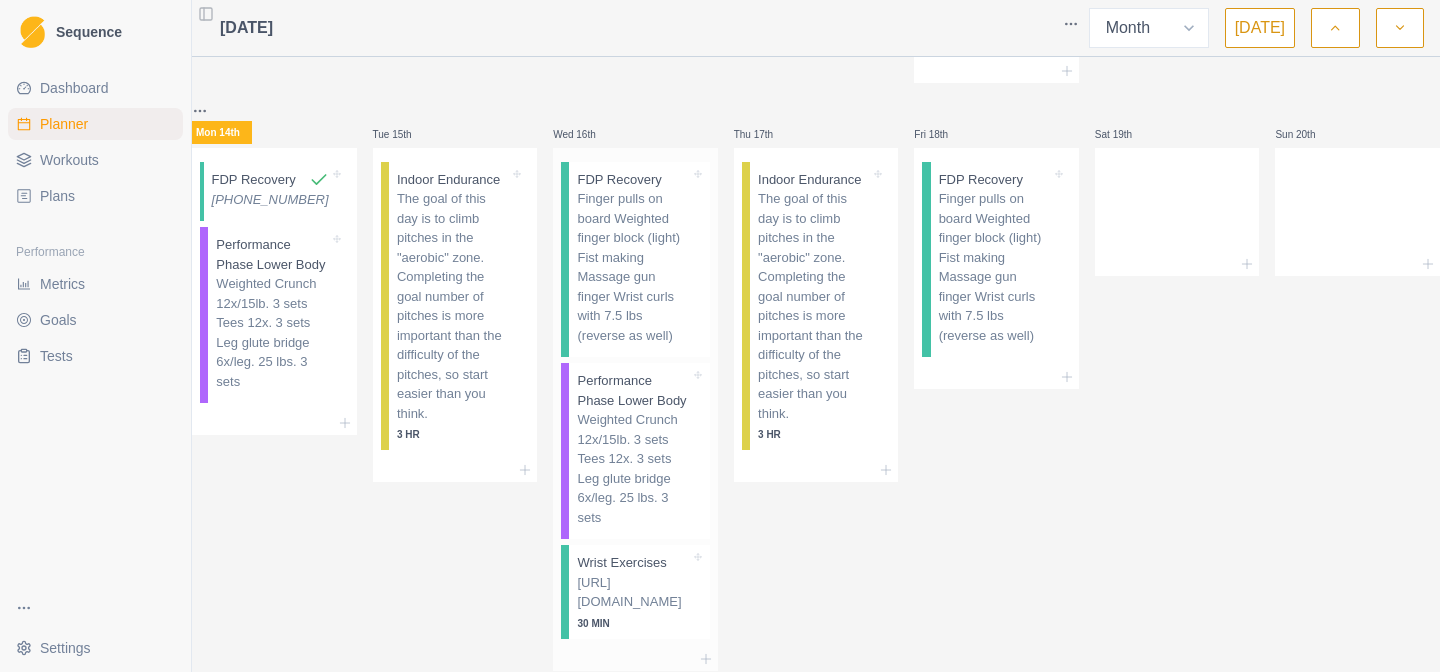 scroll, scrollTop: 466, scrollLeft: 0, axis: vertical 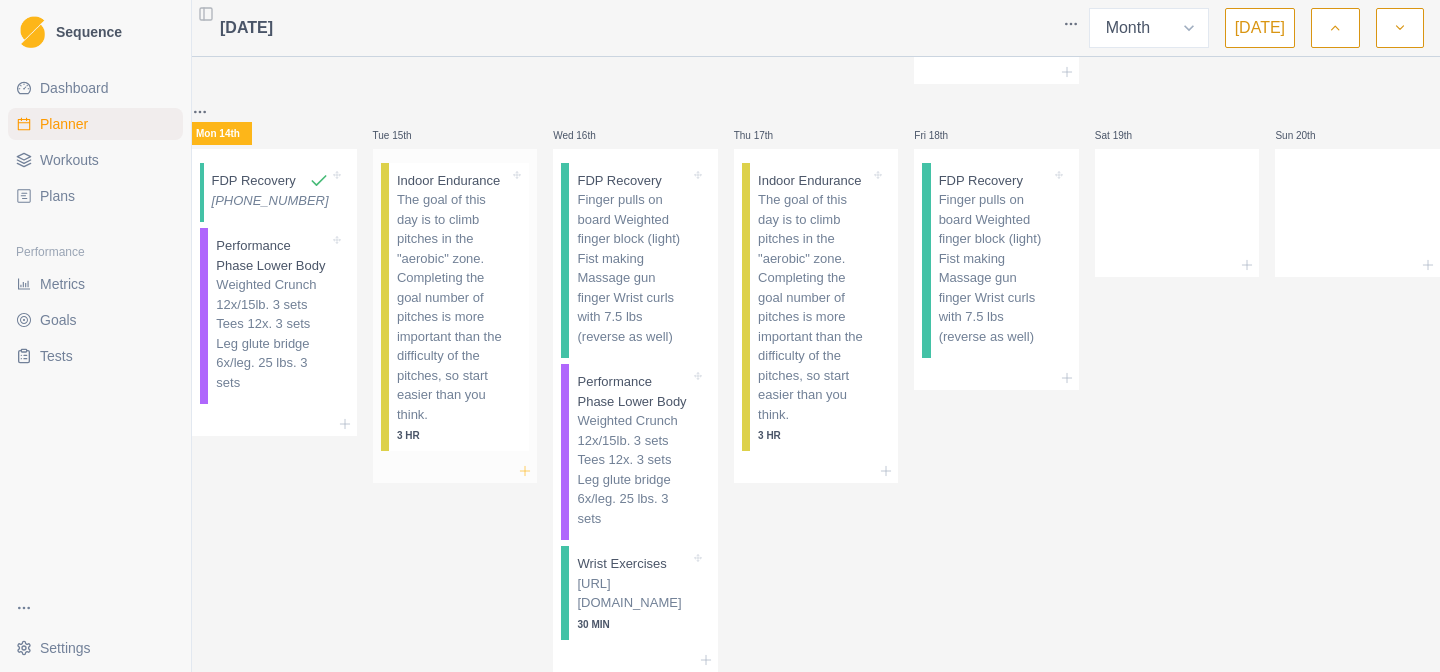 click 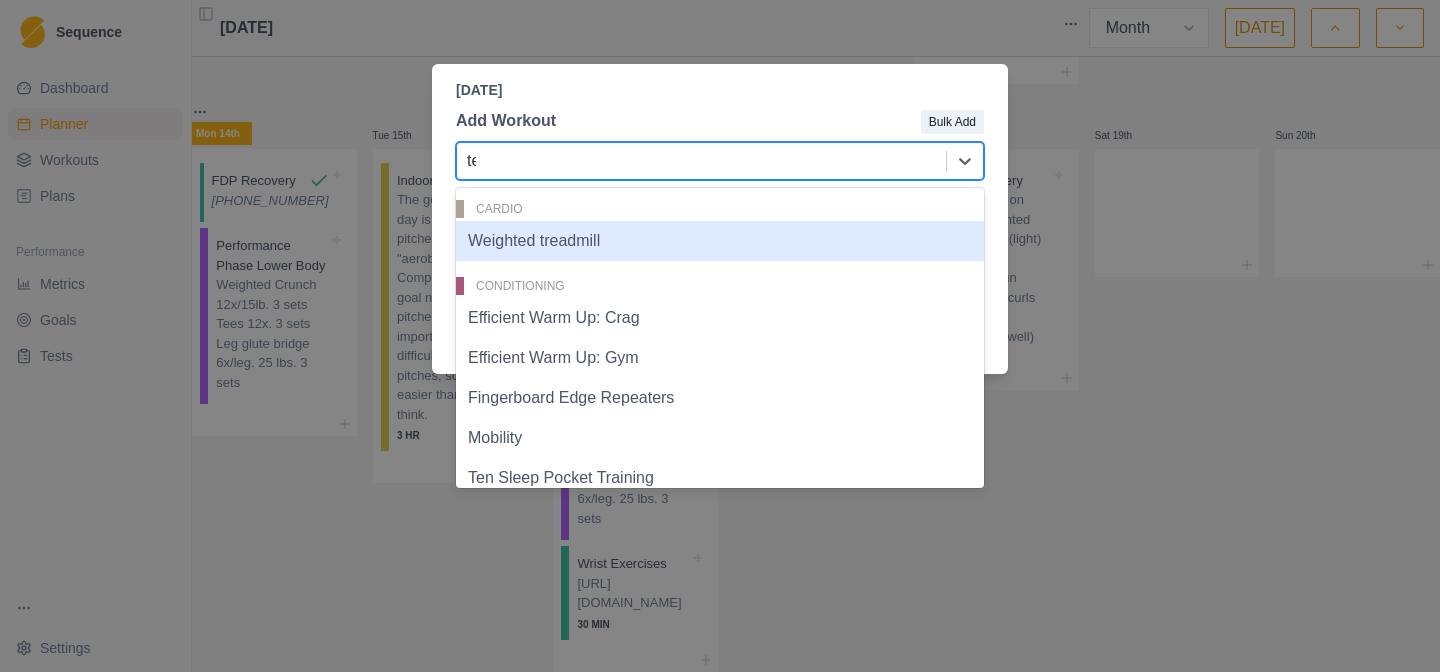 type on "ten" 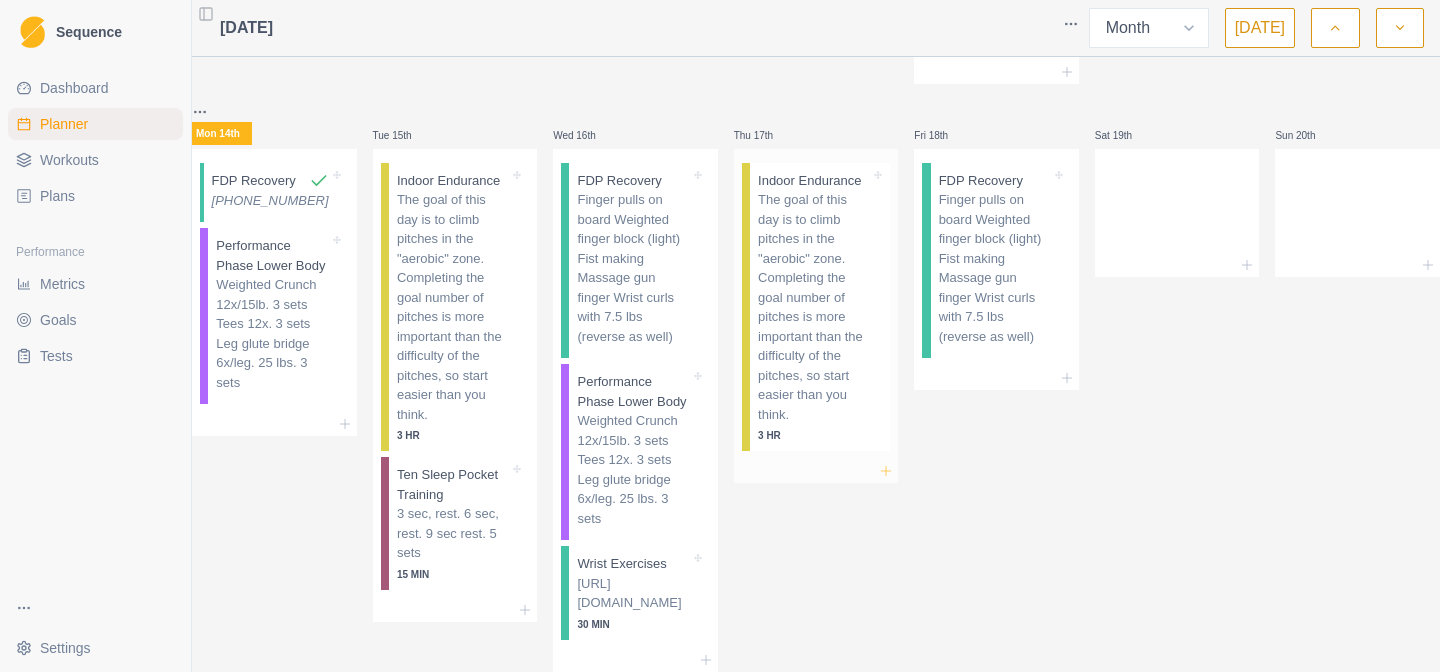 click 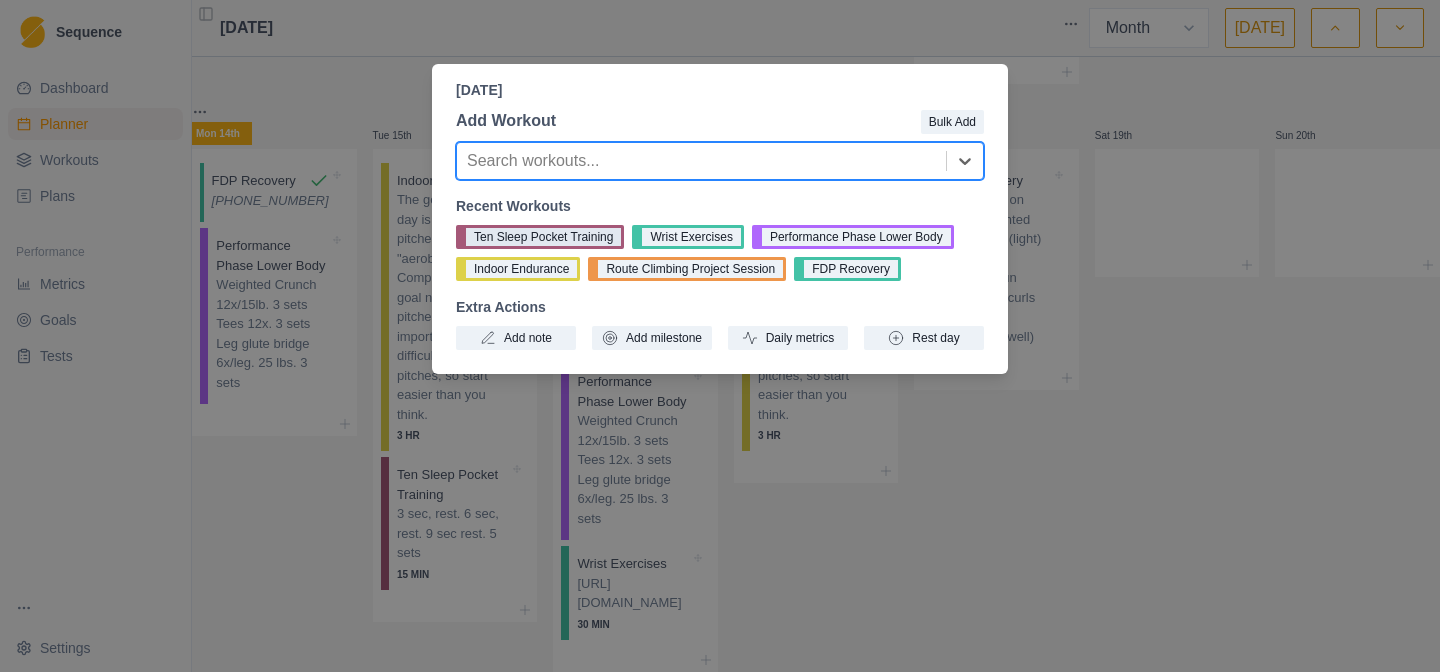 click on "Ten Sleep Pocket Training" at bounding box center (540, 237) 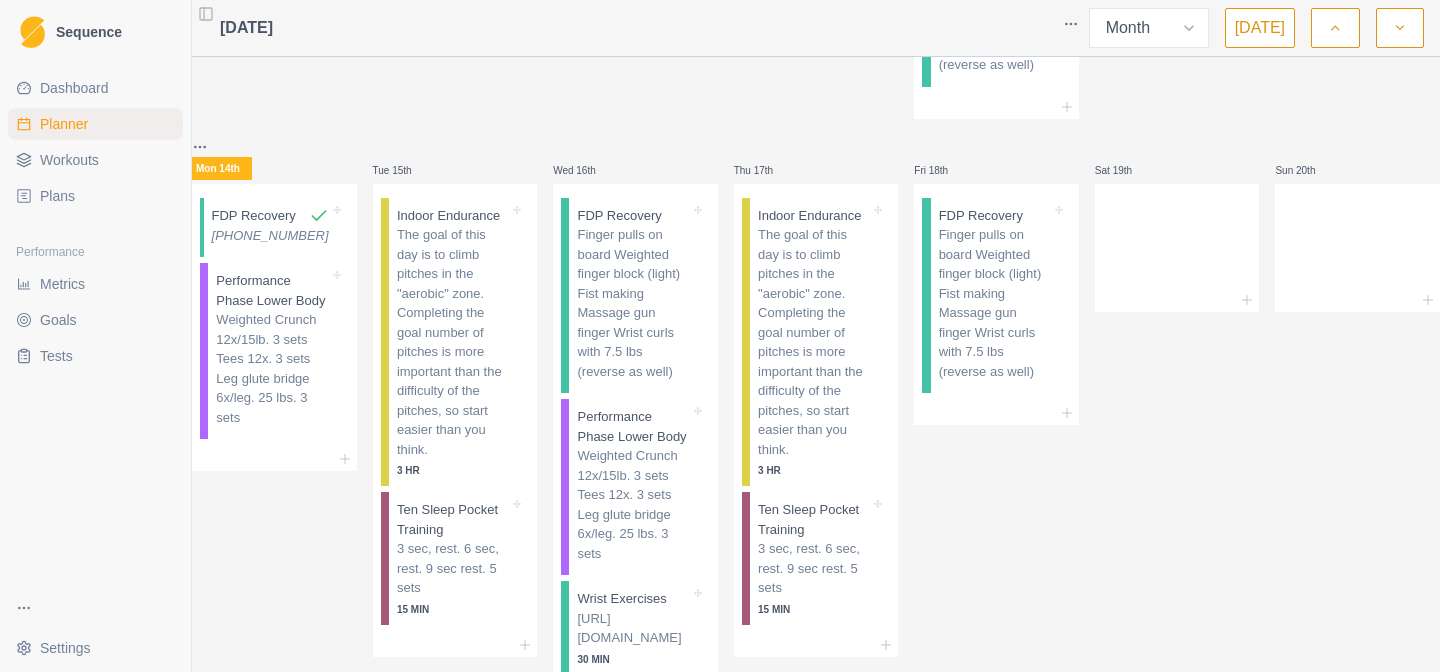 scroll, scrollTop: 412, scrollLeft: 0, axis: vertical 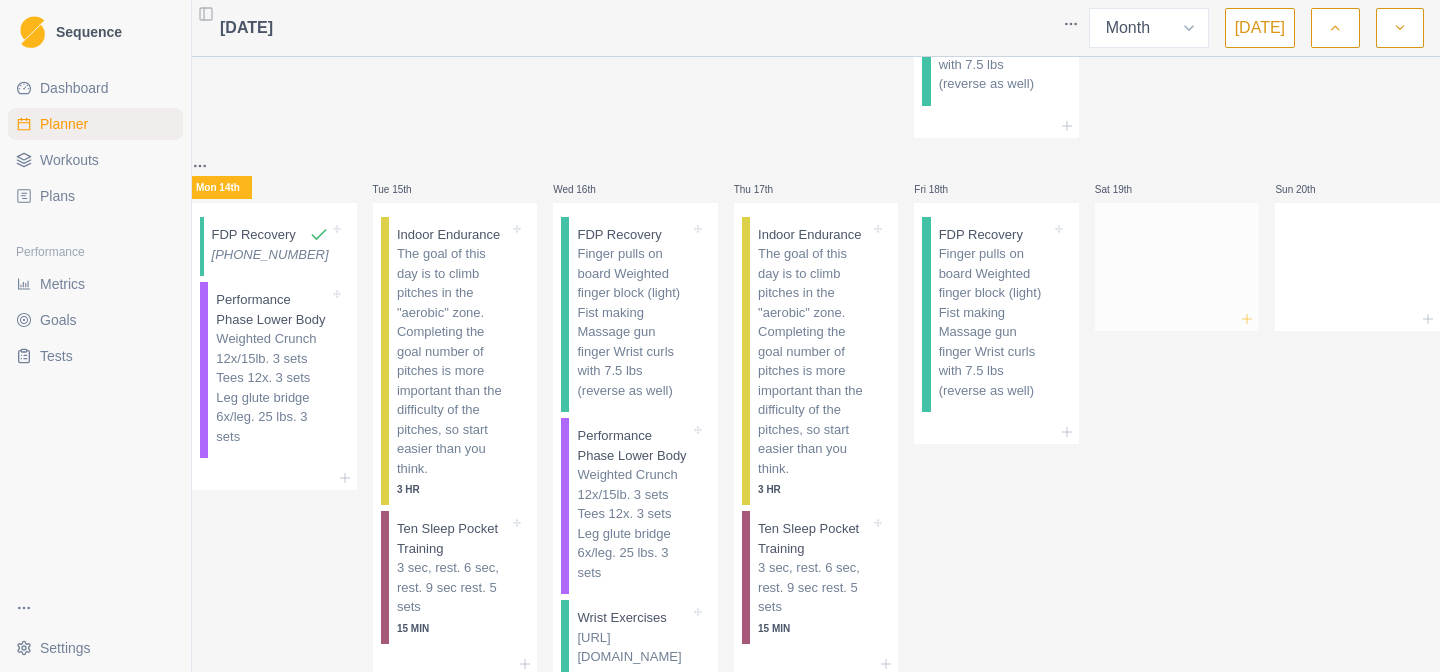 click 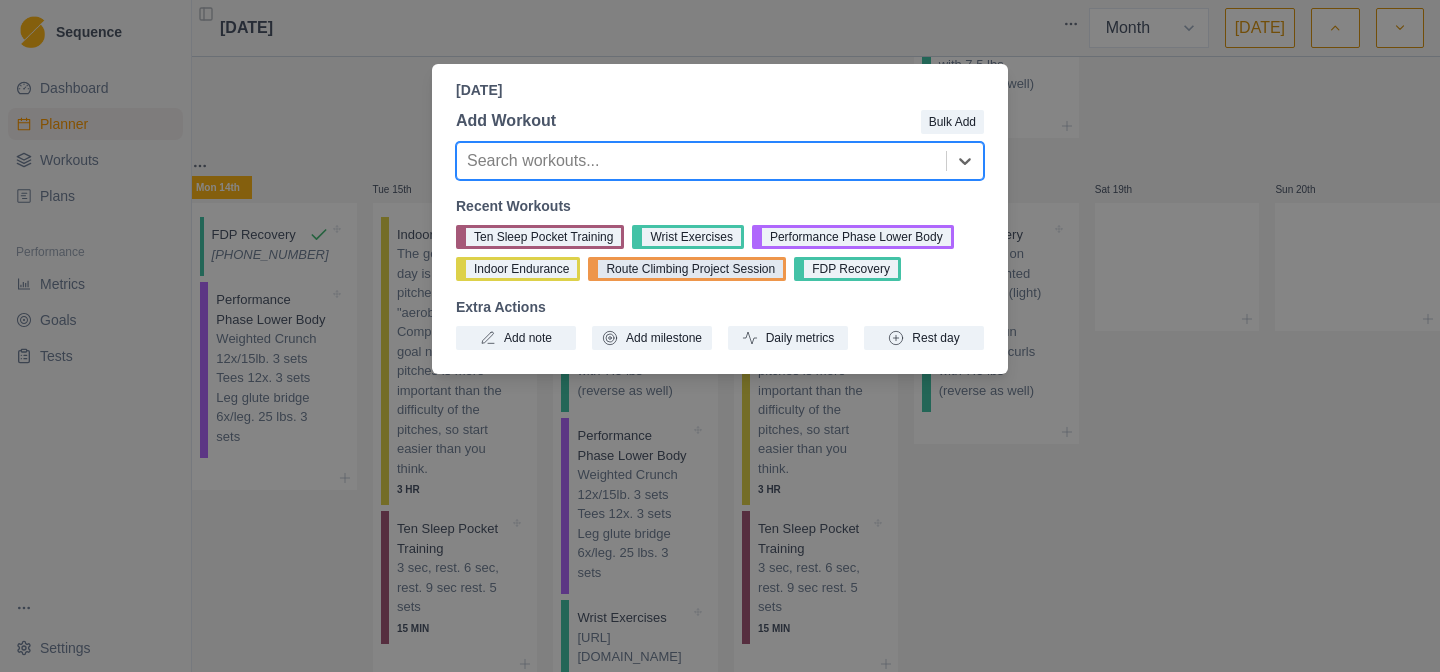 click on "Route Climbing Project Session" at bounding box center [687, 269] 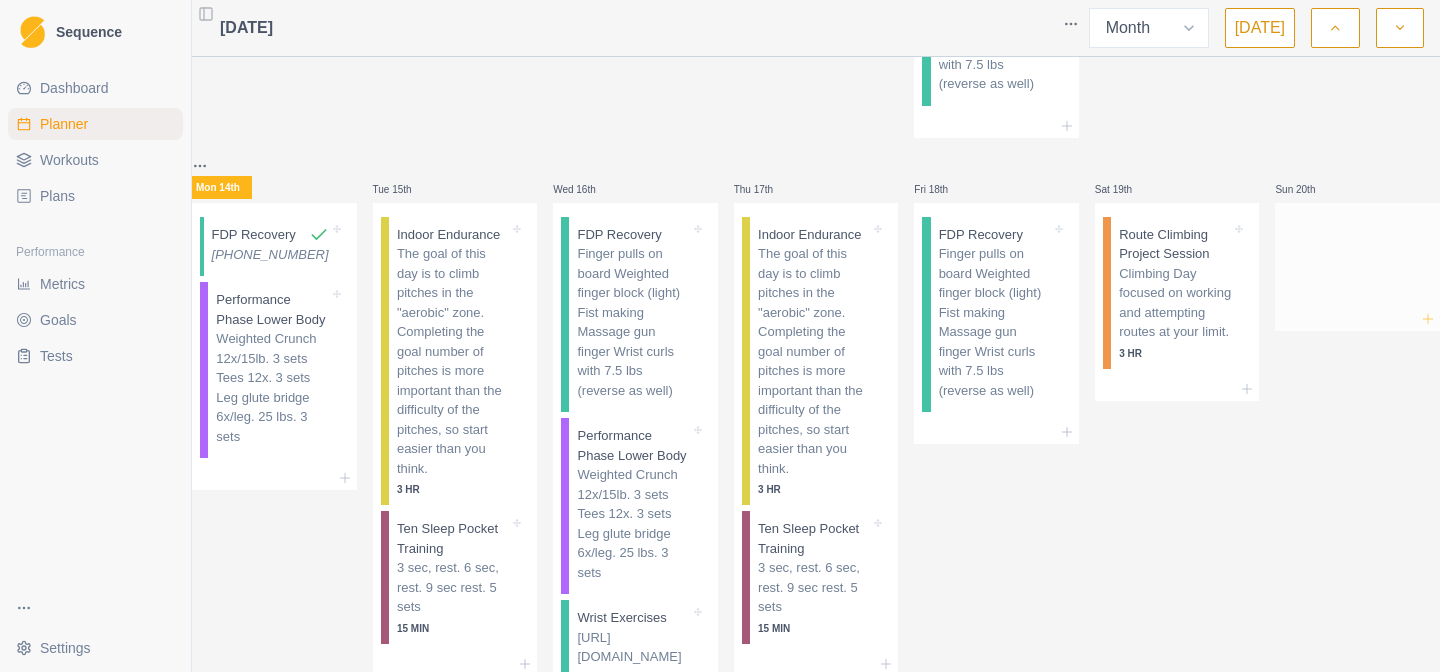 click 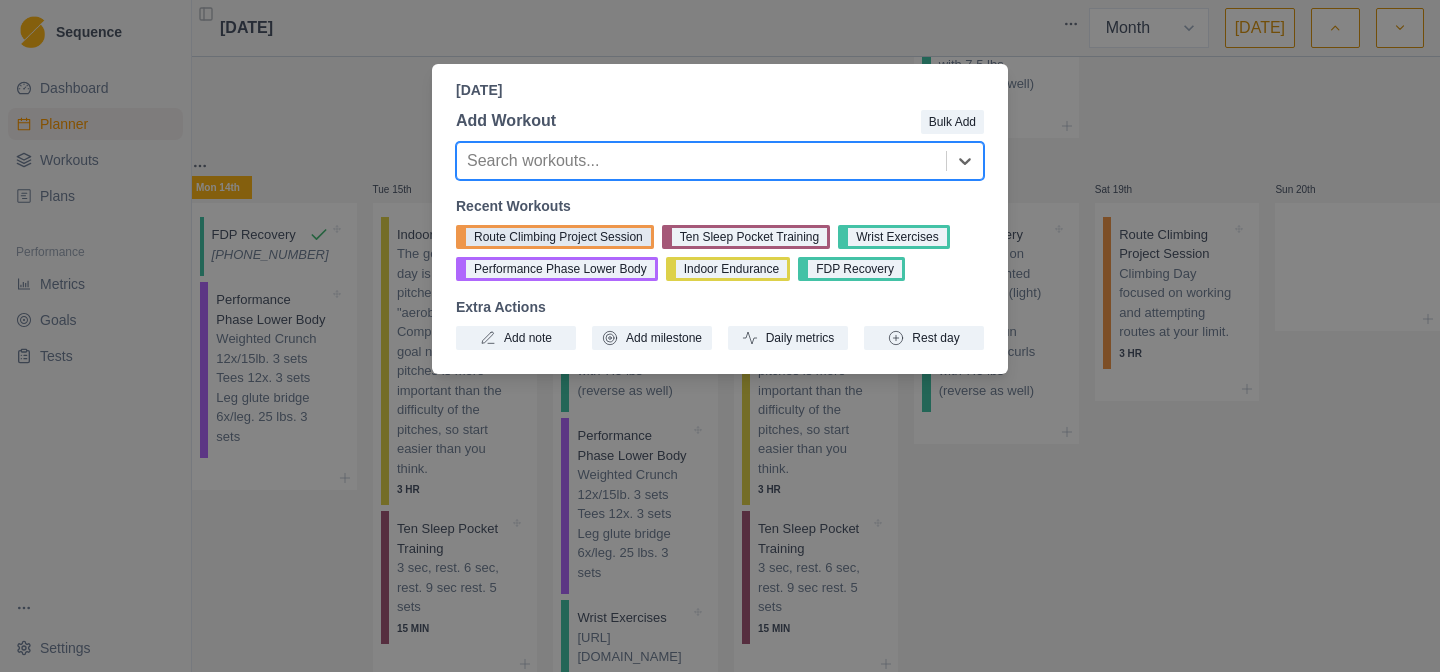click on "Route Climbing Project Session" at bounding box center [555, 237] 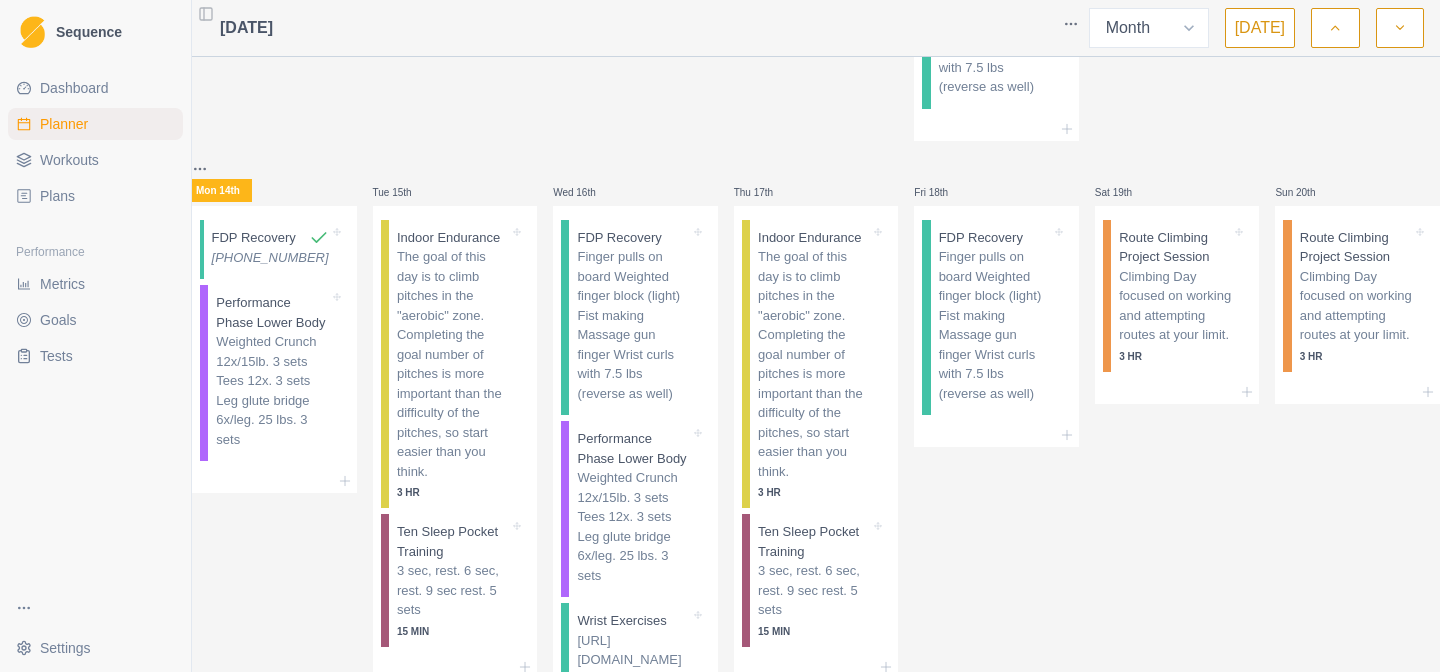 scroll, scrollTop: 0, scrollLeft: 0, axis: both 